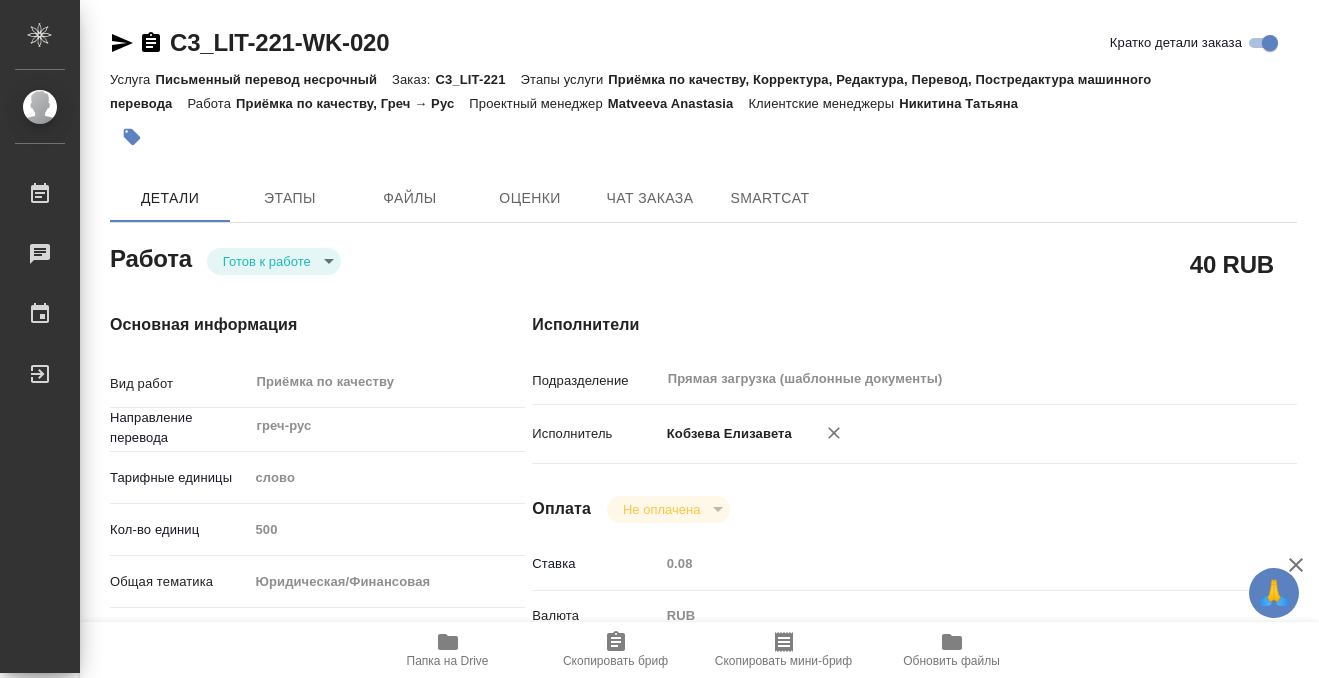 scroll, scrollTop: 0, scrollLeft: 0, axis: both 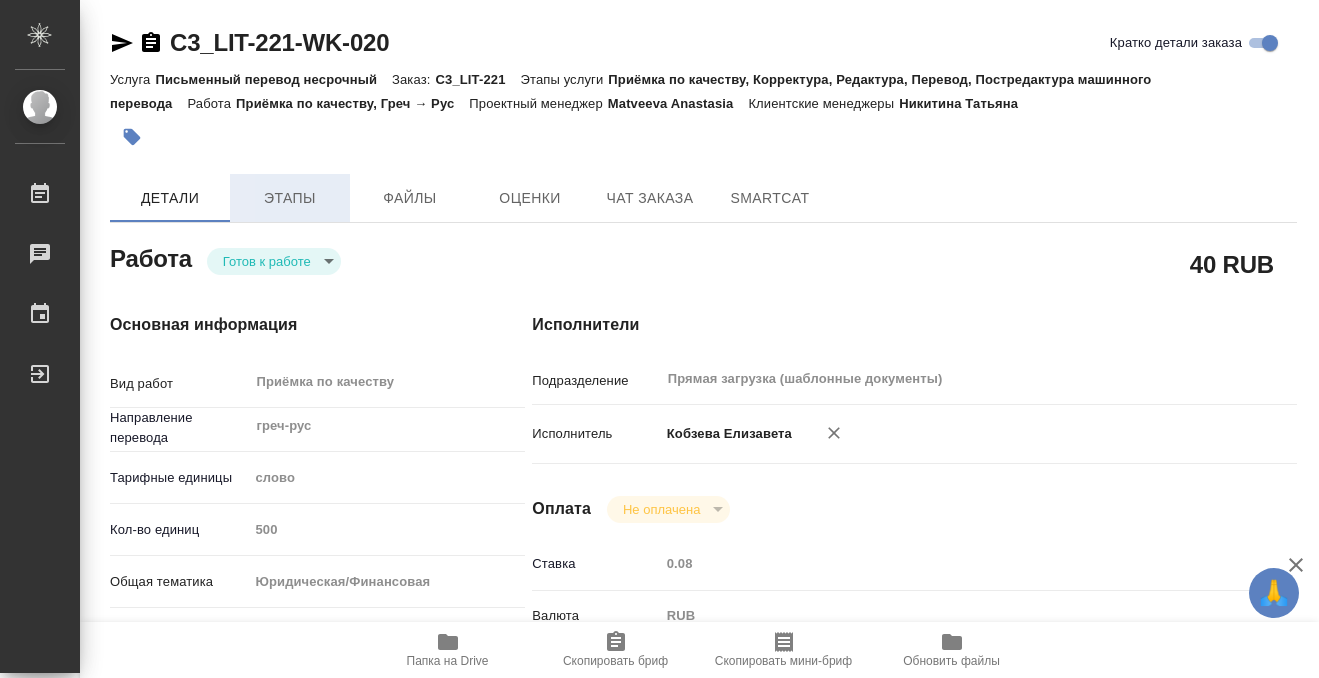 click on "Этапы" at bounding box center [290, 198] 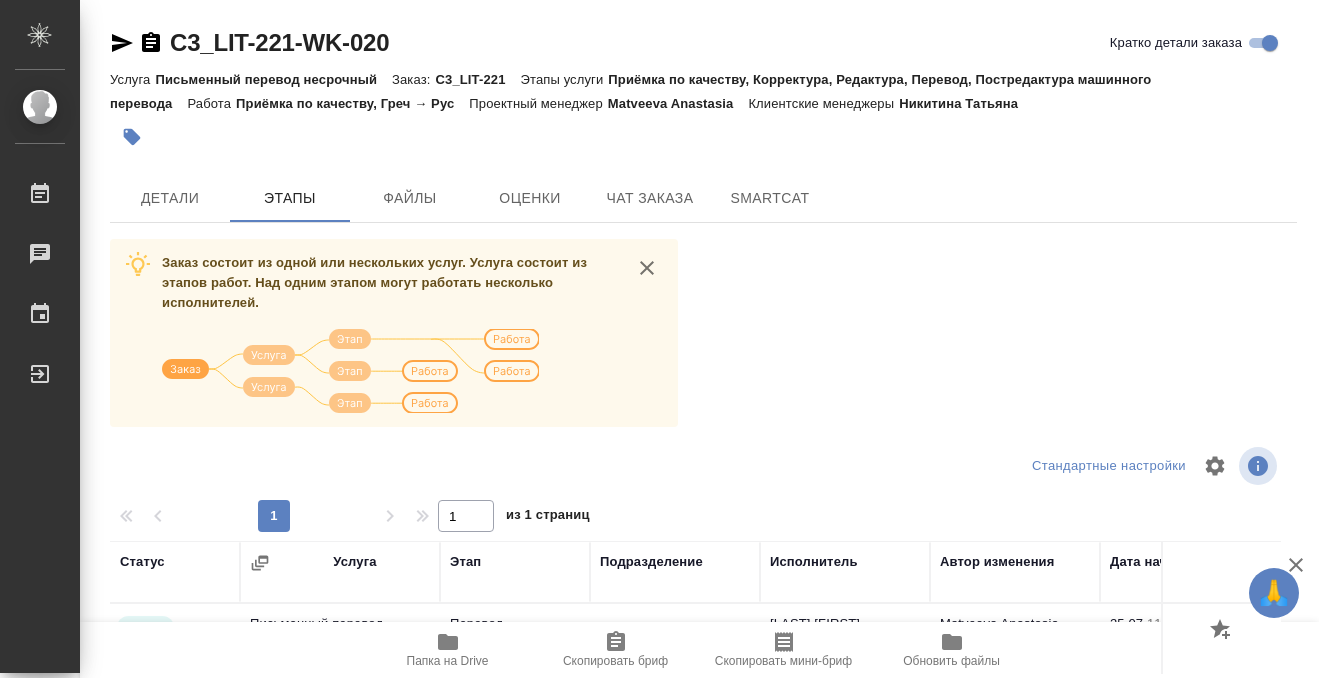 scroll, scrollTop: 364, scrollLeft: 0, axis: vertical 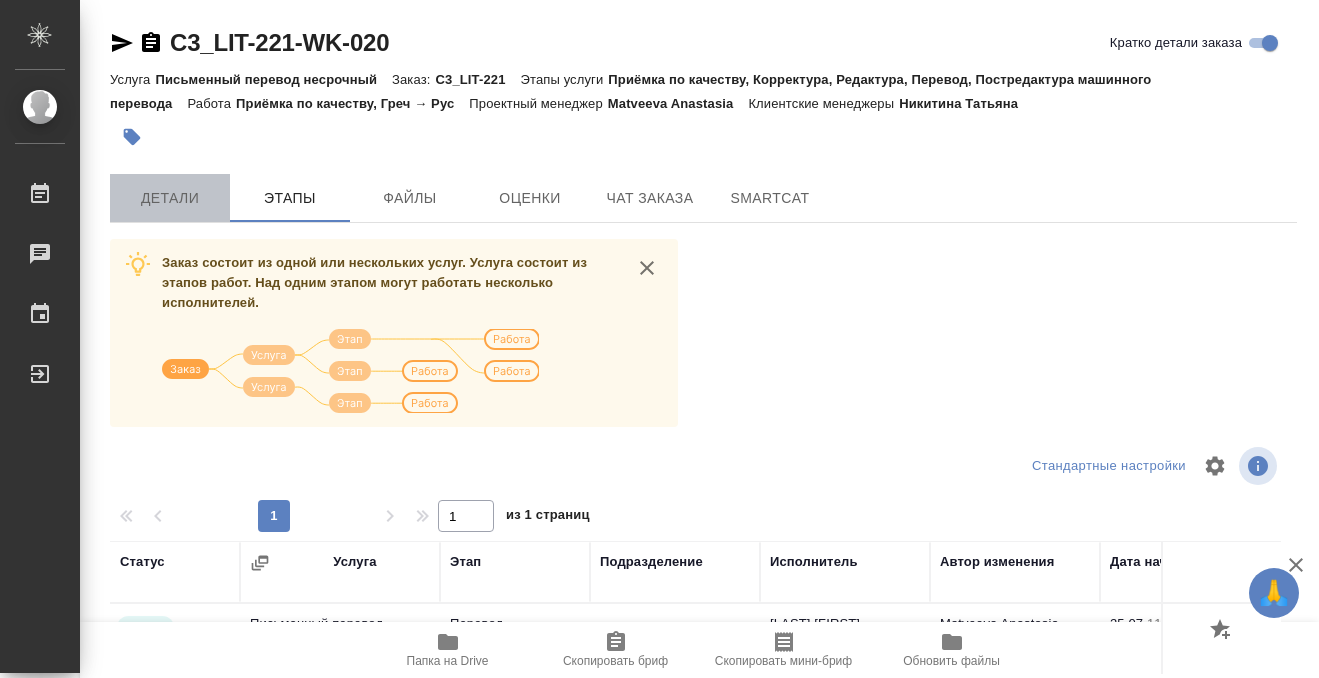 click on "Детали" at bounding box center [170, 198] 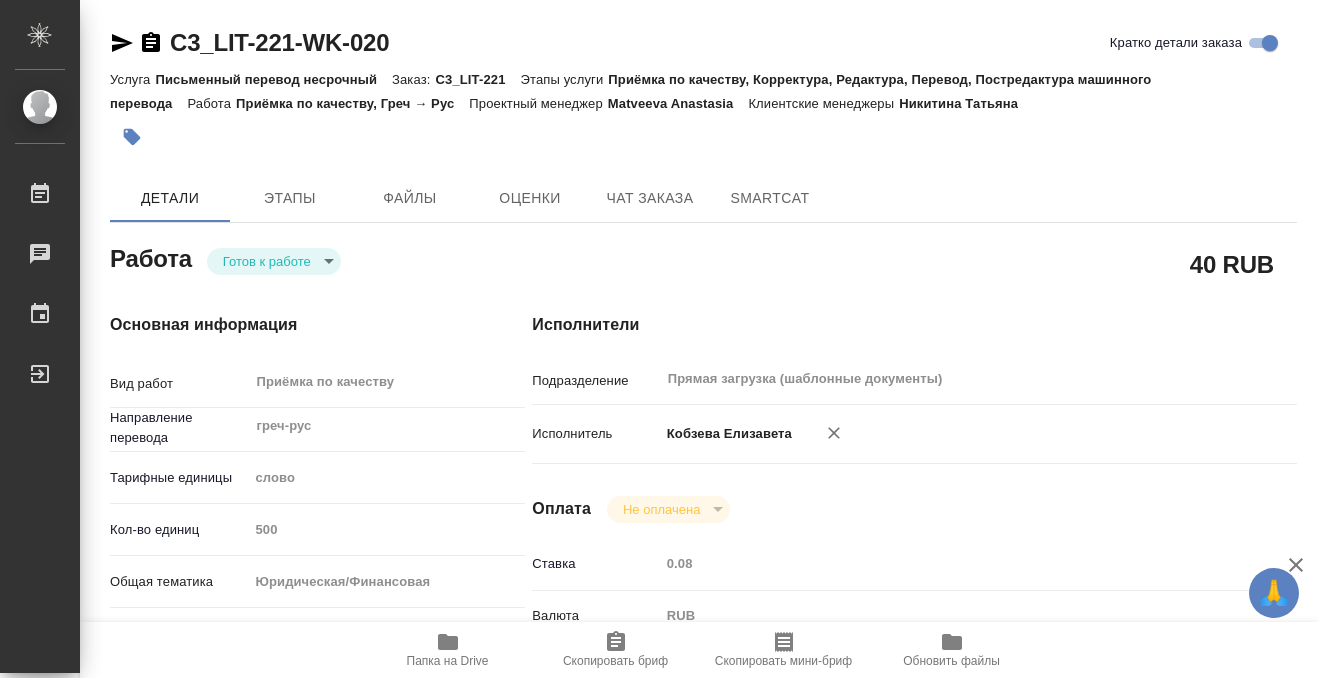 type on "x" 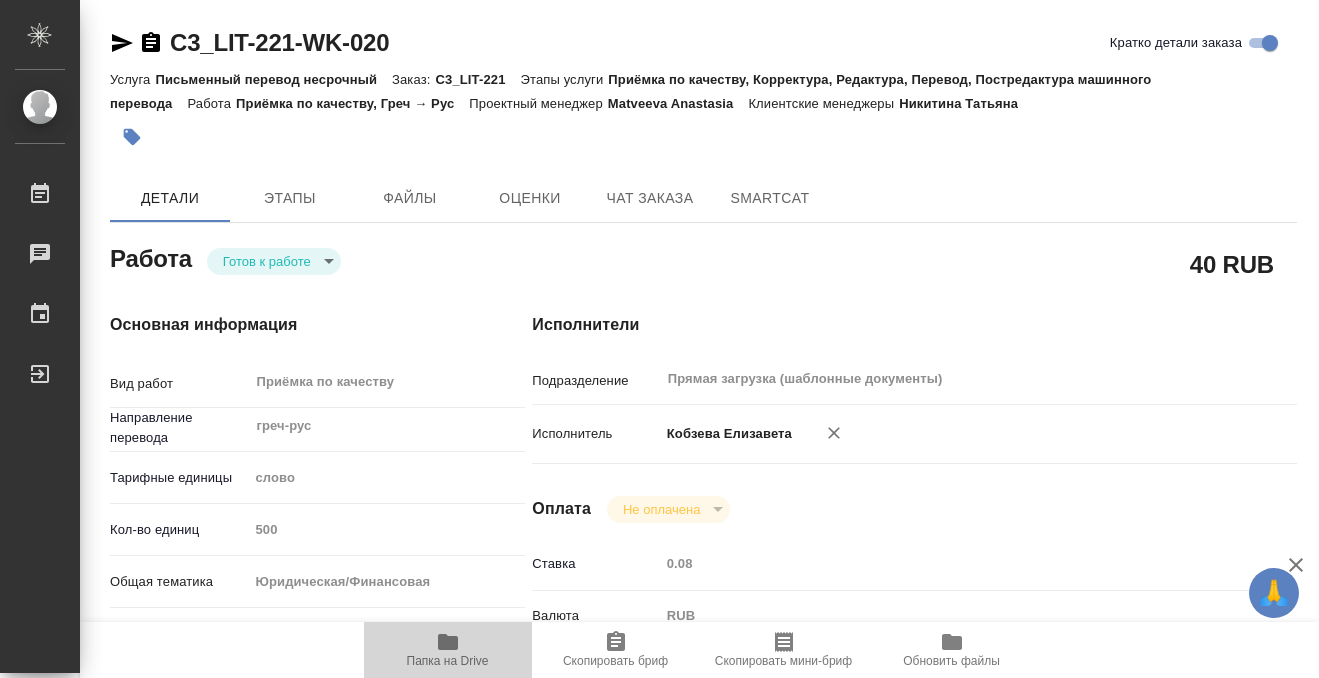 click on "Папка на Drive" at bounding box center (448, 650) 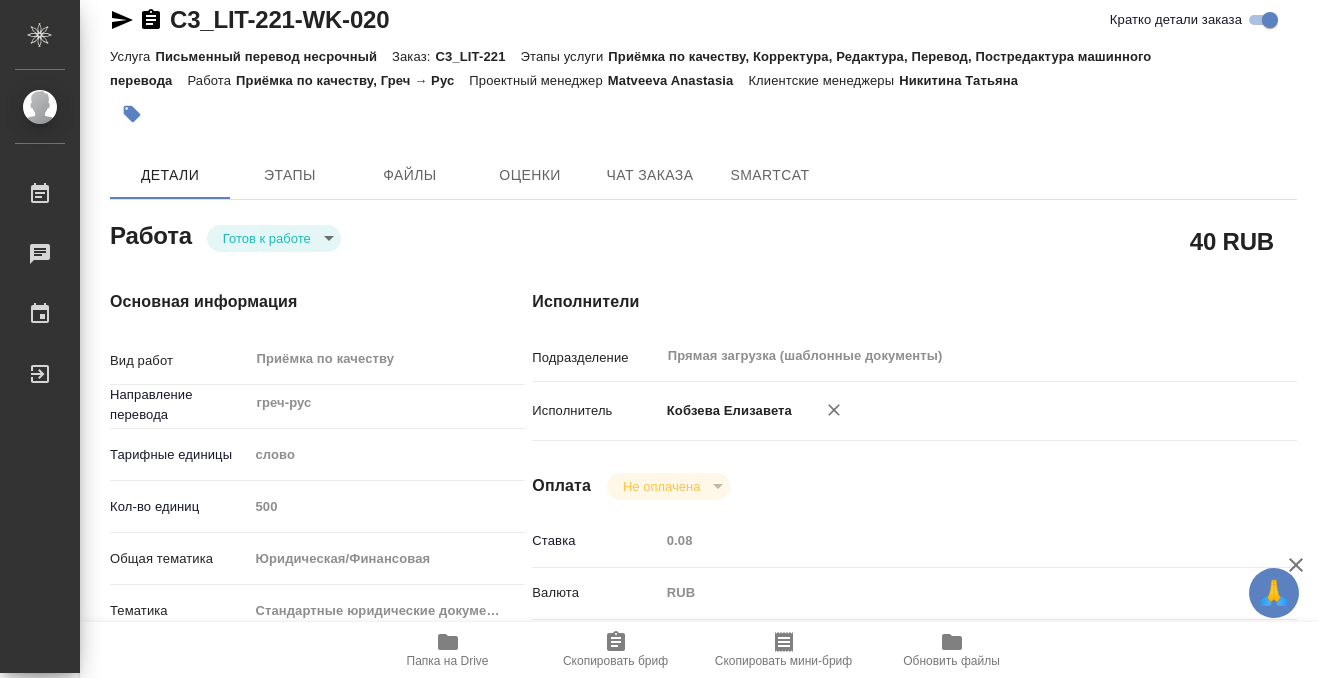 scroll, scrollTop: 0, scrollLeft: 0, axis: both 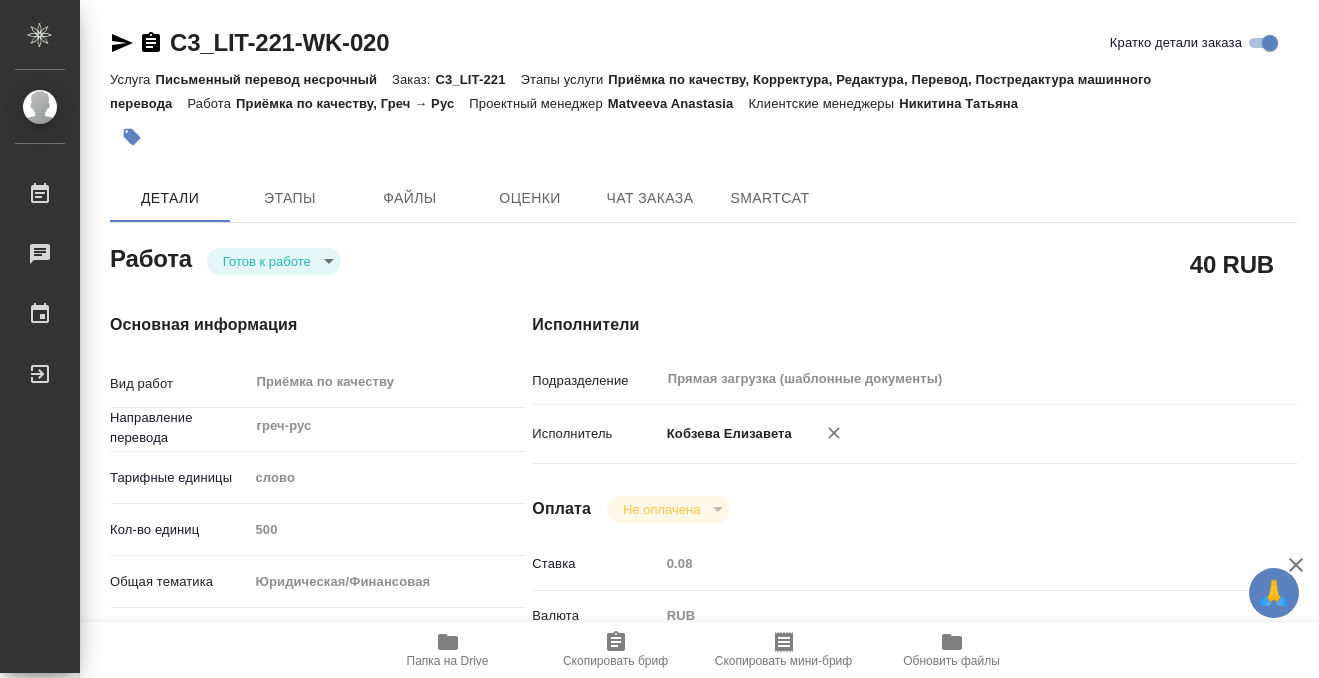 click at bounding box center (132, 137) 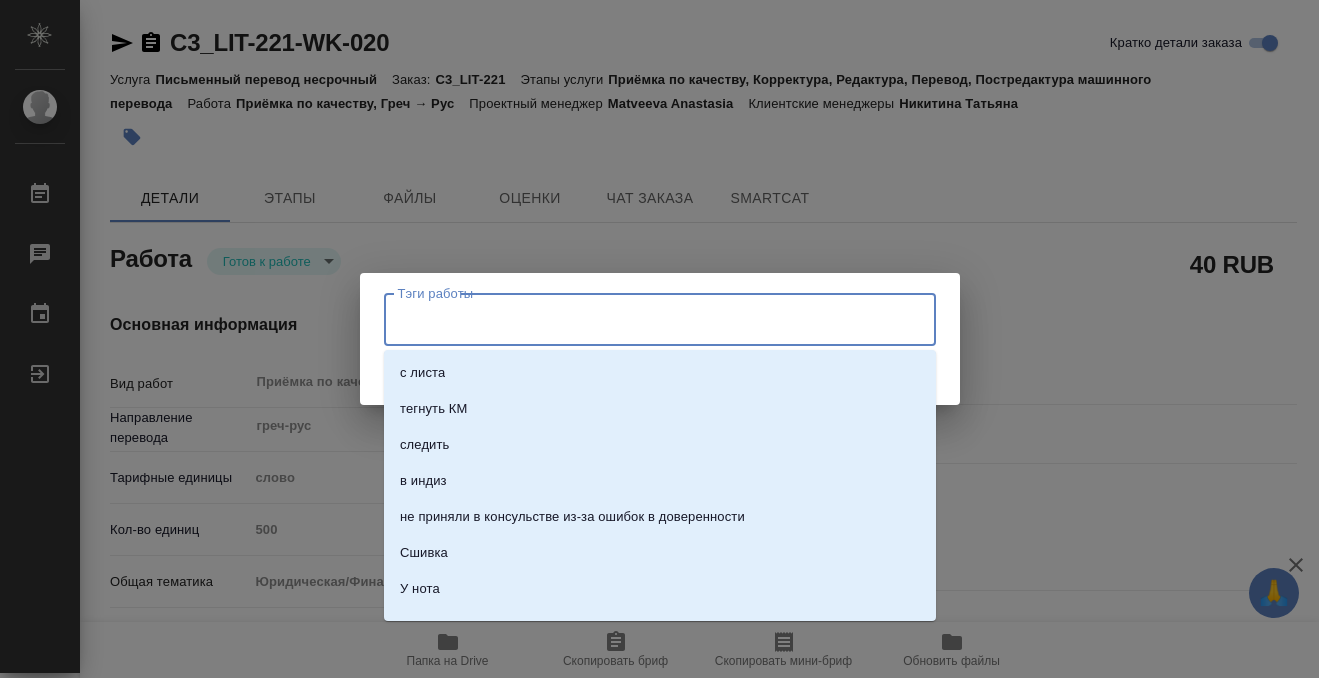 click on "Тэги работы" at bounding box center [641, 319] 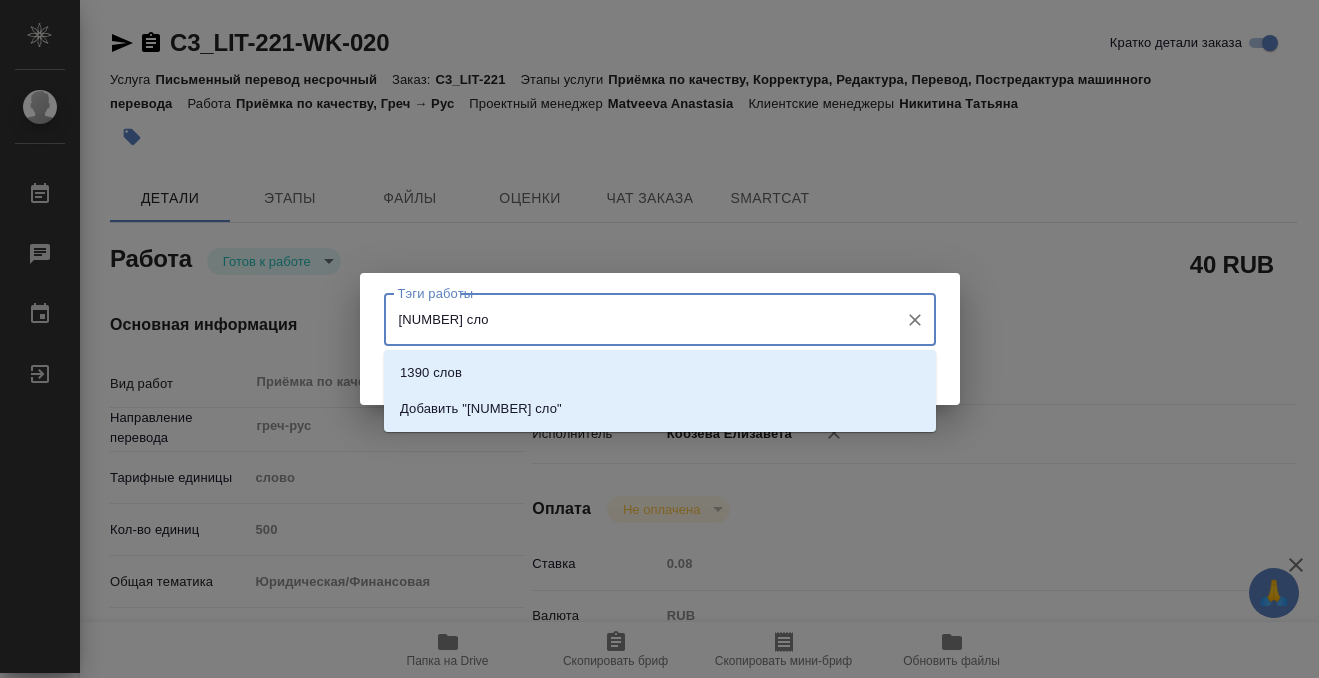 type on "1390 слов" 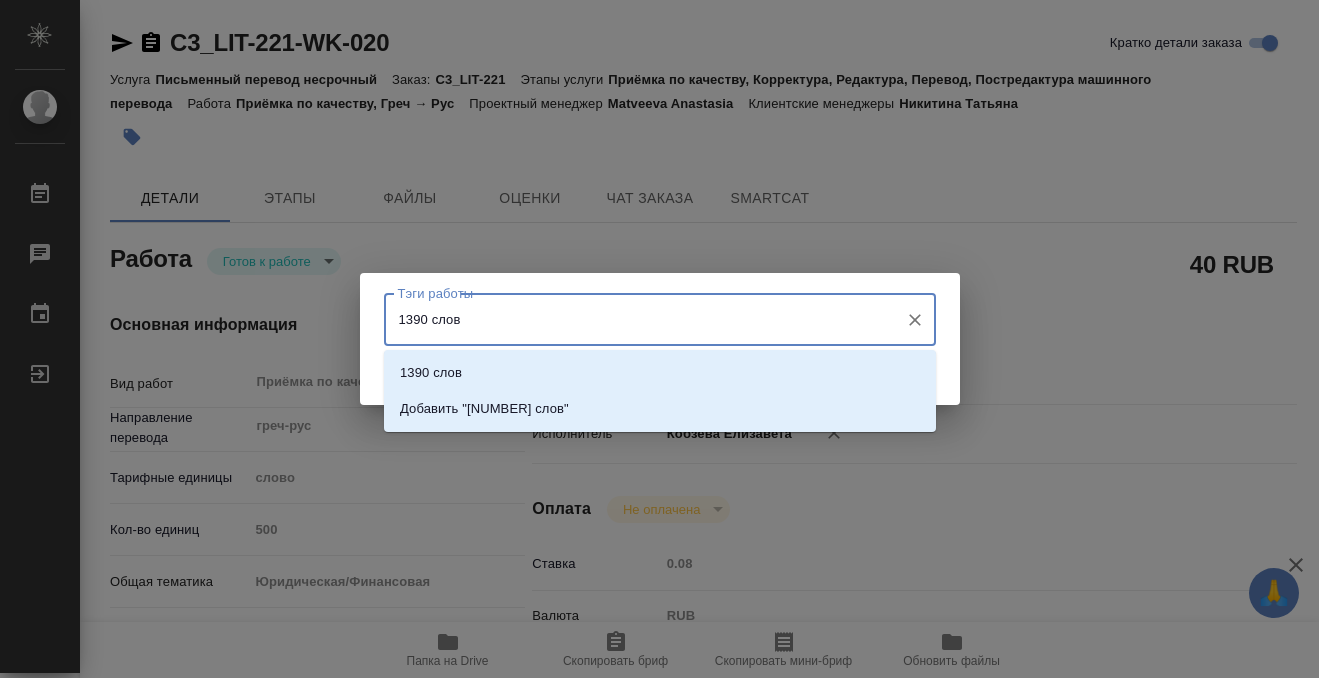 type 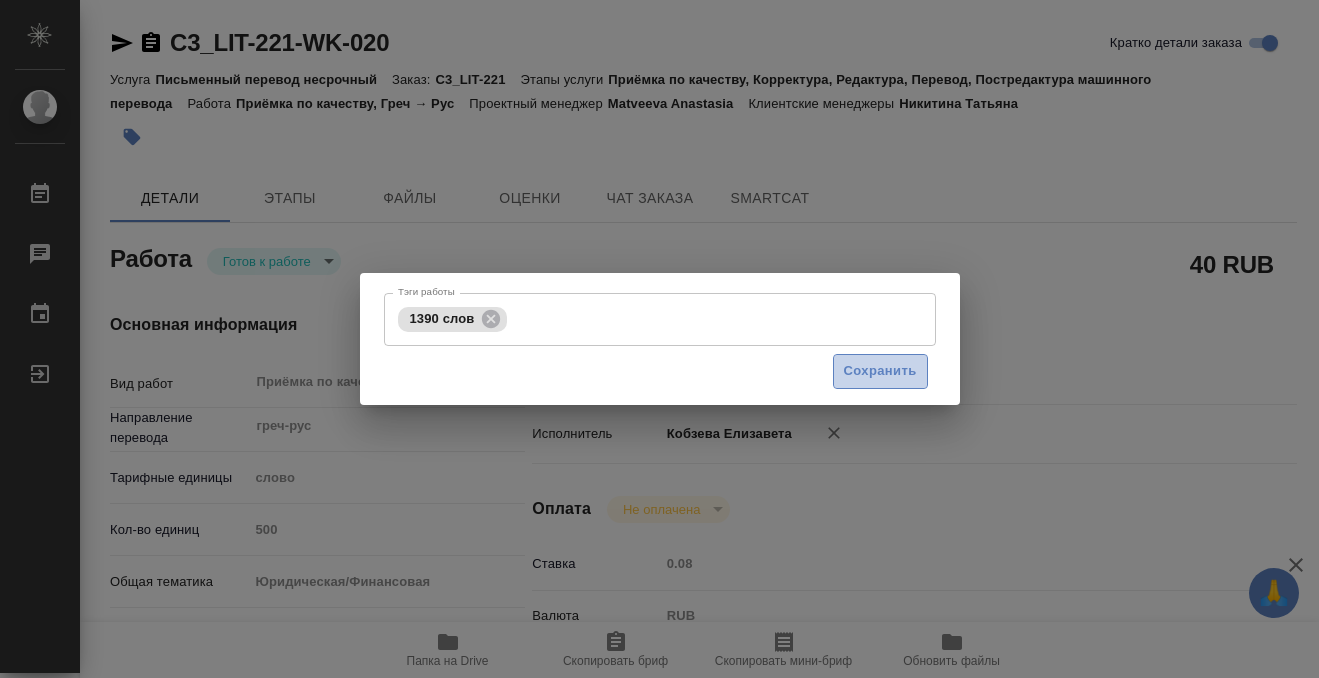 click on "Сохранить" at bounding box center (880, 371) 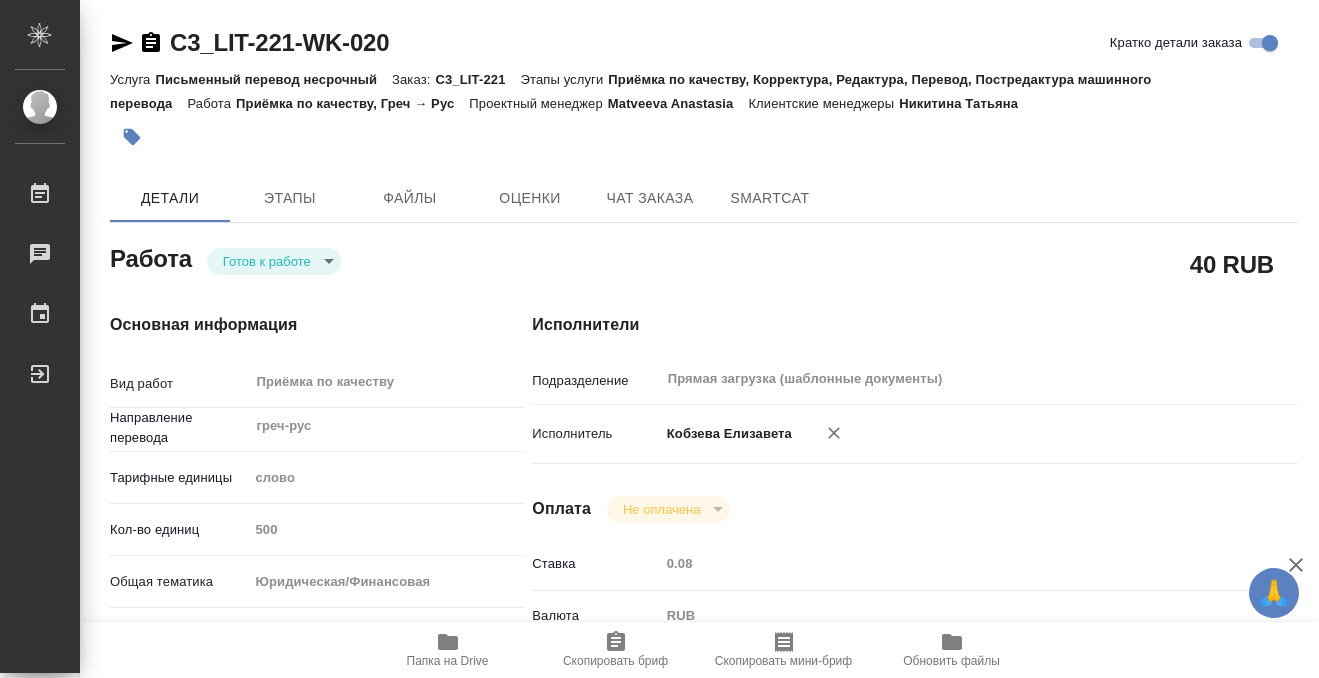 type on "readyForWork" 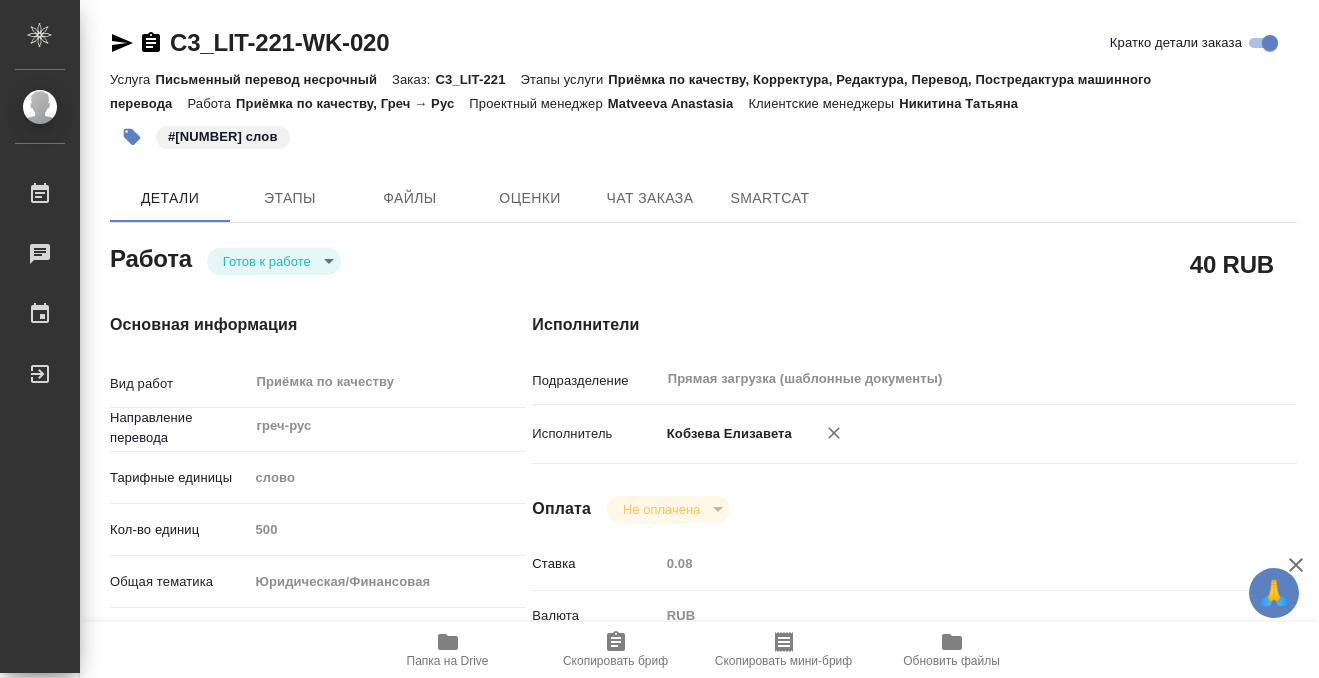 type on "x" 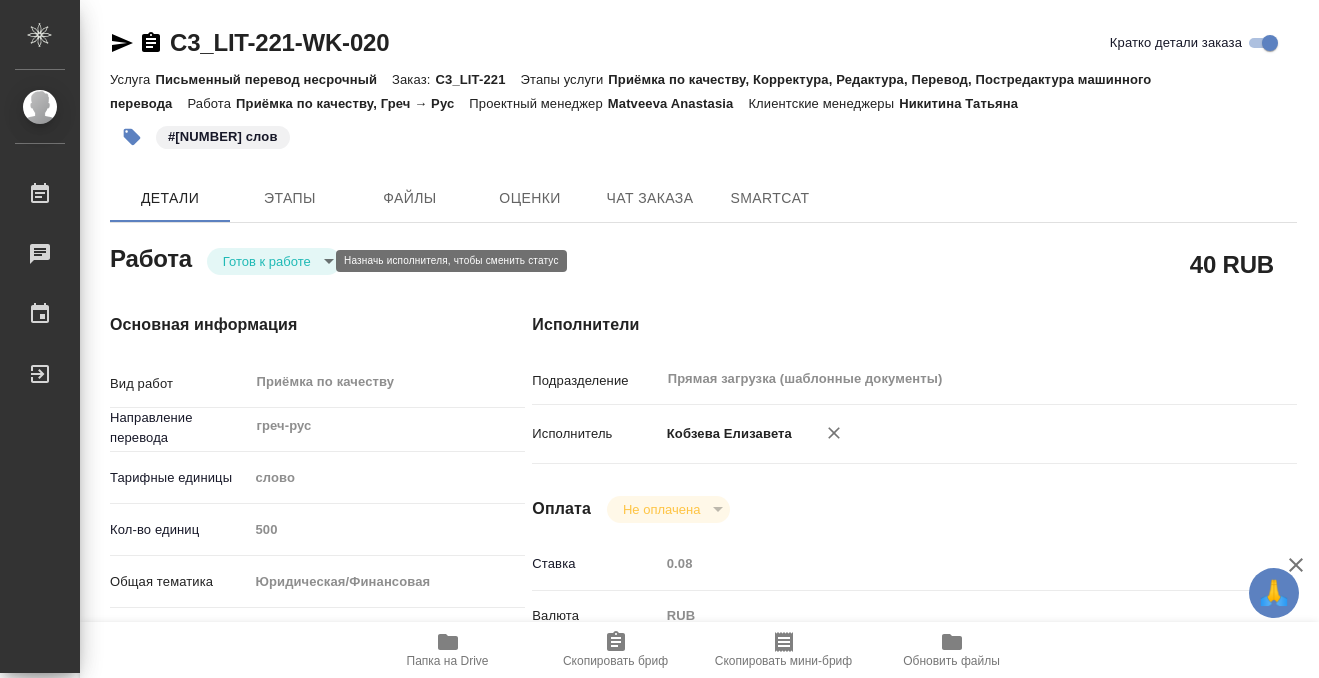 type on "x" 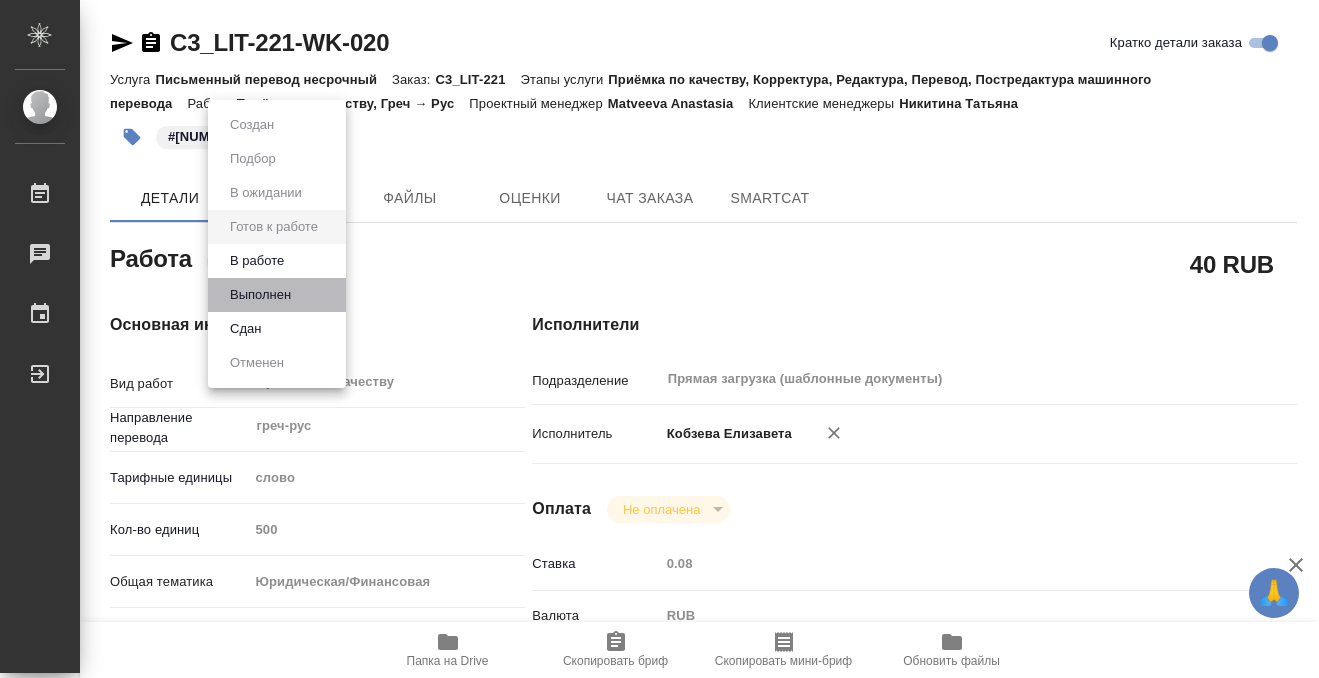 click on "Выполнен" at bounding box center [277, 295] 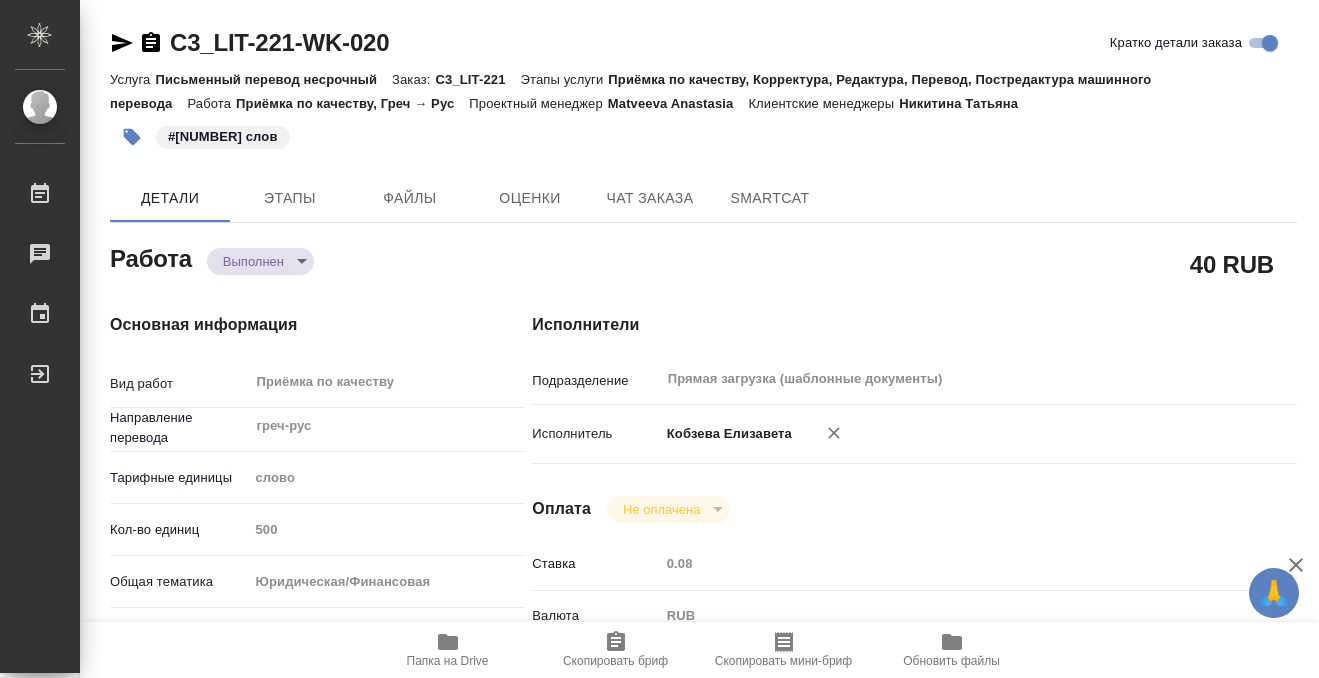 type on "x" 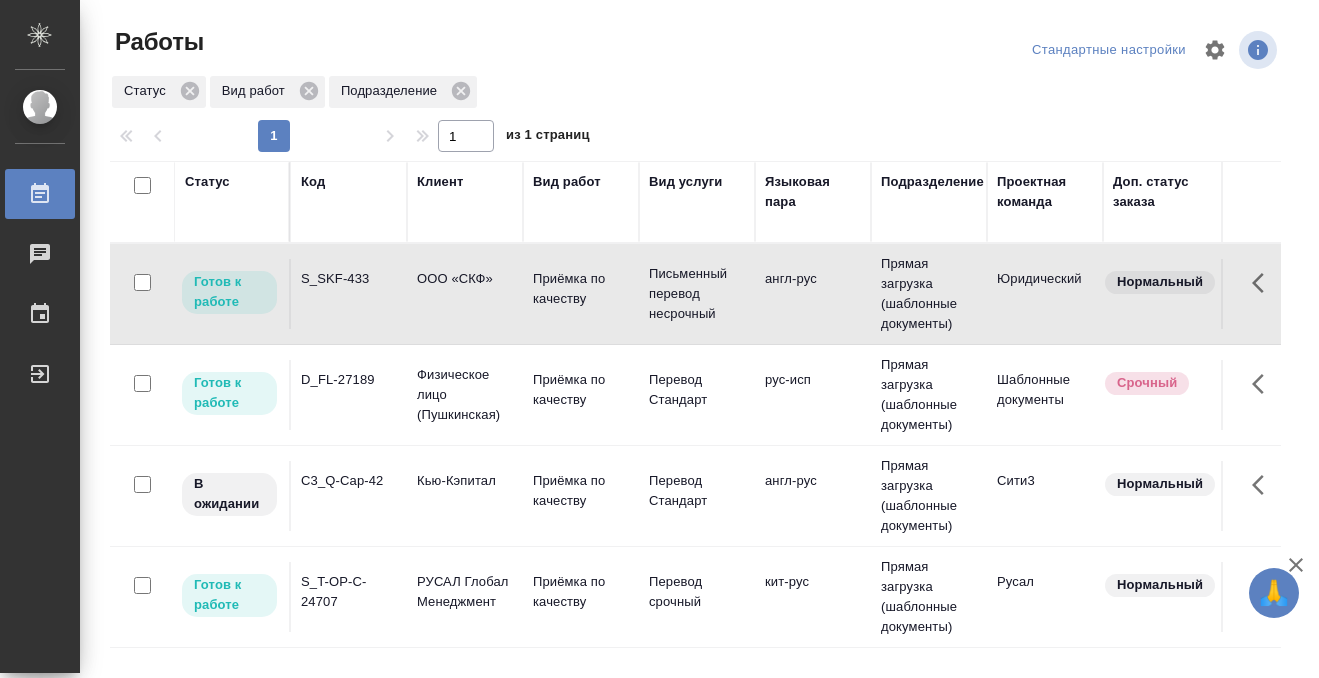scroll, scrollTop: 0, scrollLeft: 0, axis: both 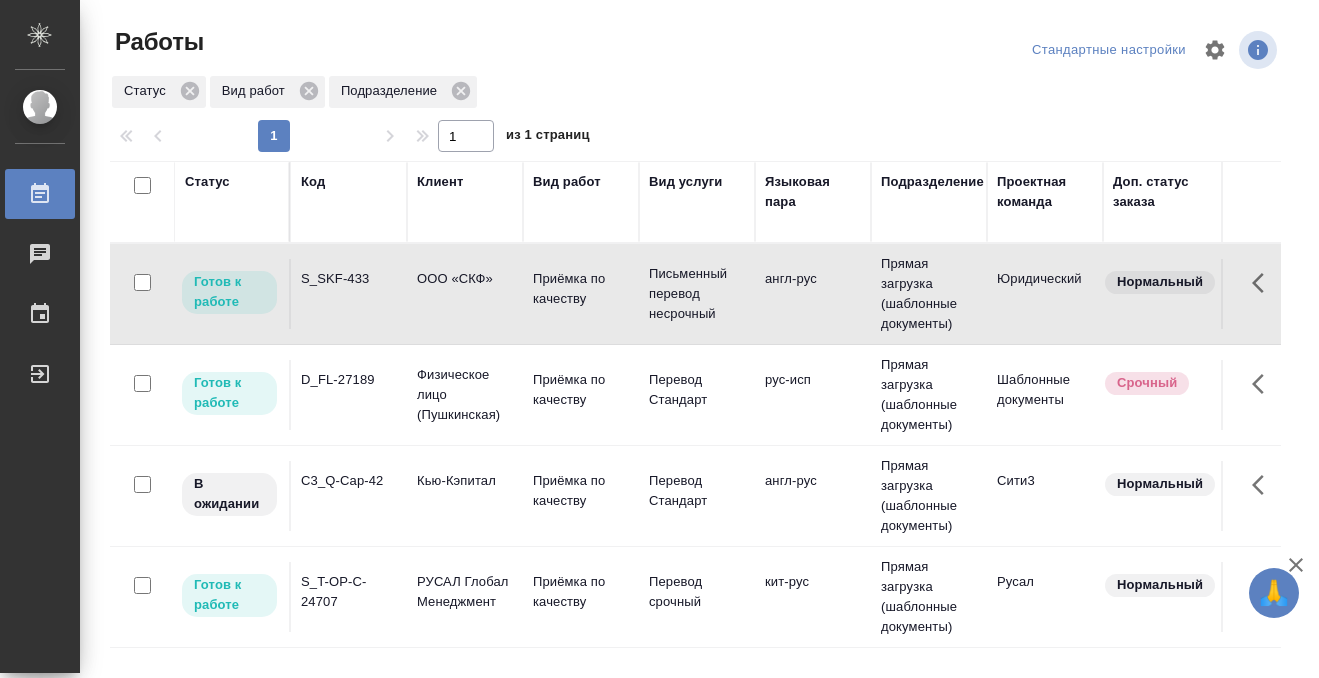 click on "S_SKF-433" at bounding box center (349, 279) 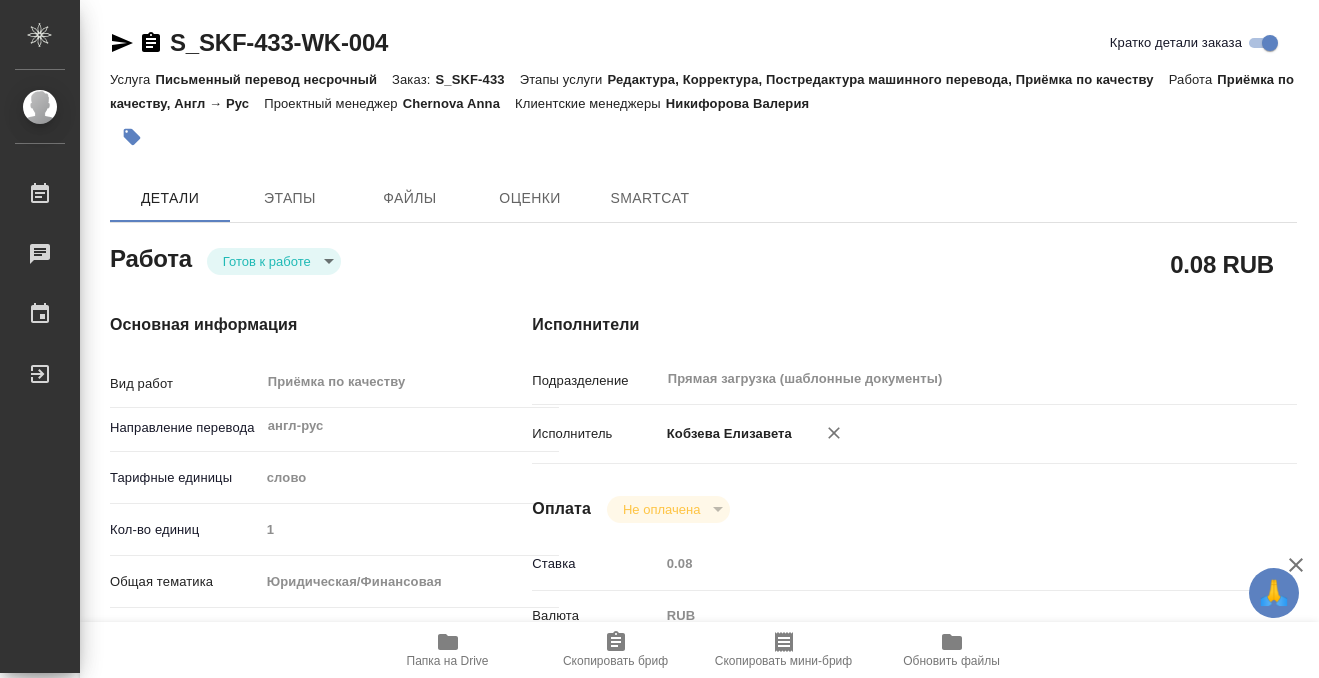 scroll, scrollTop: 0, scrollLeft: 0, axis: both 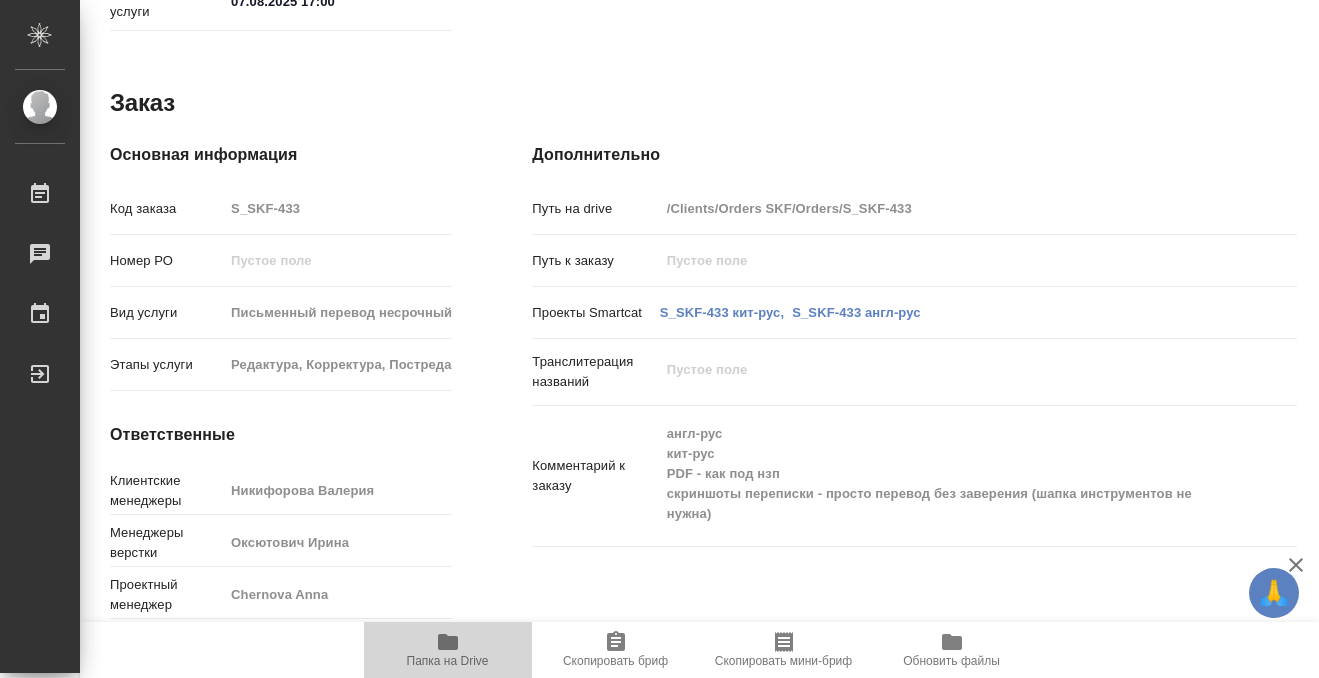 click 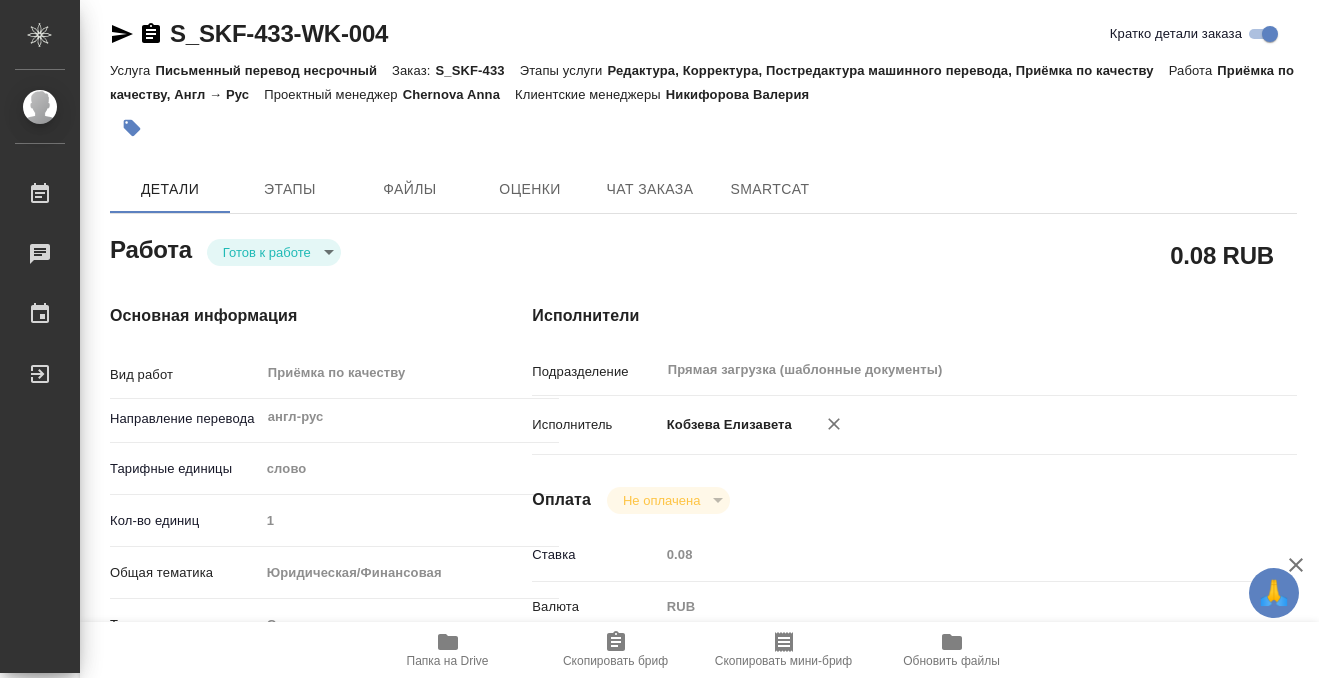 scroll, scrollTop: 0, scrollLeft: 0, axis: both 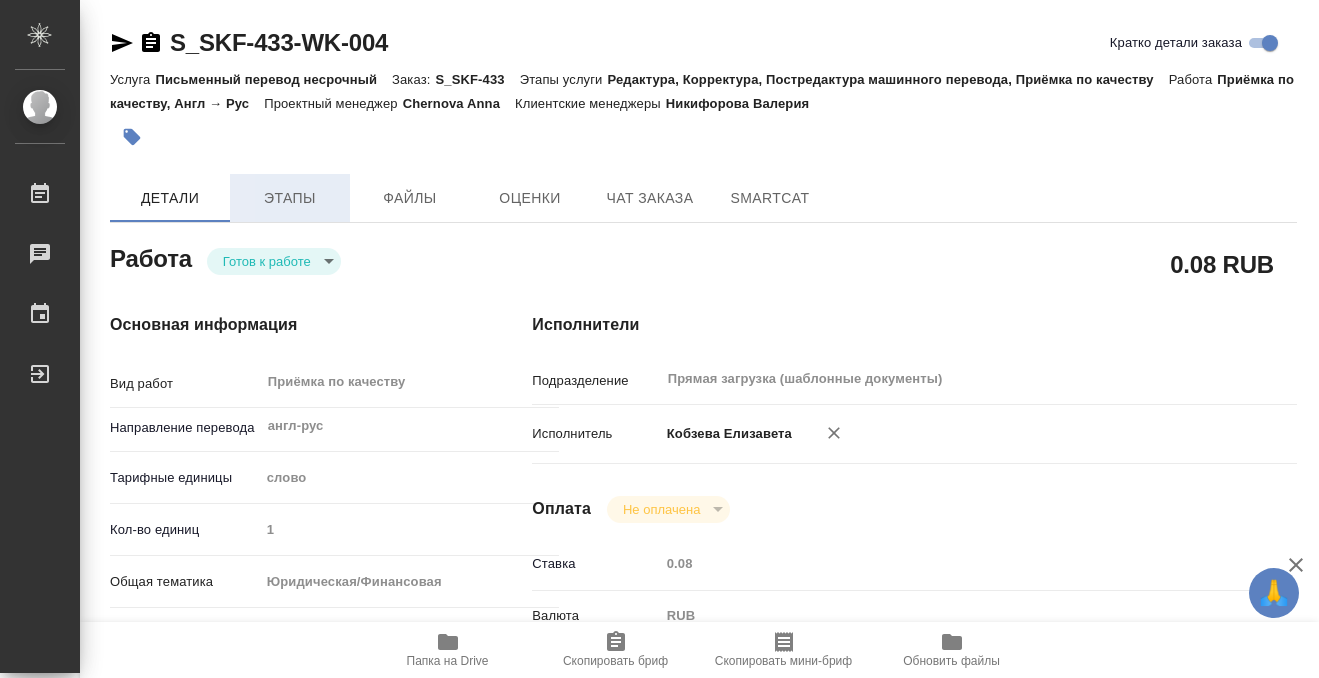 click on "Этапы" at bounding box center (290, 198) 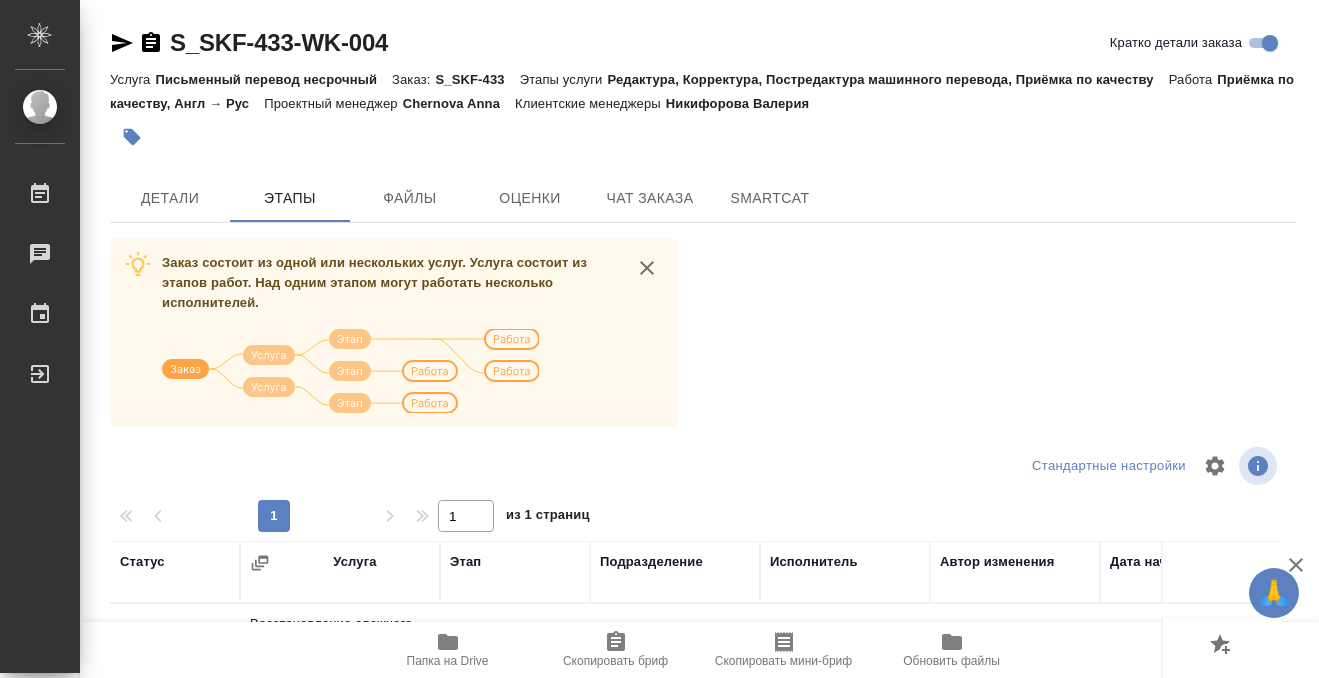 scroll, scrollTop: 299, scrollLeft: 0, axis: vertical 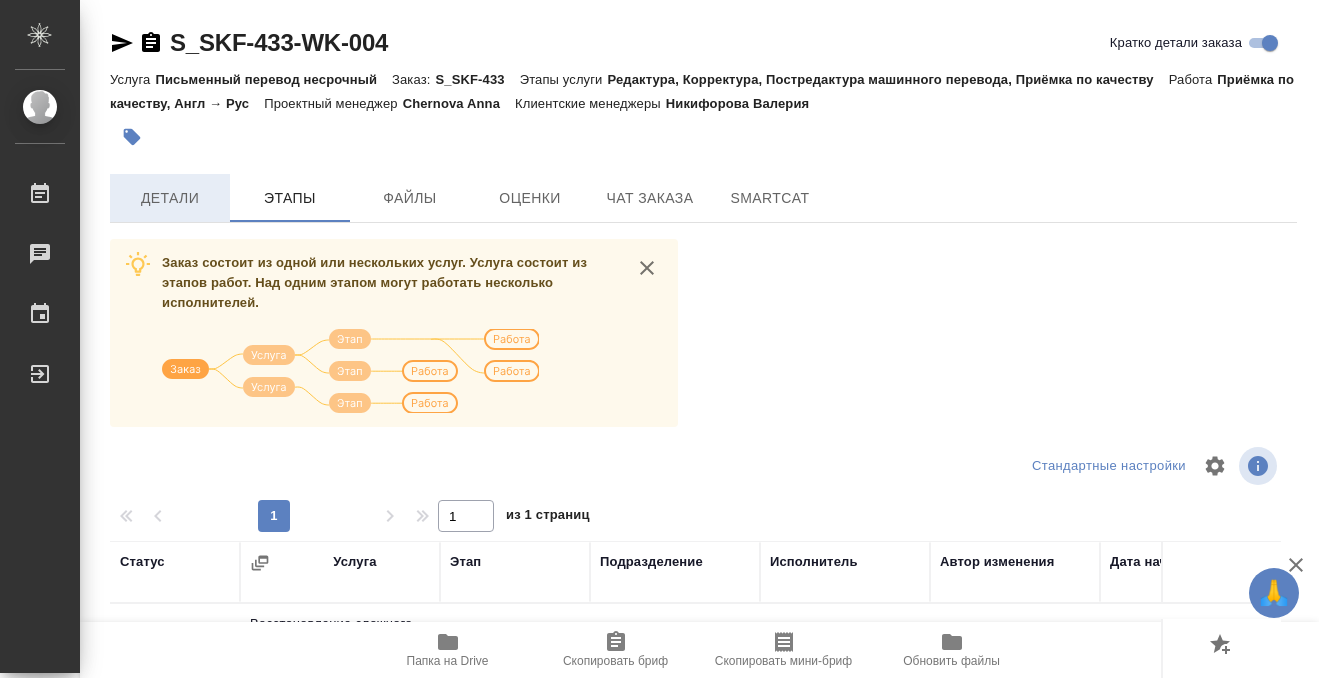 click on "Детали" at bounding box center (170, 198) 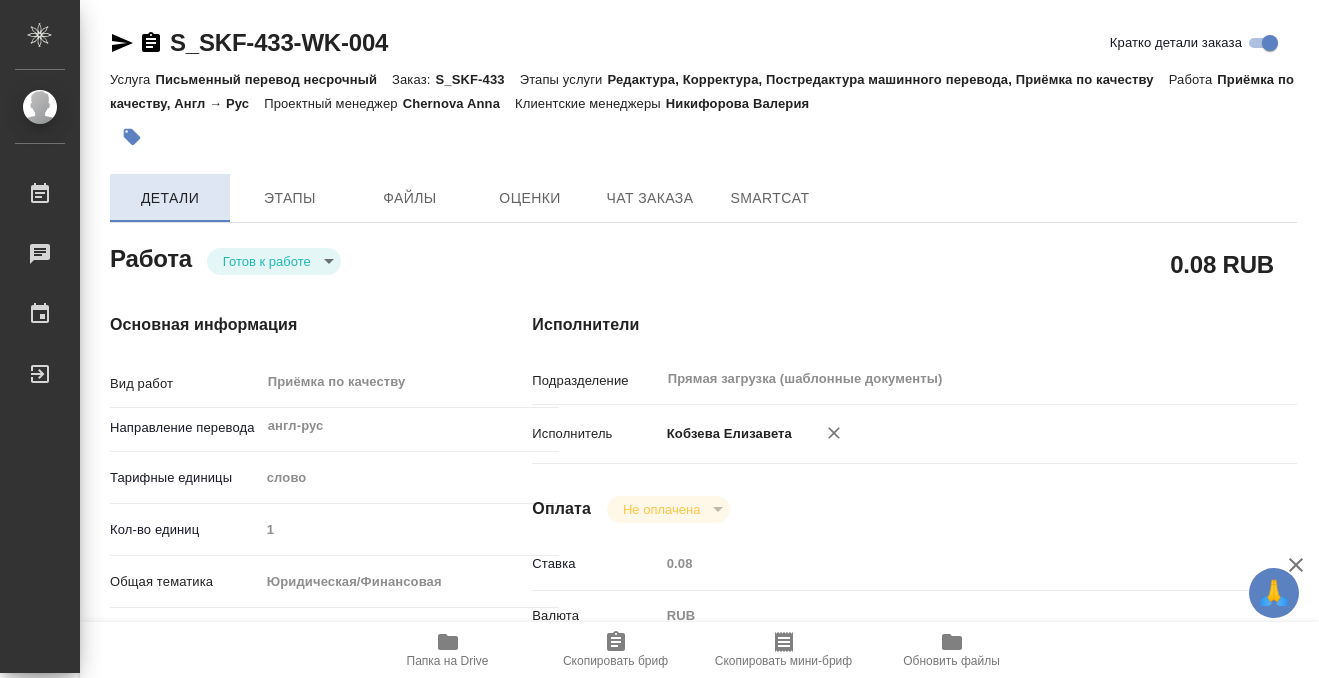 type on "x" 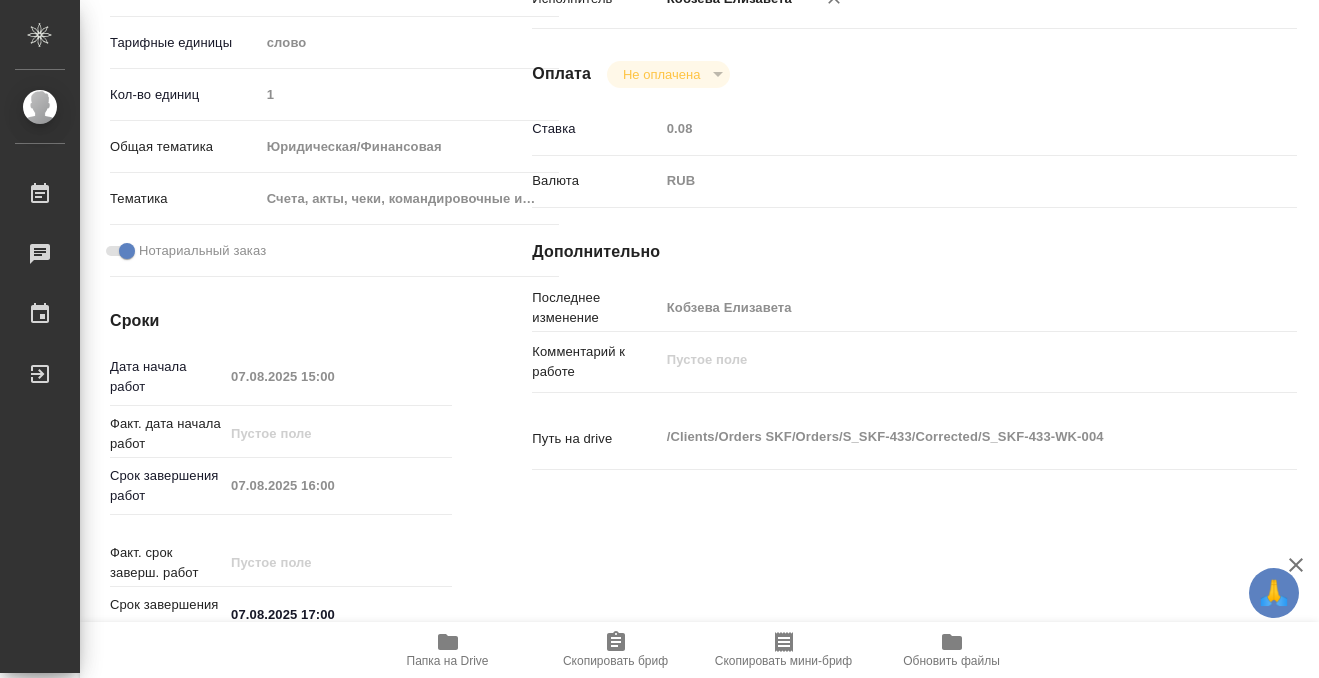 scroll, scrollTop: 0, scrollLeft: 0, axis: both 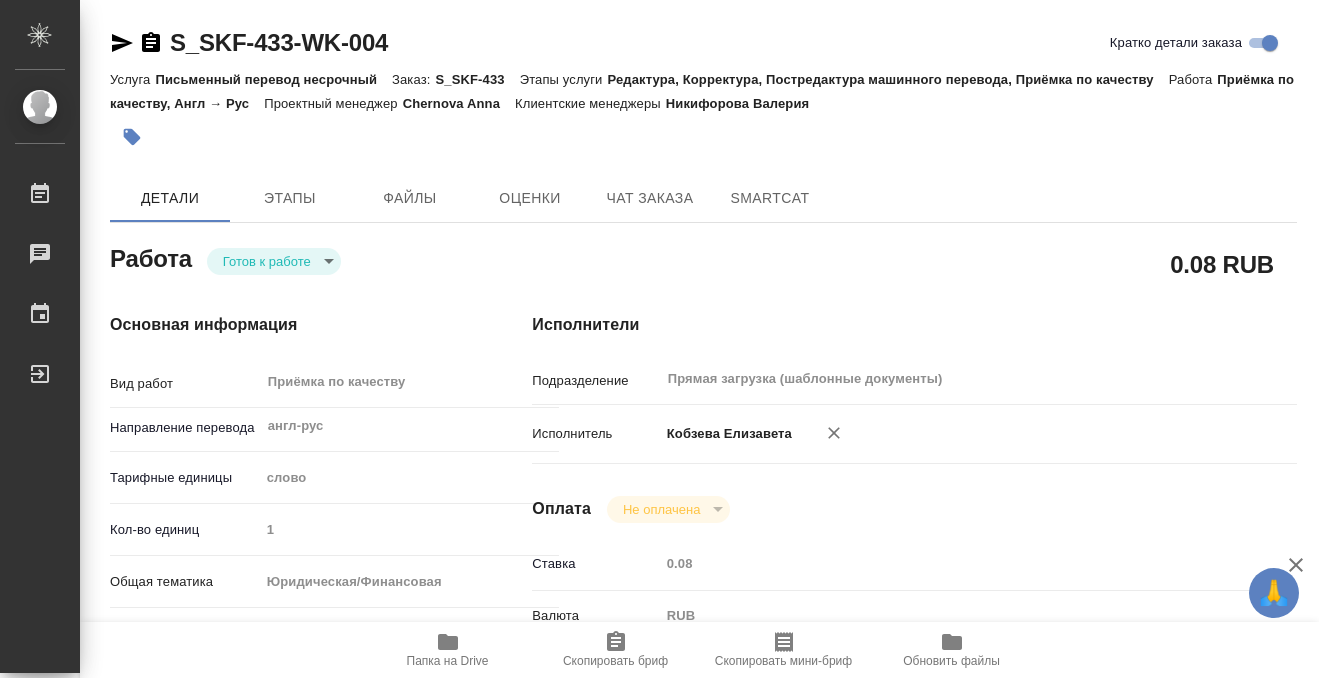 click 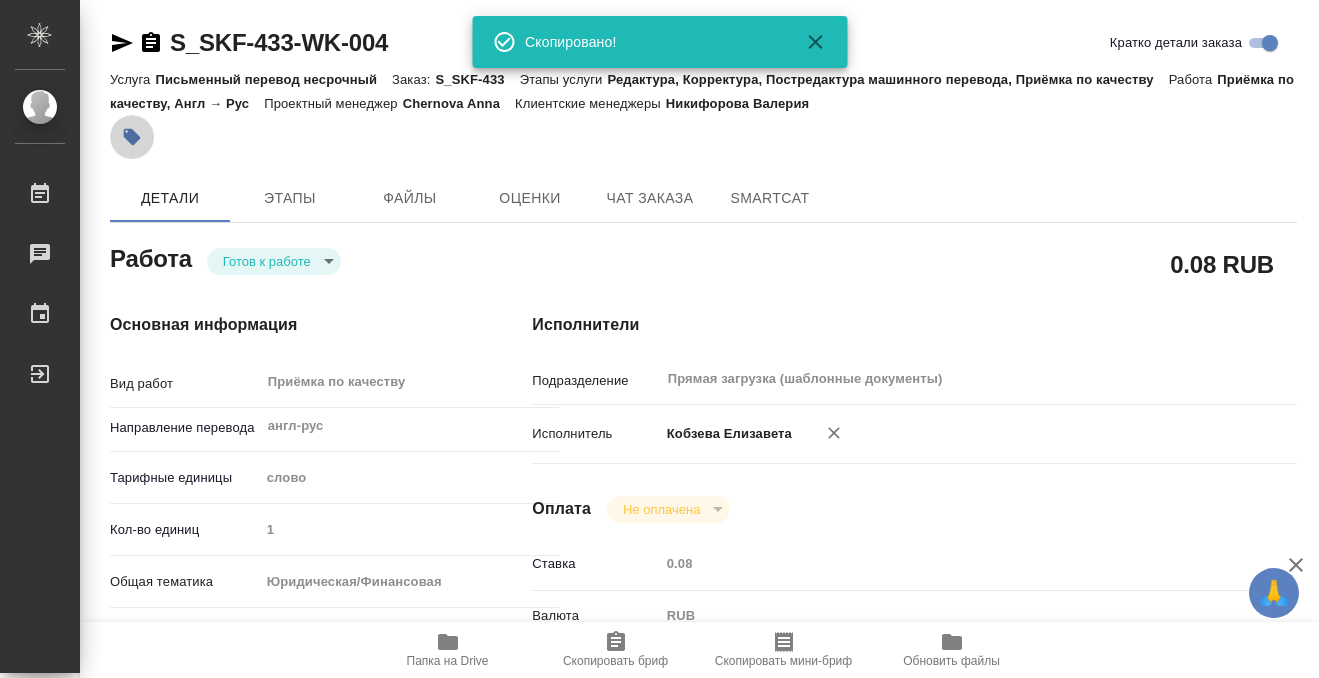 click 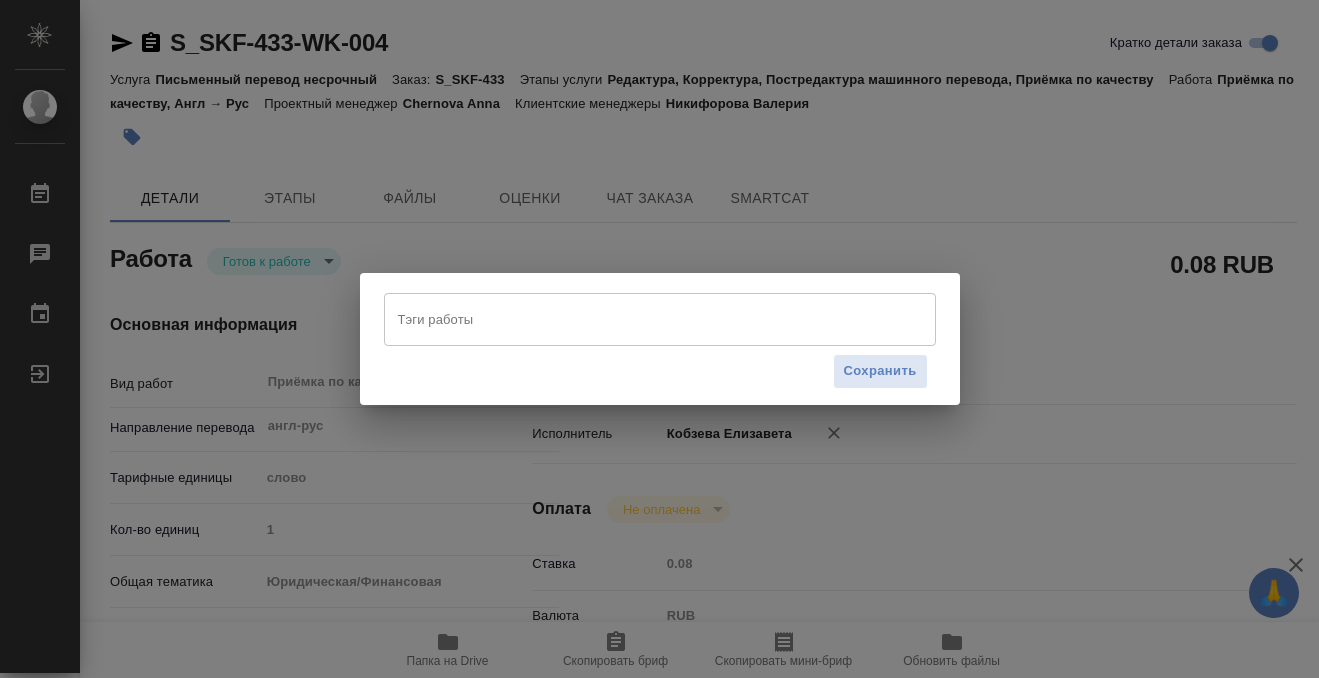 click on "Тэги работы" at bounding box center [660, 319] 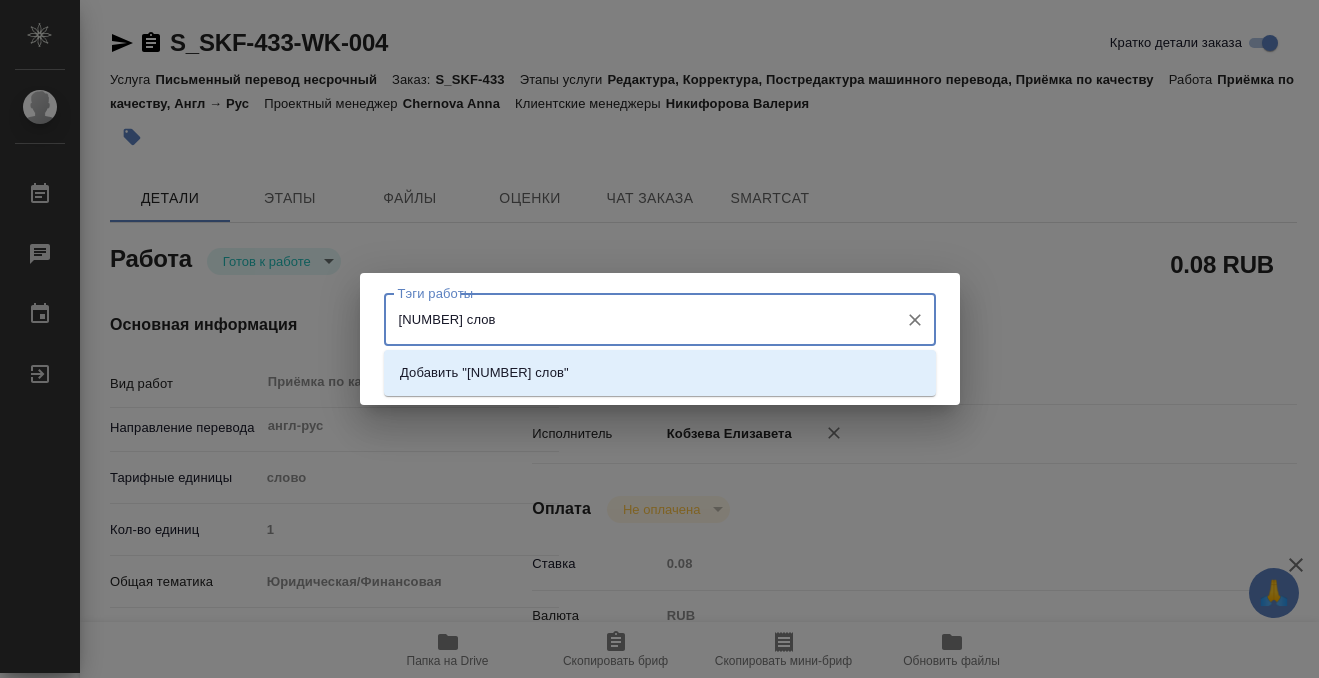 type on "3191 слово" 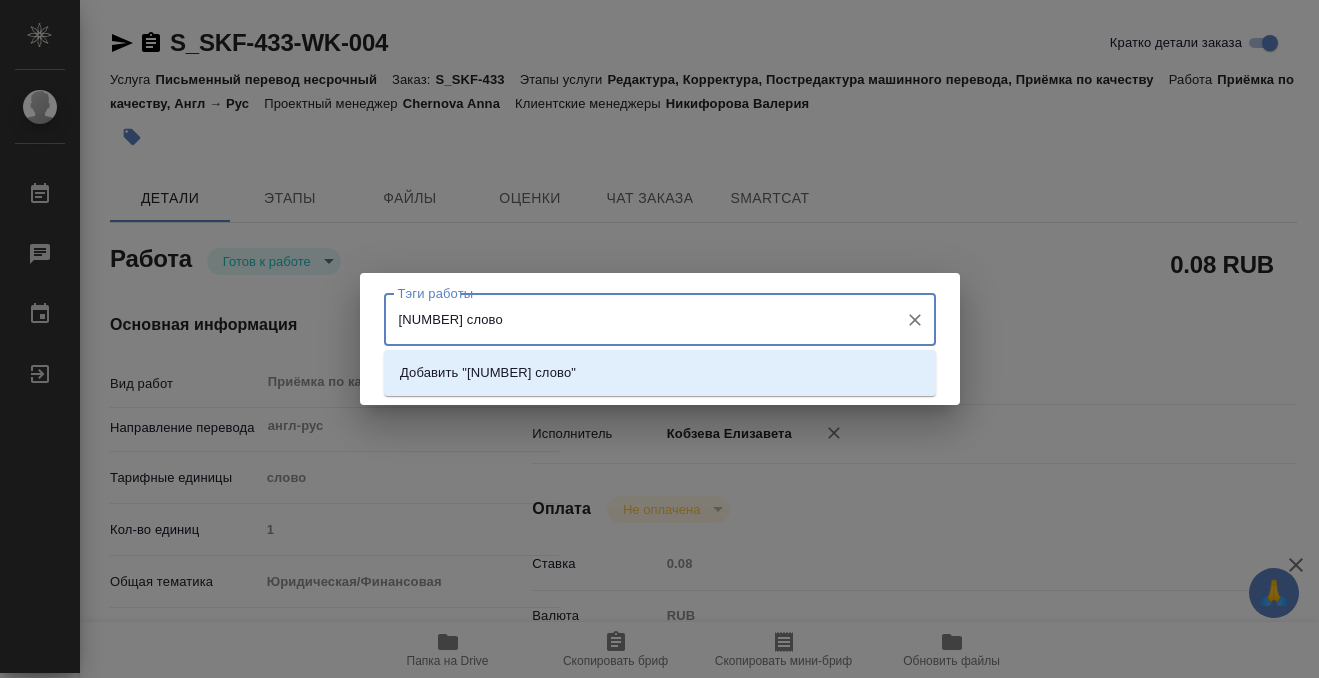 type 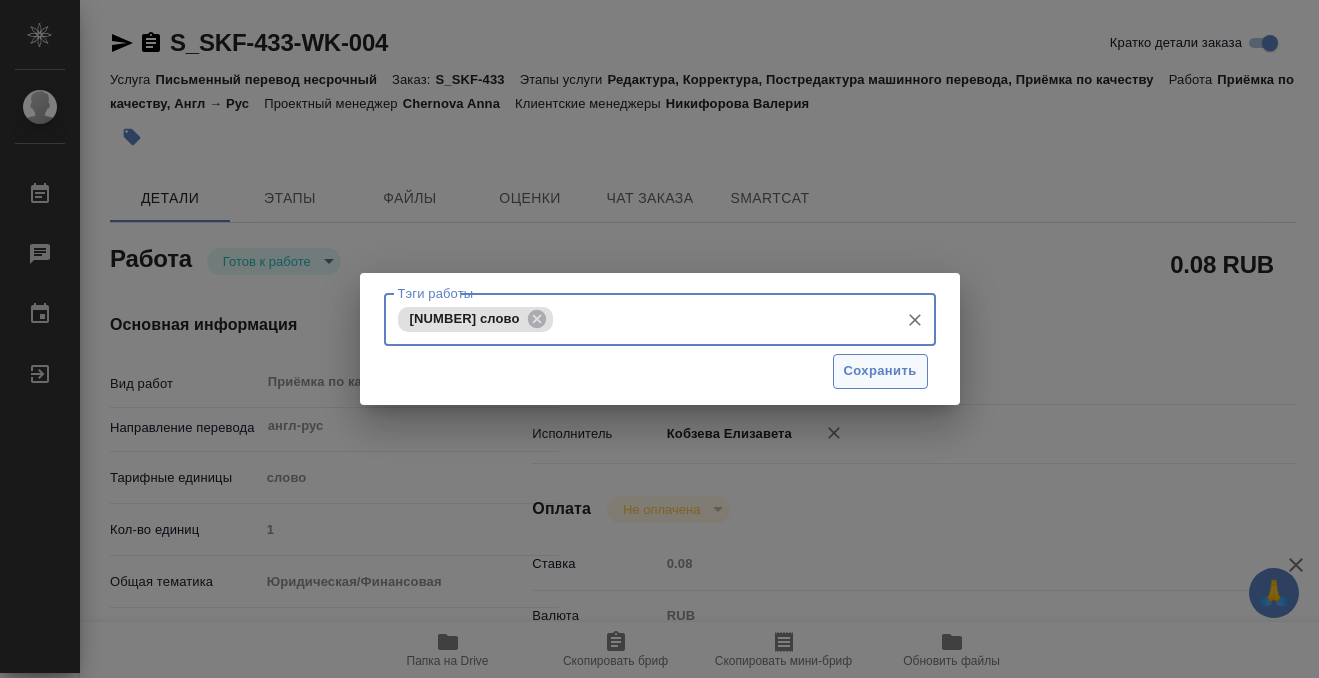 click on "Сохранить" at bounding box center [880, 371] 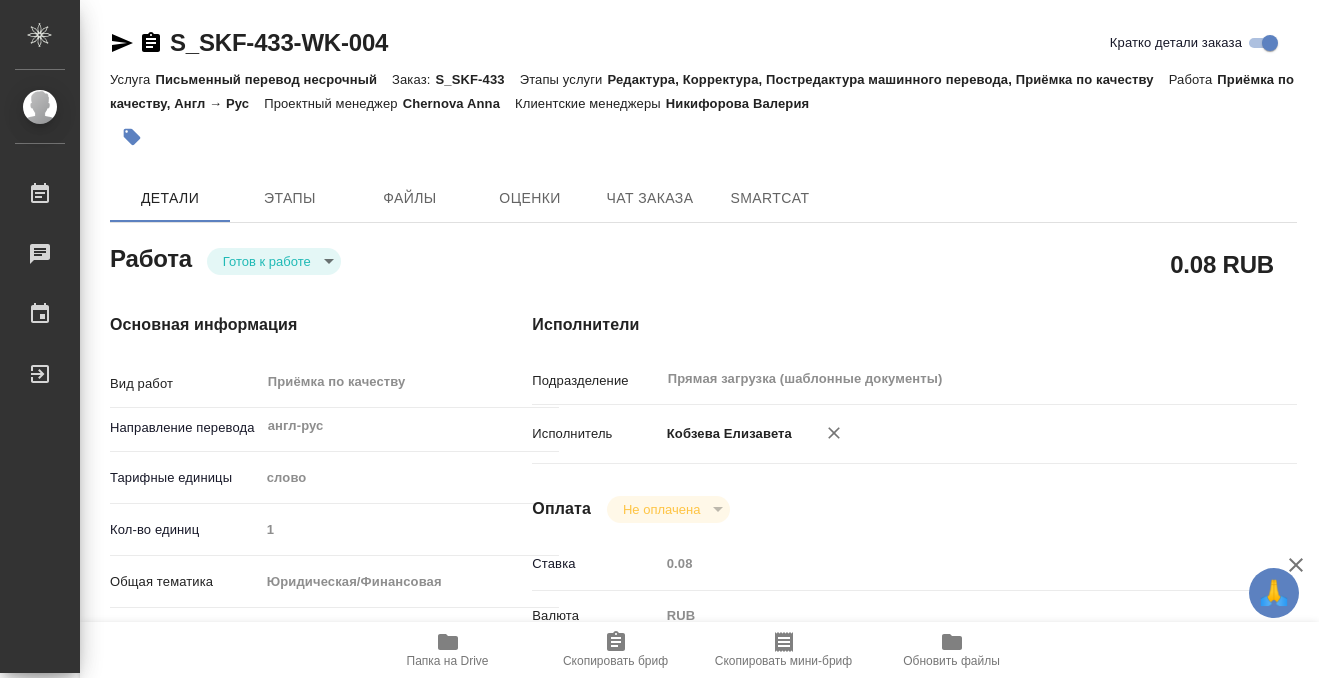 type on "readyForWork" 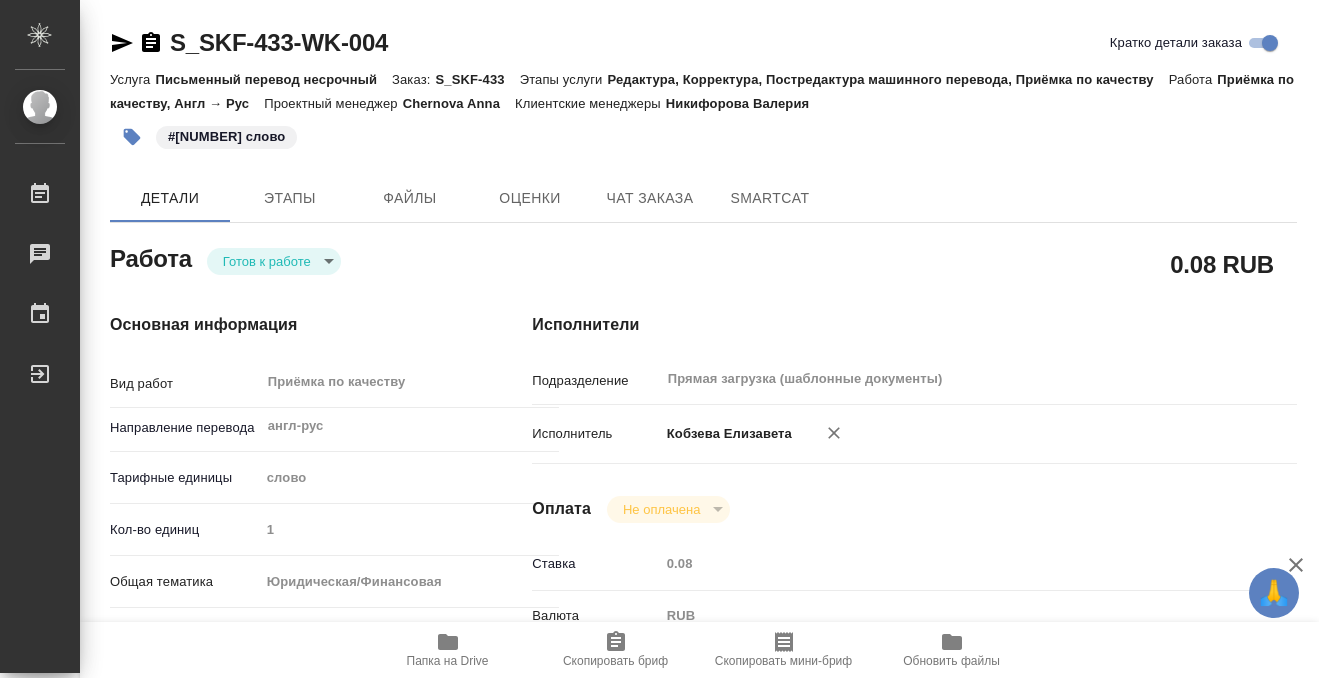 type on "x" 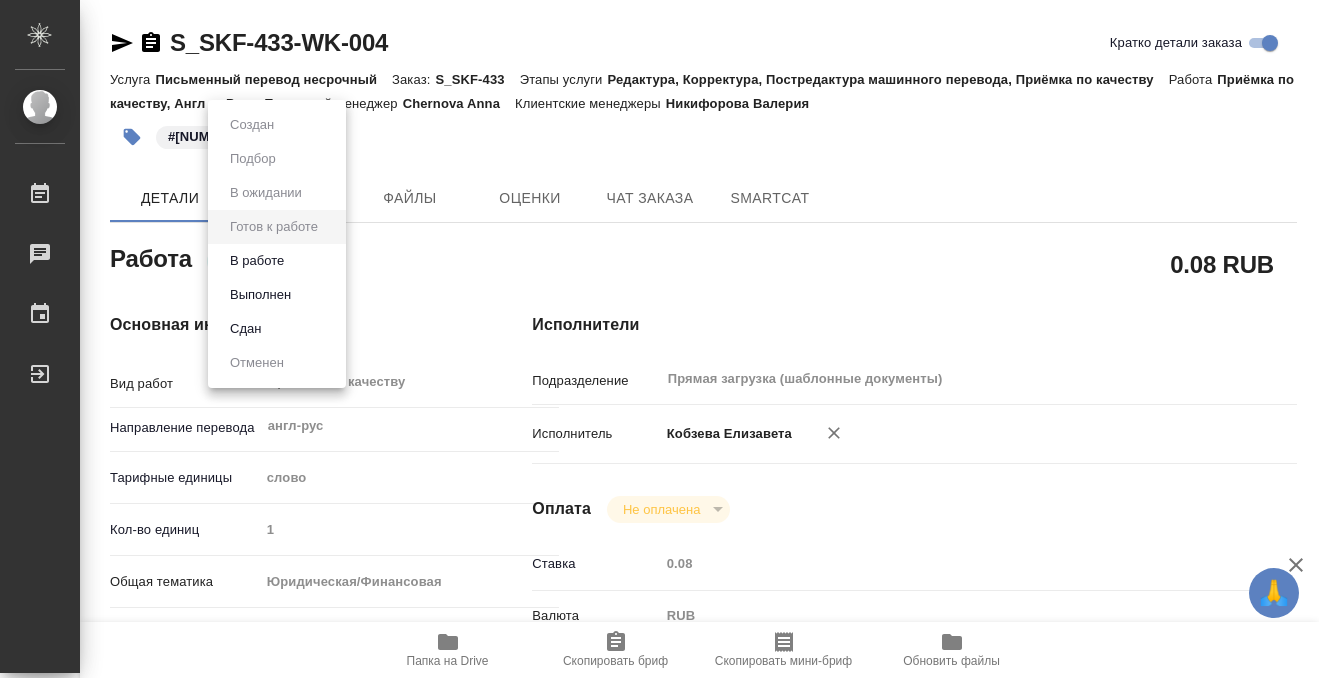 click on "🙏 .cls-1
fill:#fff;
AWATERA Kobzeva Elizaveta Работы 0 Чаты График Выйти S_SKF-433-WK-004 Кратко детали заказа Услуга Письменный перевод несрочный Заказ: S_SKF-433 Этапы услуги Редактура, Корректура, Постредактура машинного перевода, Приёмка по качеству Работа Приёмка по качеству, Англ → Рус Проектный менеджер Chernova Anna Клиентские менеджеры Никифорова Валерия #3191 слово Детали Этапы Файлы Оценки Чат заказа SmartCat Работа Готов к работе readyForWork 0.08 RUB Основная информация Вид работ Приёмка по качеству x ​ Направление перевода англ-рус ​ Тарифные единицы слово 5a8b1489cc6b4906c91bfd90 1 x" at bounding box center [659, 339] 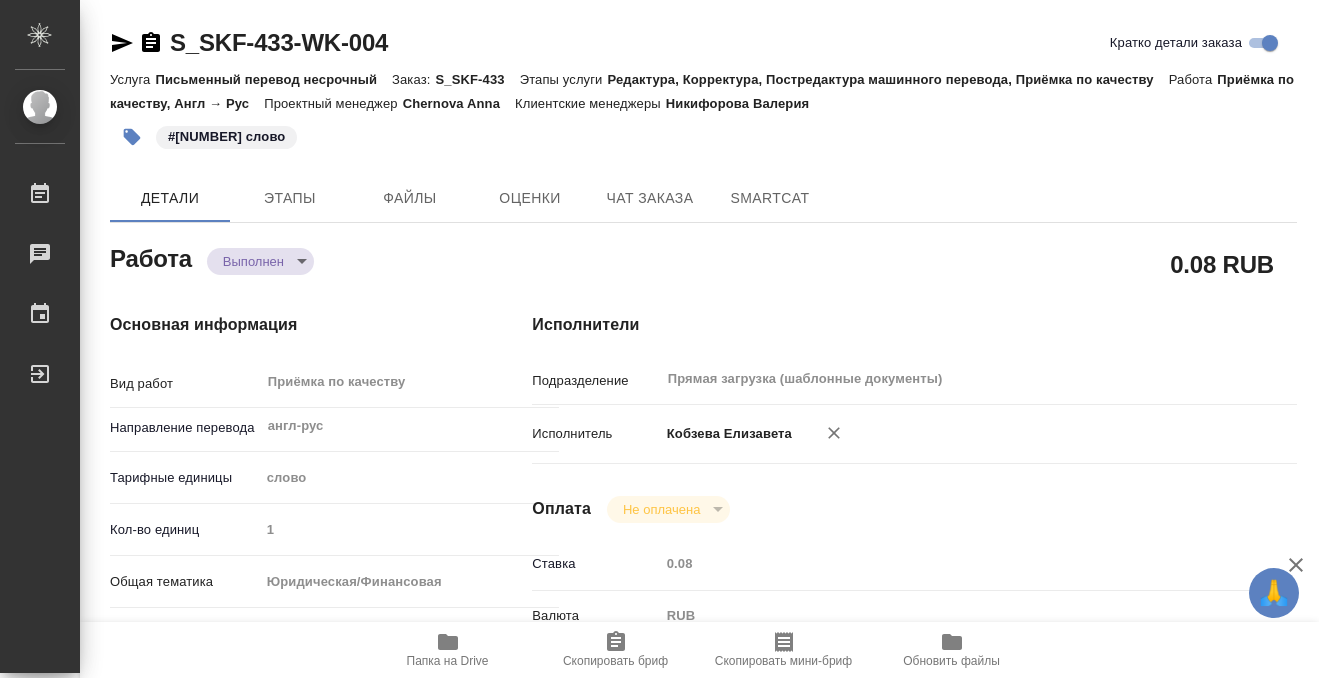 type on "x" 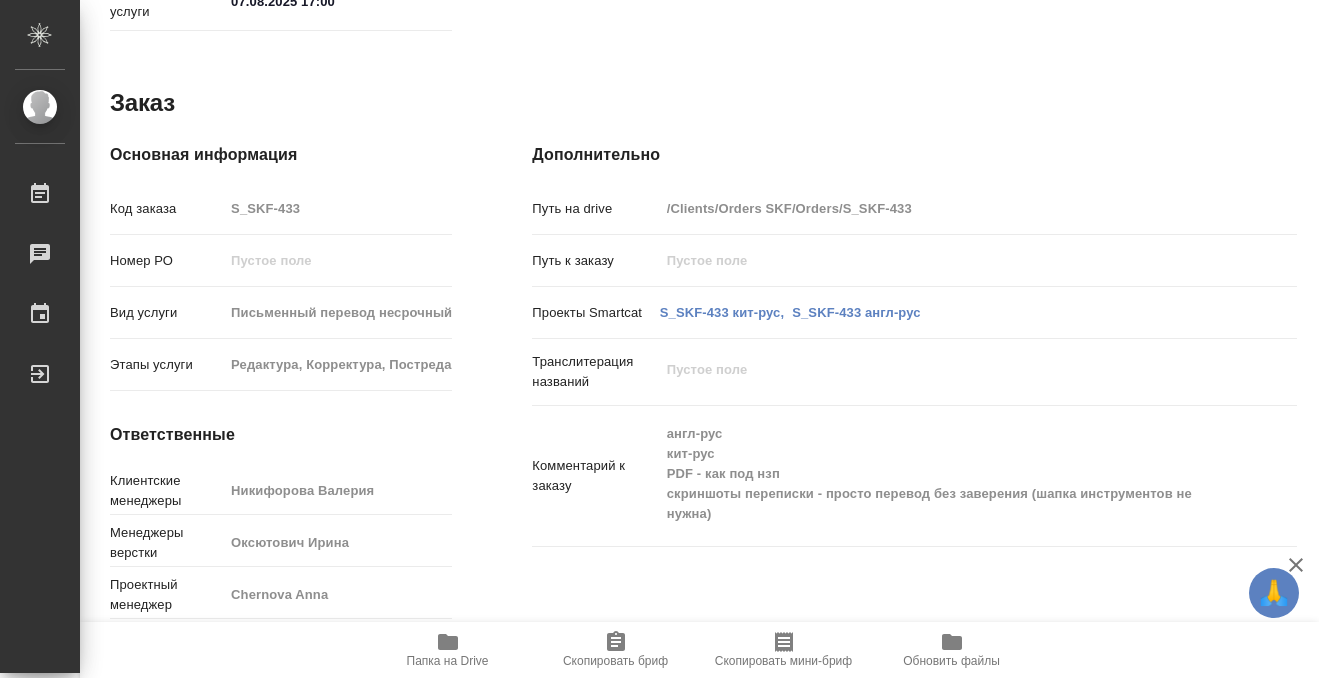 scroll, scrollTop: 0, scrollLeft: 0, axis: both 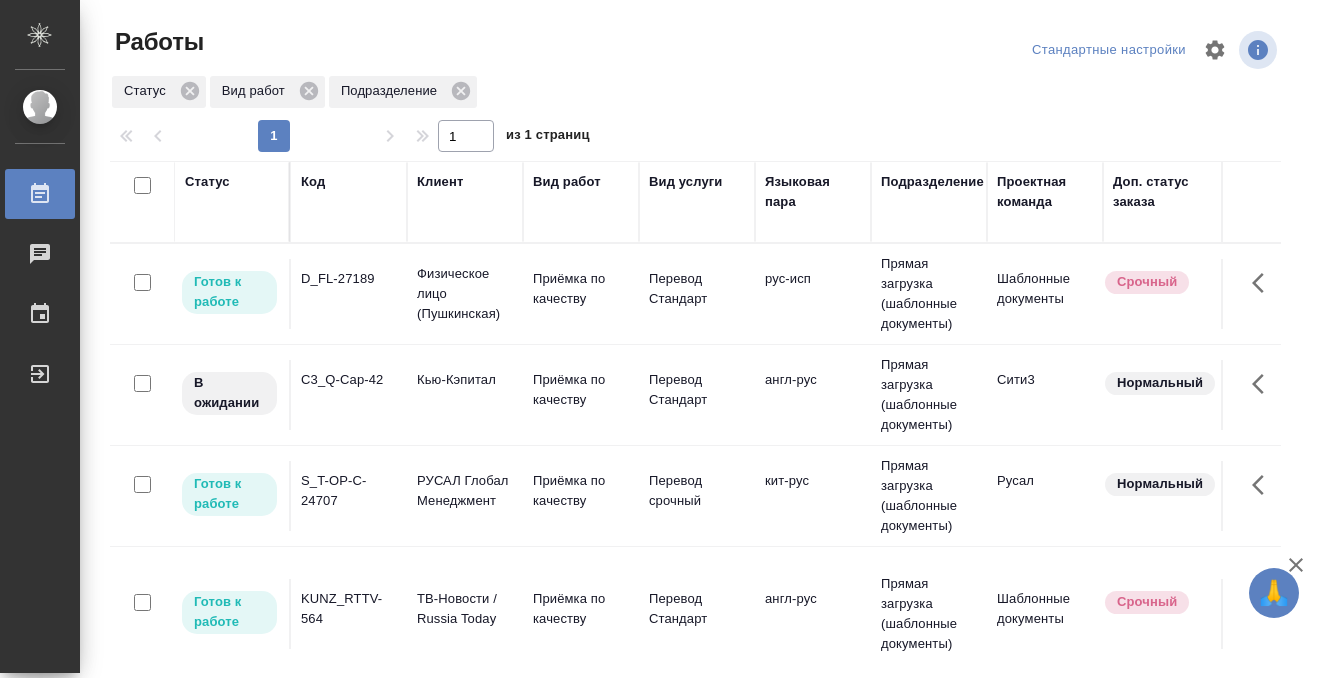 click on "D_FL-27189" at bounding box center [349, 294] 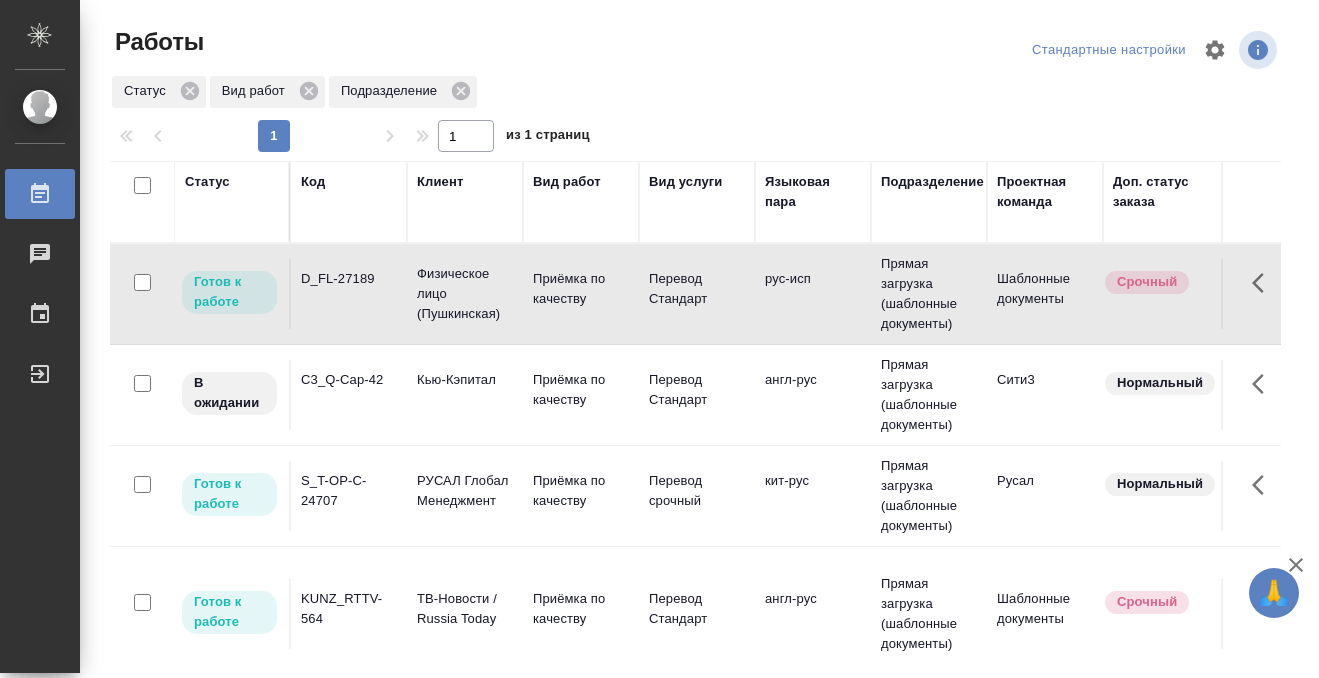 click on "D_FL-27189" at bounding box center (349, 294) 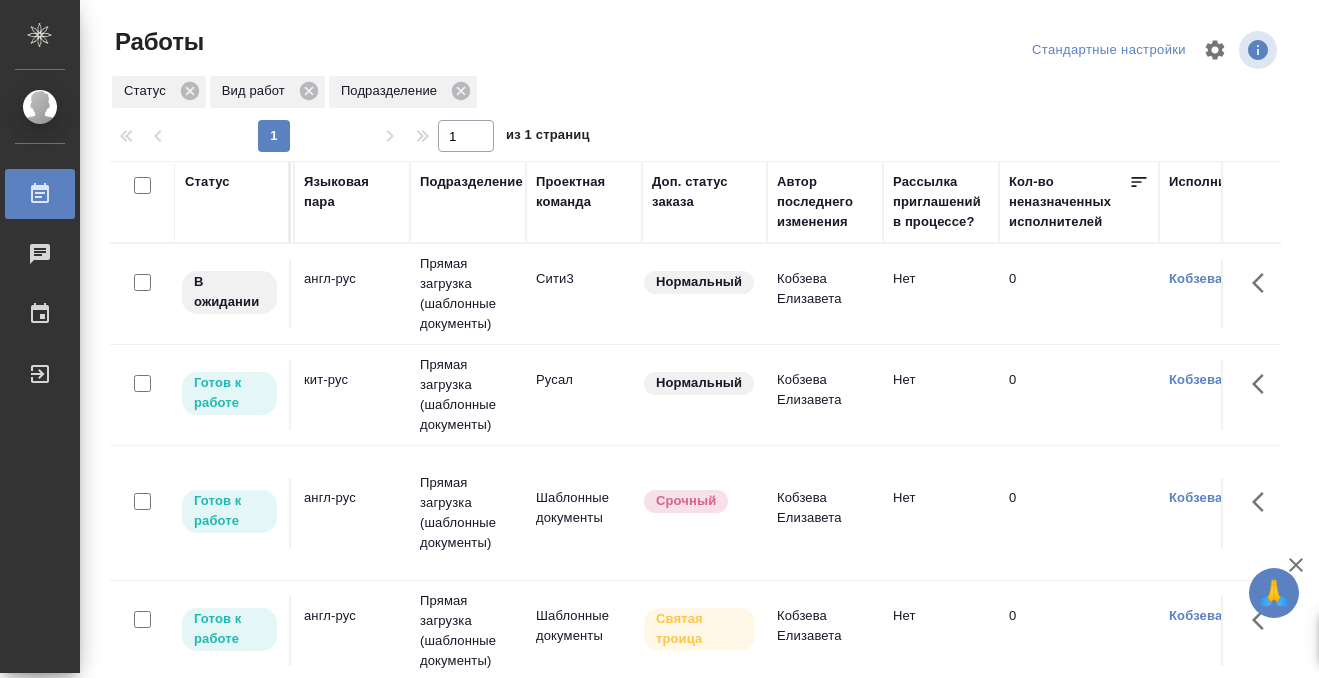 scroll, scrollTop: 0, scrollLeft: 0, axis: both 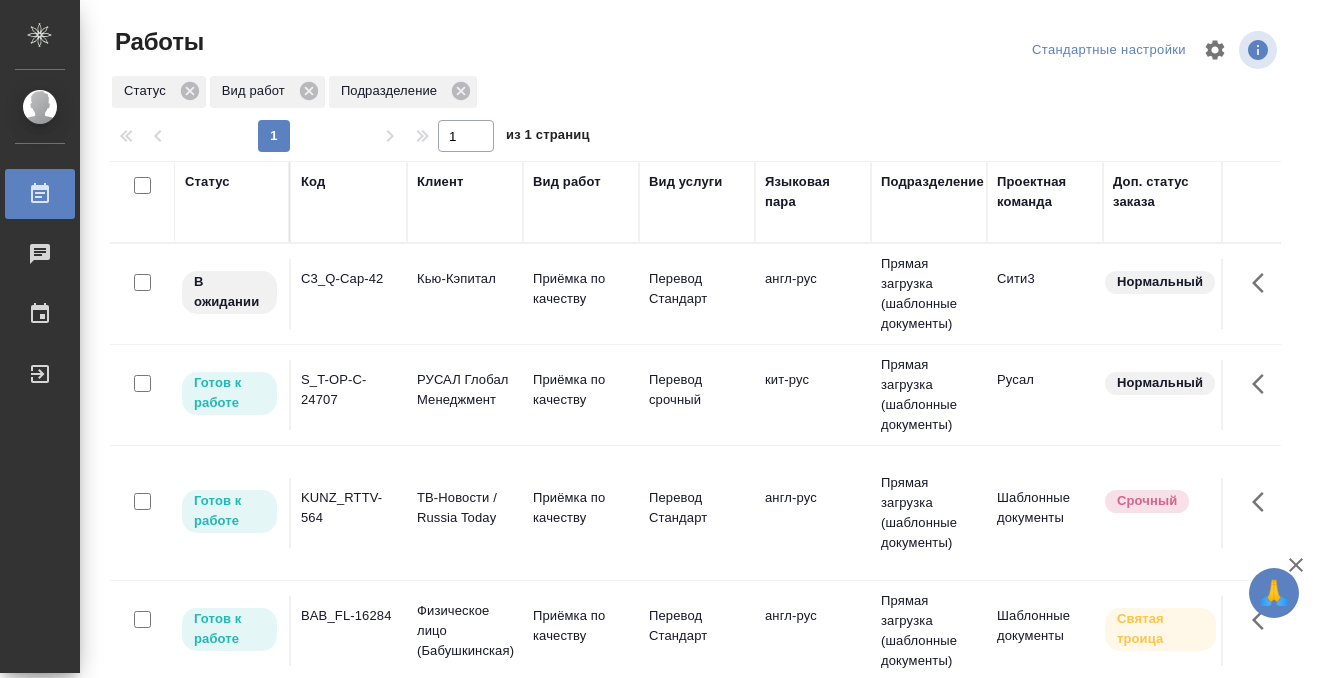 click on "Статус" at bounding box center (207, 182) 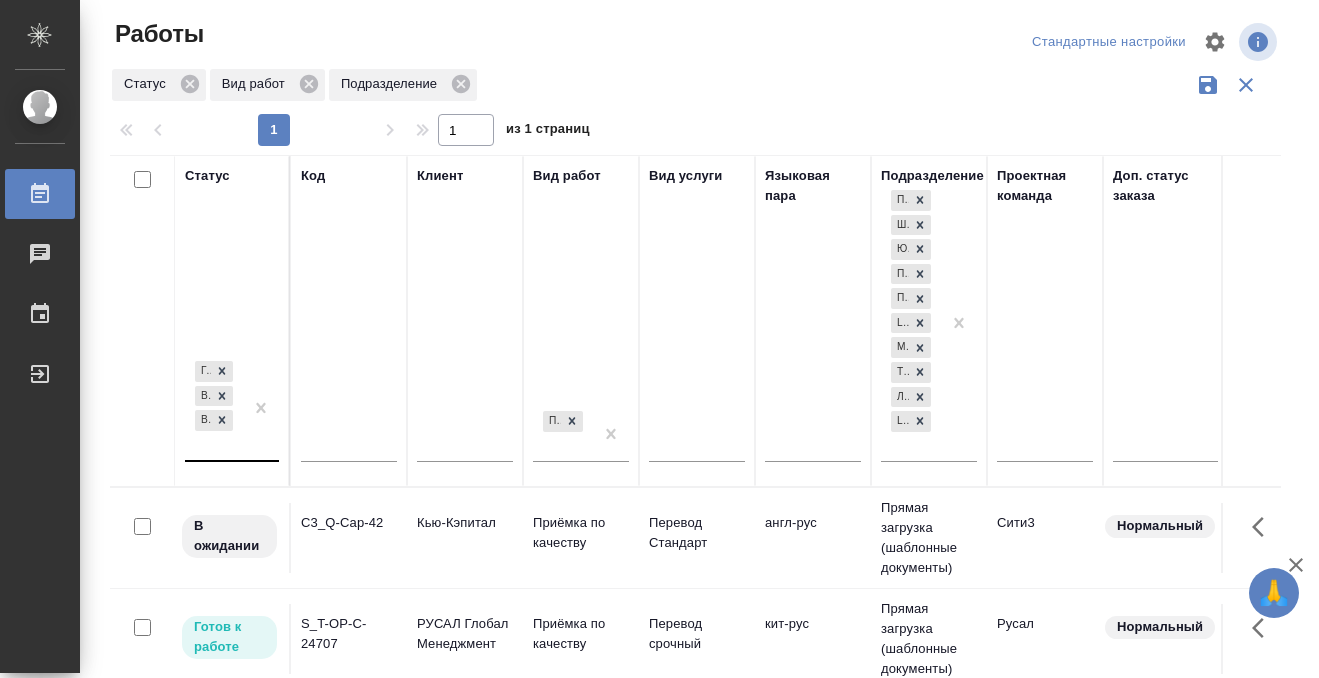 click on "Готов к работе В работе В ожидании" at bounding box center [232, 416] 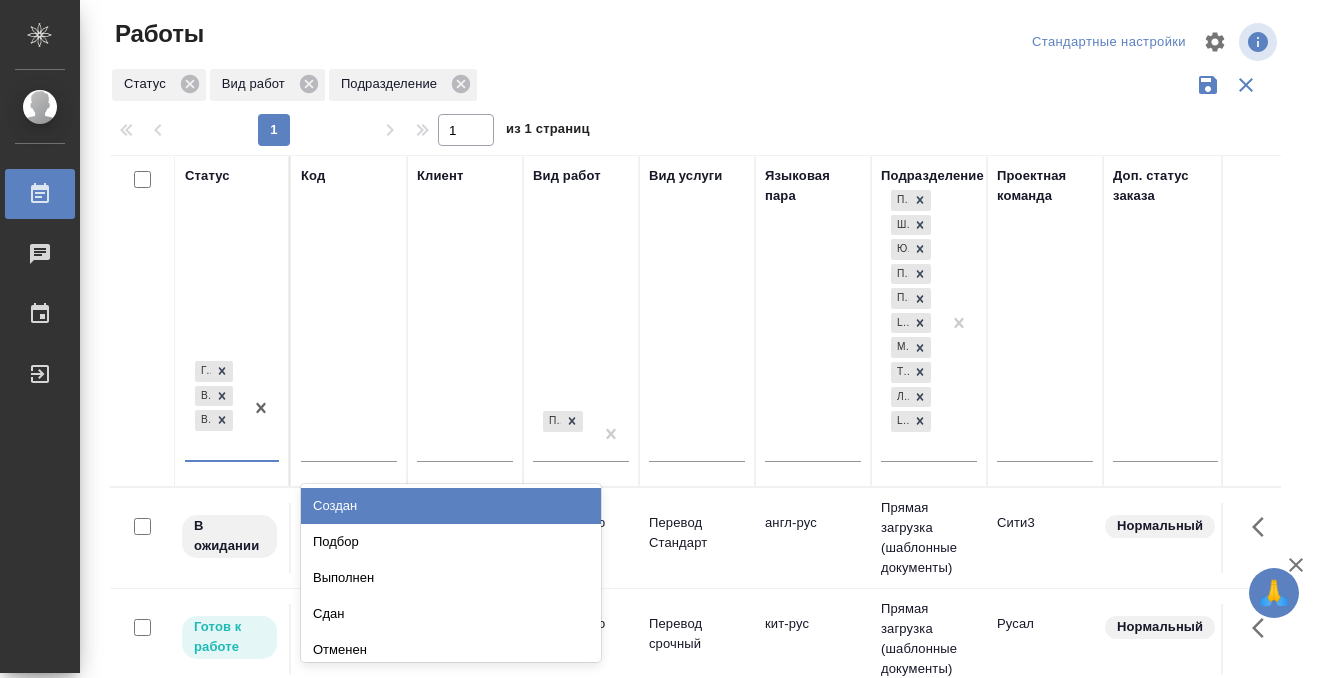 scroll, scrollTop: 10, scrollLeft: 0, axis: vertical 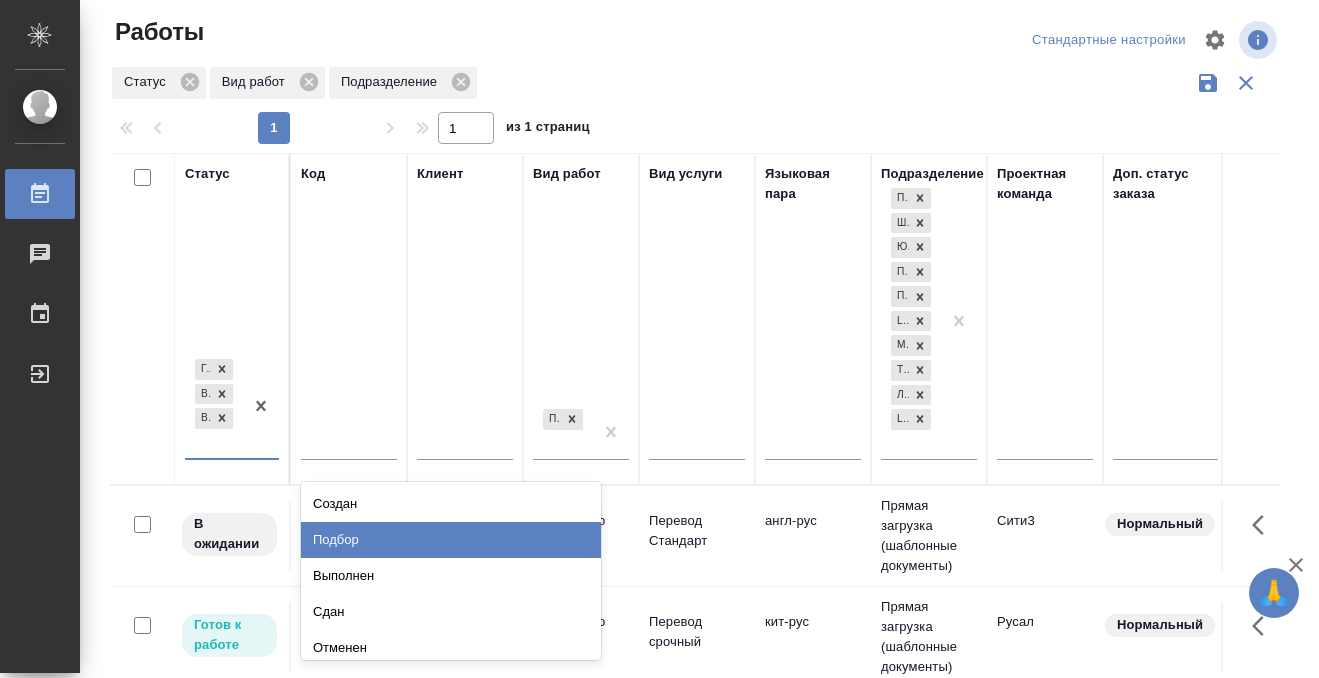 click on "Подбор" at bounding box center (451, 540) 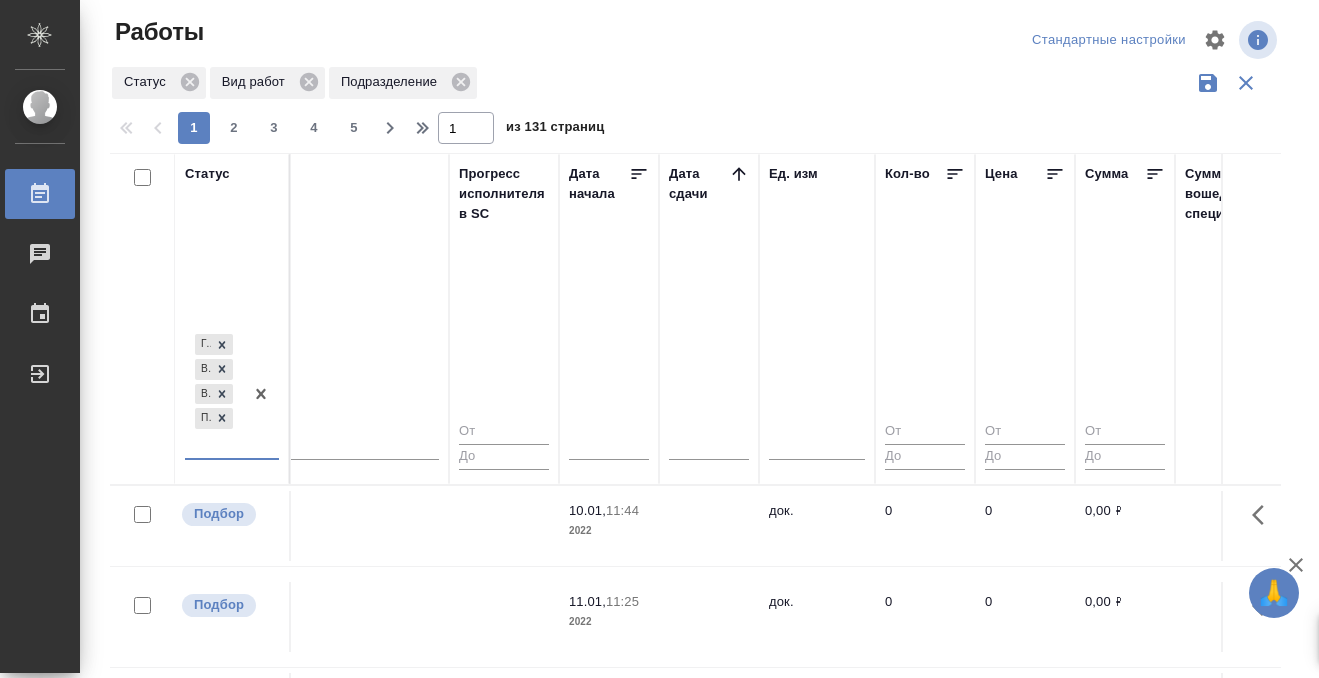 scroll, scrollTop: 0, scrollLeft: 1181, axis: horizontal 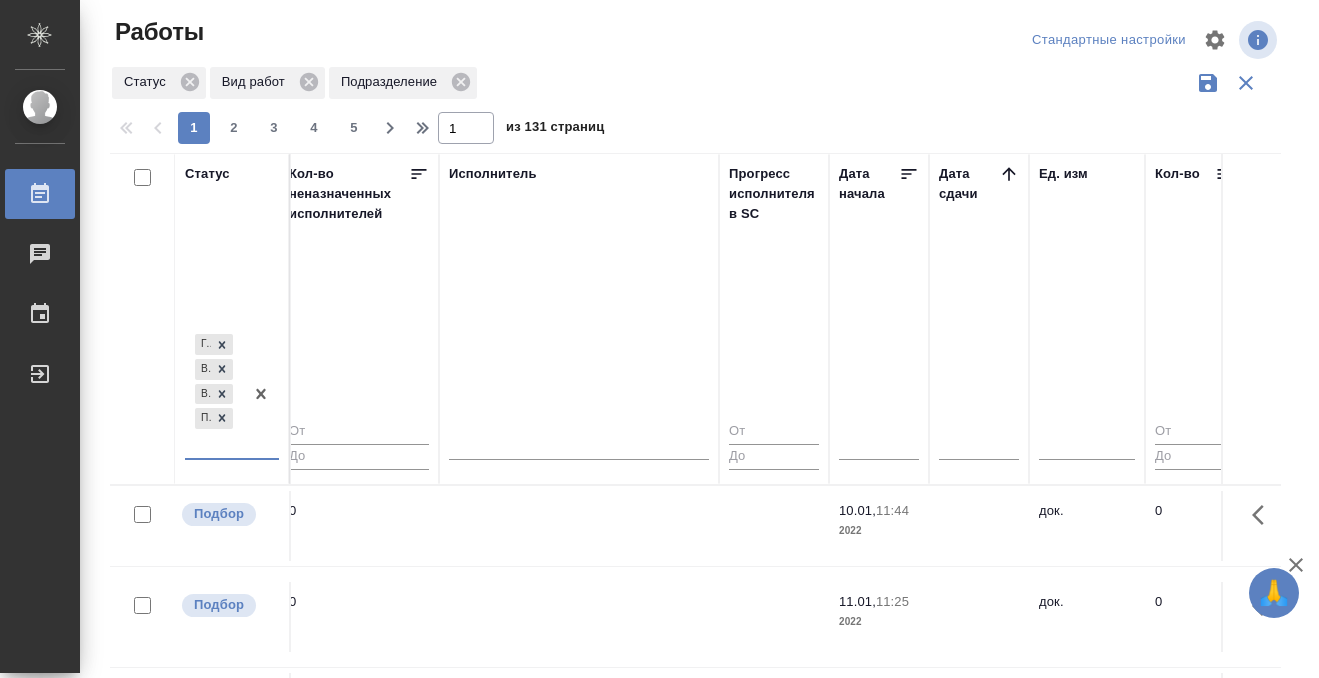 click 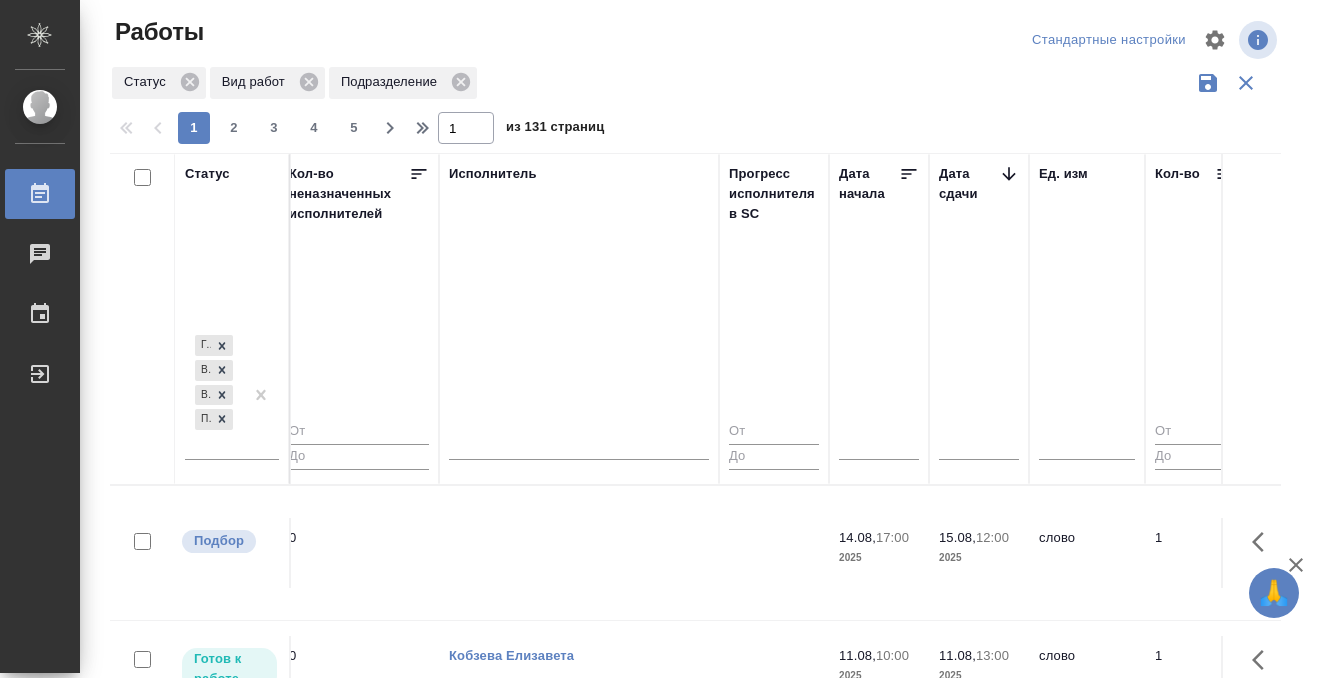 click at bounding box center [579, 553] 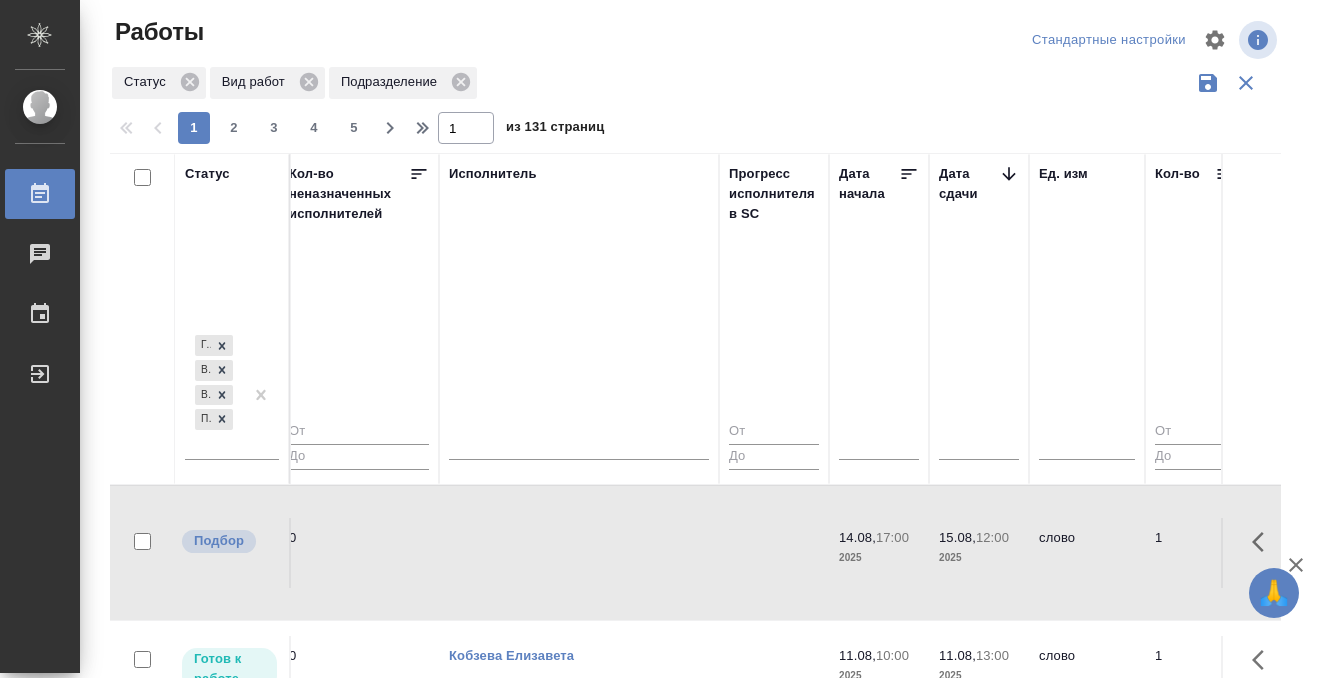 click at bounding box center [579, 553] 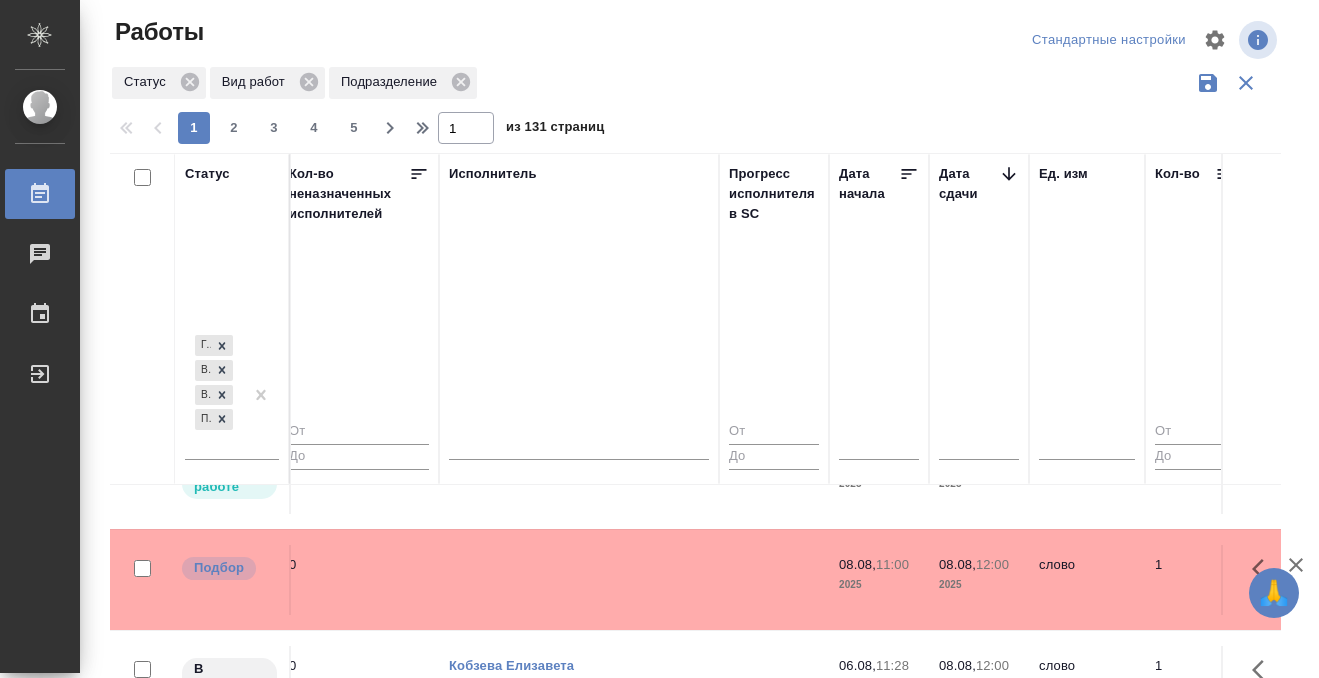 scroll, scrollTop: 850, scrollLeft: 1181, axis: both 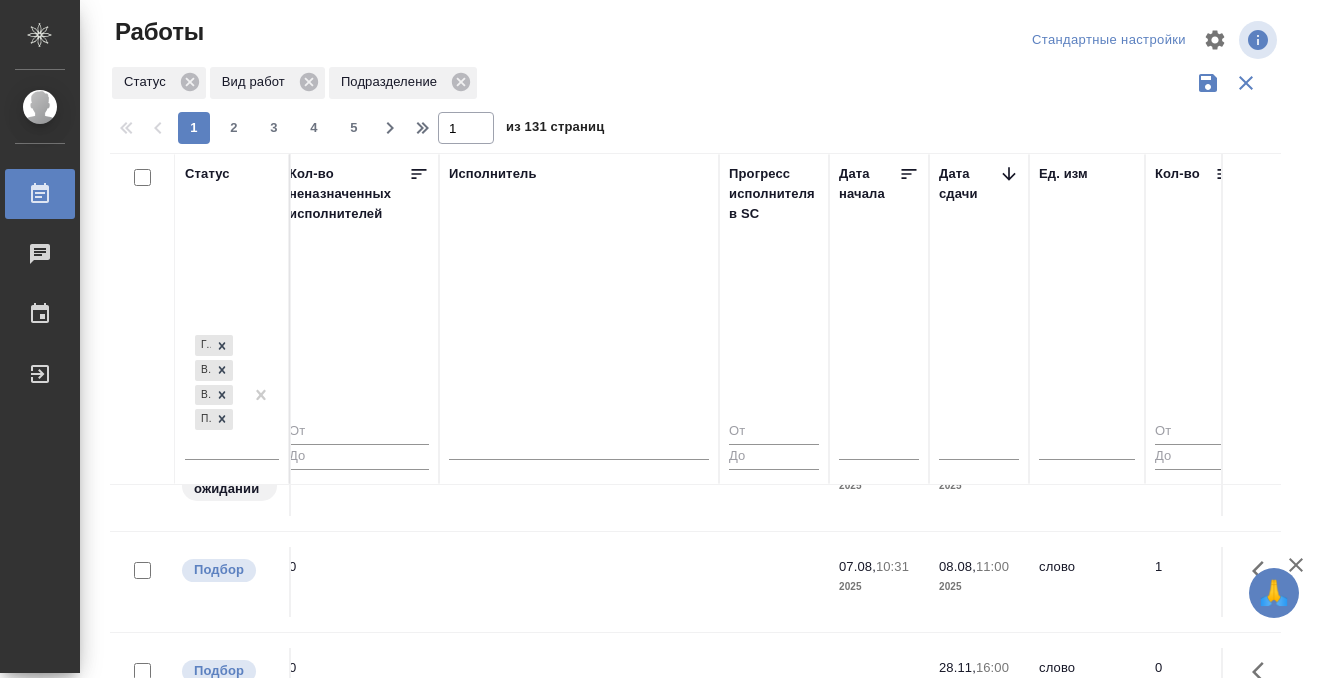click at bounding box center (579, -297) 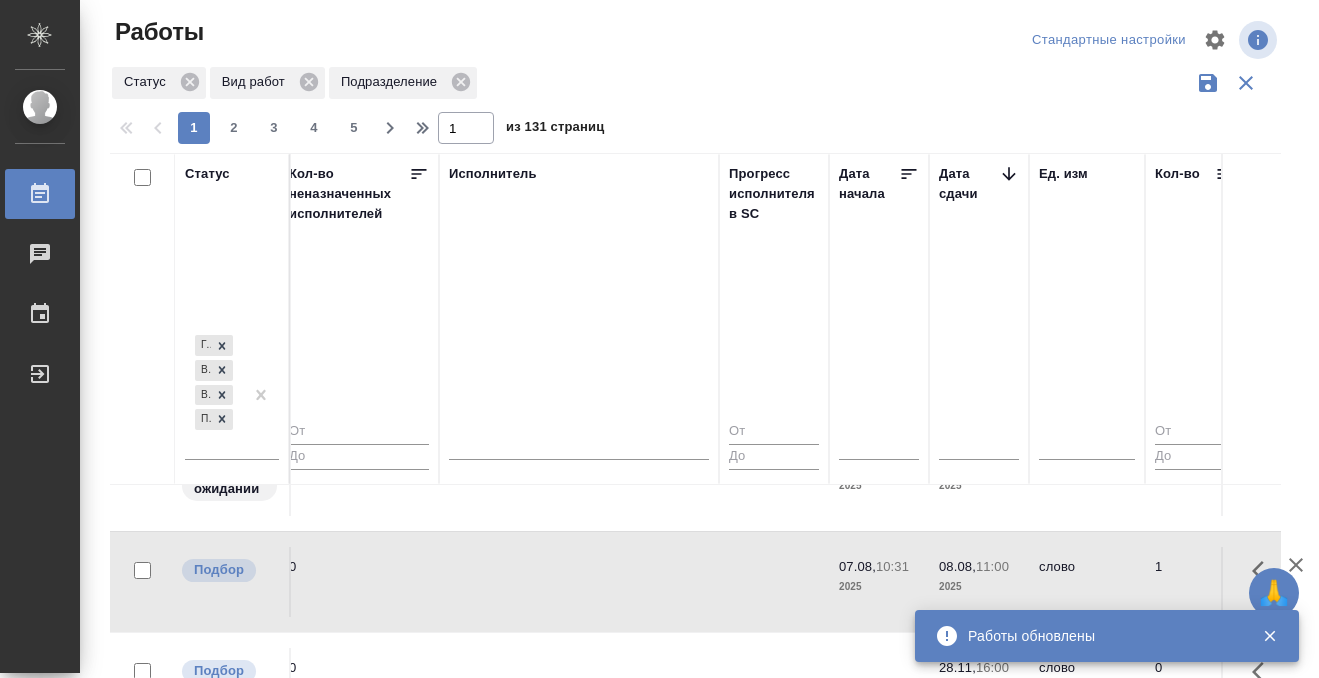 drag, startPoint x: 591, startPoint y: 549, endPoint x: 499, endPoint y: 5, distance: 551.72455 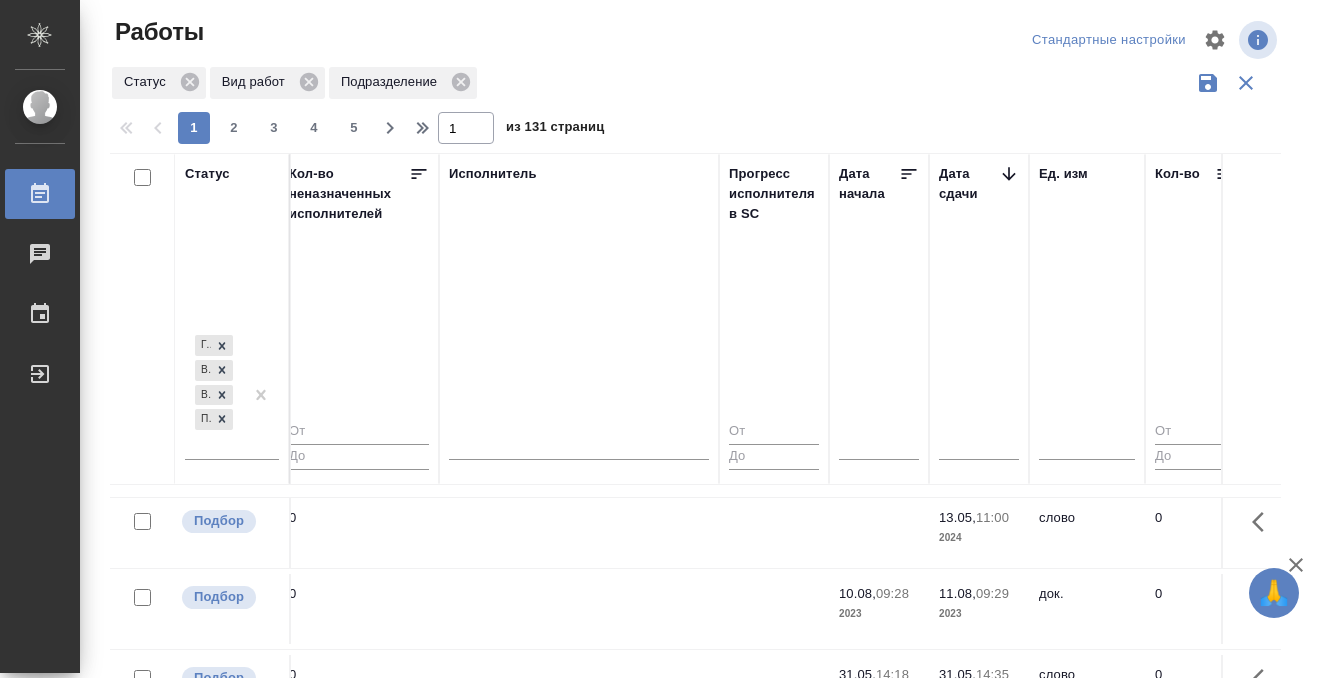 scroll, scrollTop: 1120, scrollLeft: 1181, axis: both 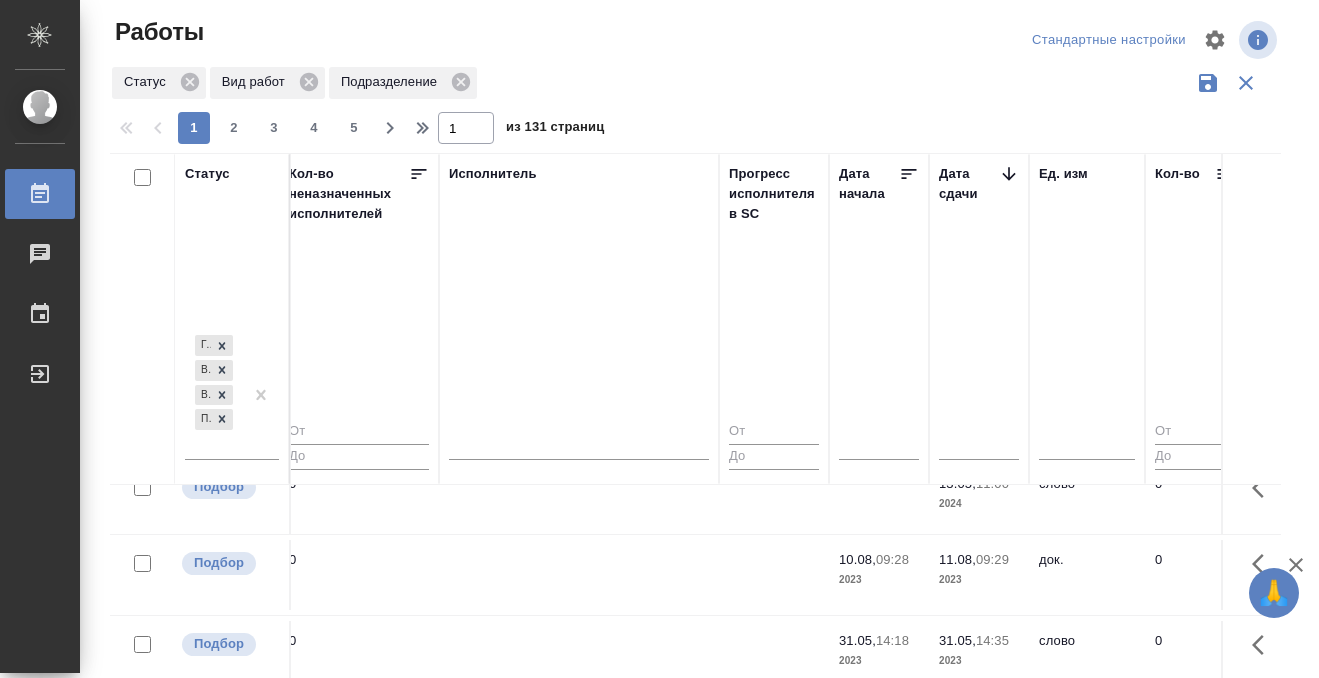 click at bounding box center [449, -592] 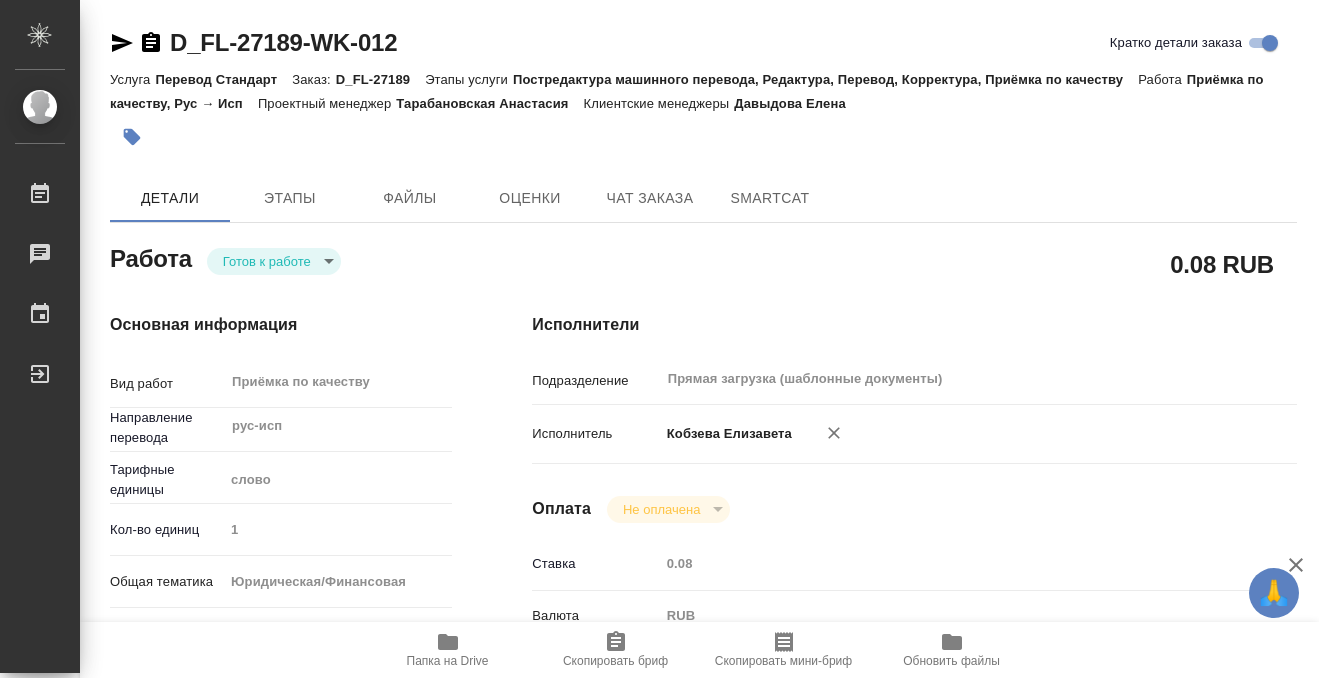 scroll, scrollTop: 0, scrollLeft: 0, axis: both 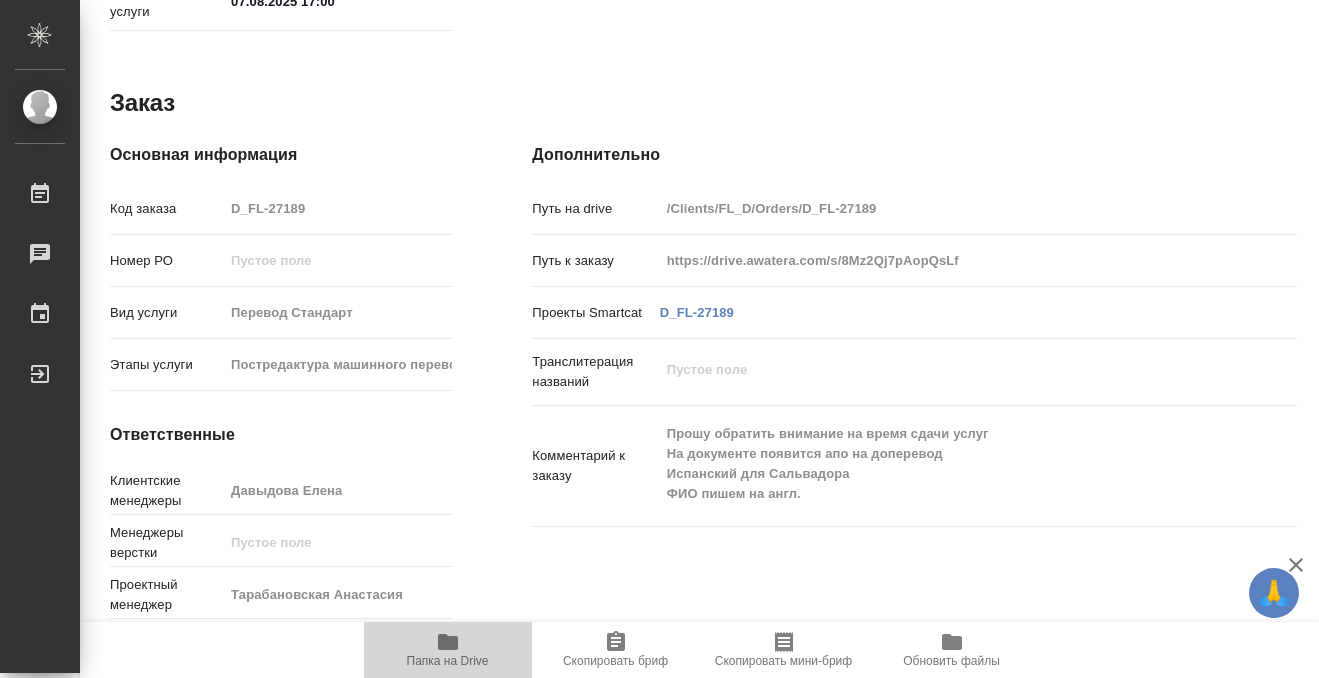 click 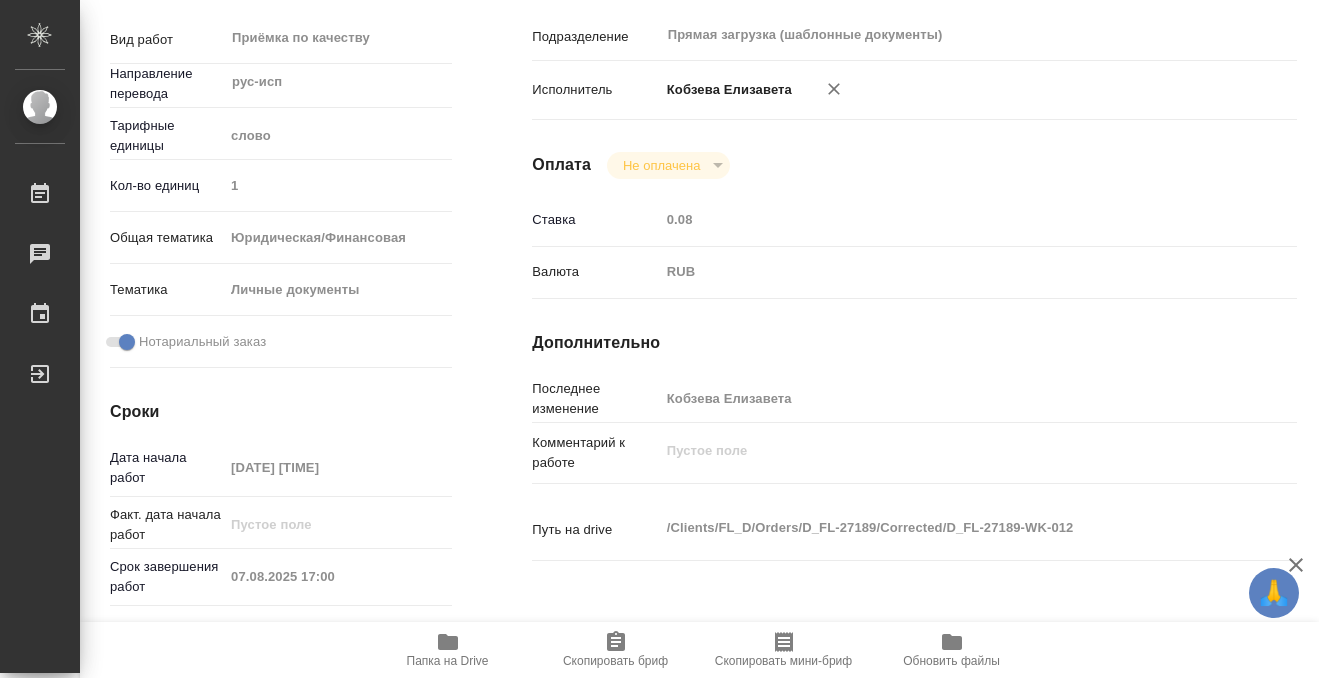 scroll, scrollTop: 0, scrollLeft: 0, axis: both 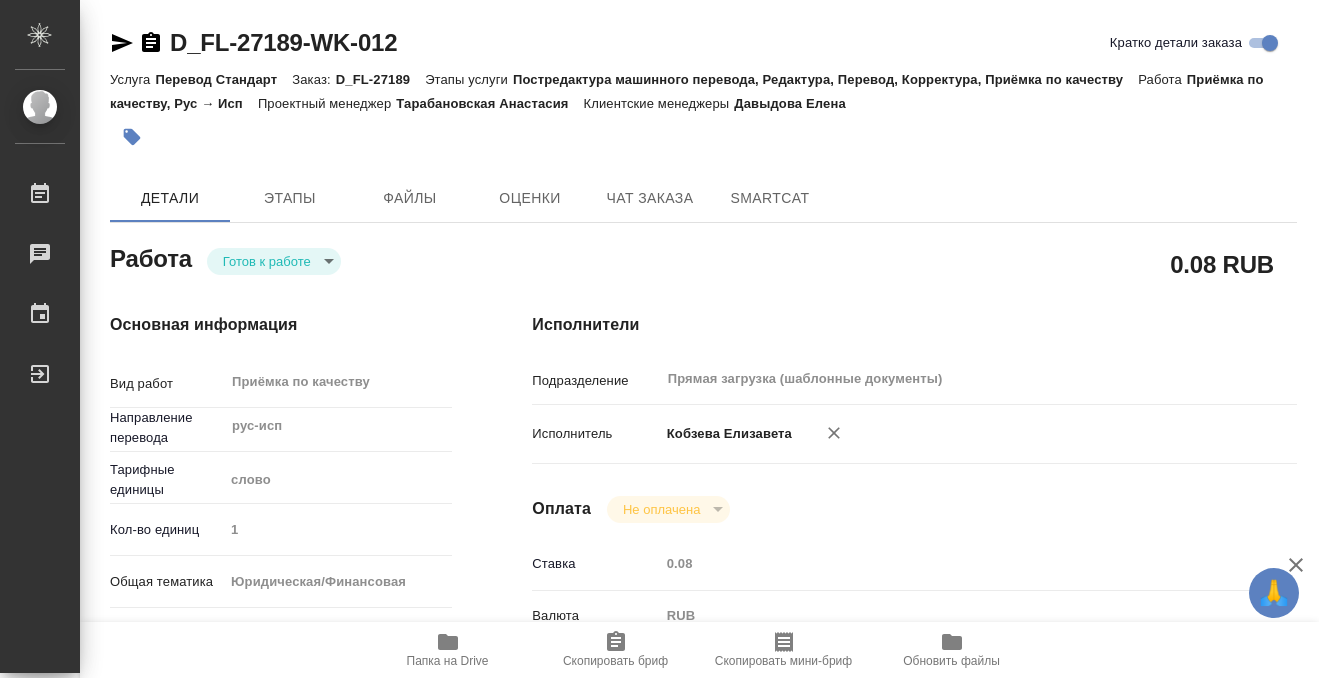 click at bounding box center (132, 137) 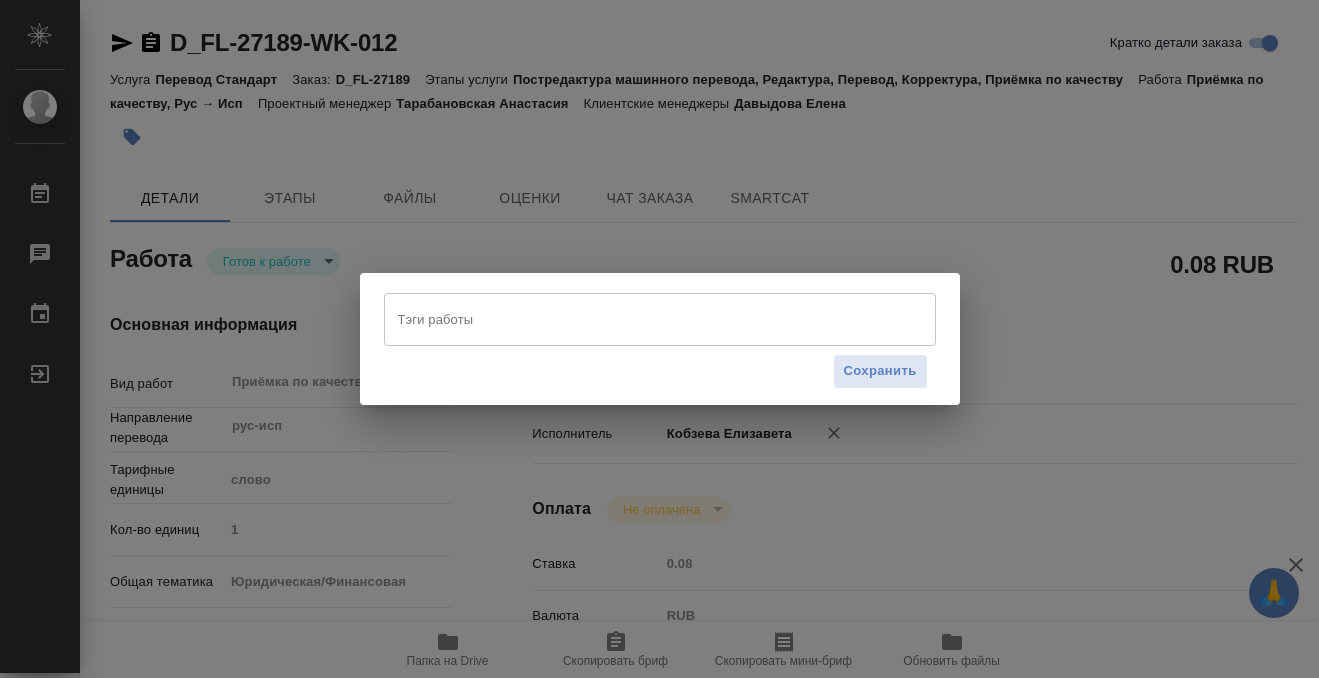 click on "Тэги работы" at bounding box center [641, 319] 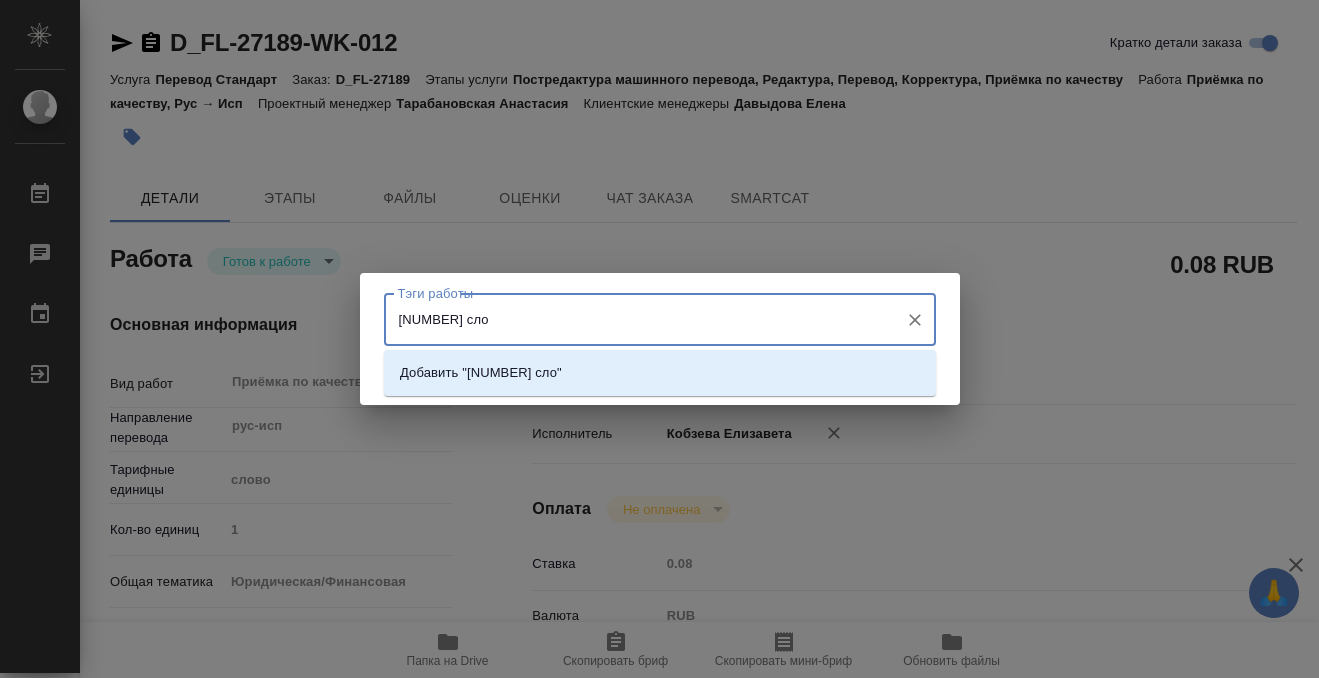 type on "[NUMBER] слов" 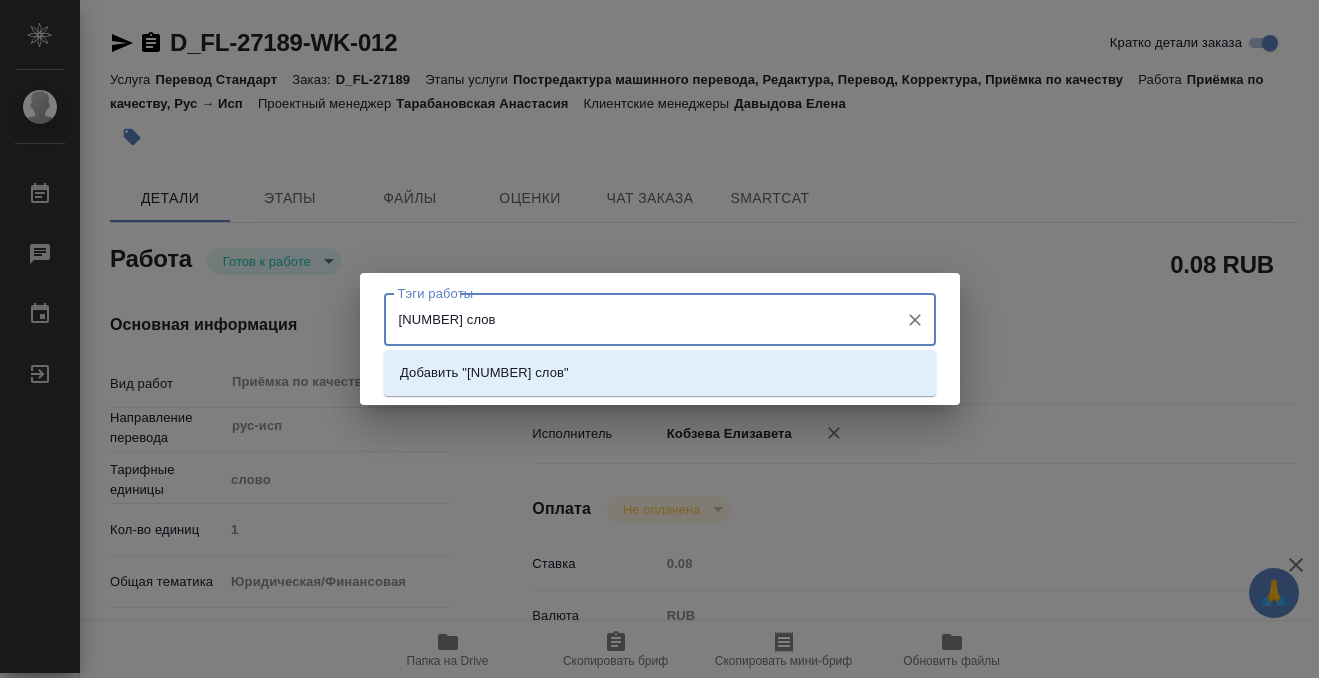 type 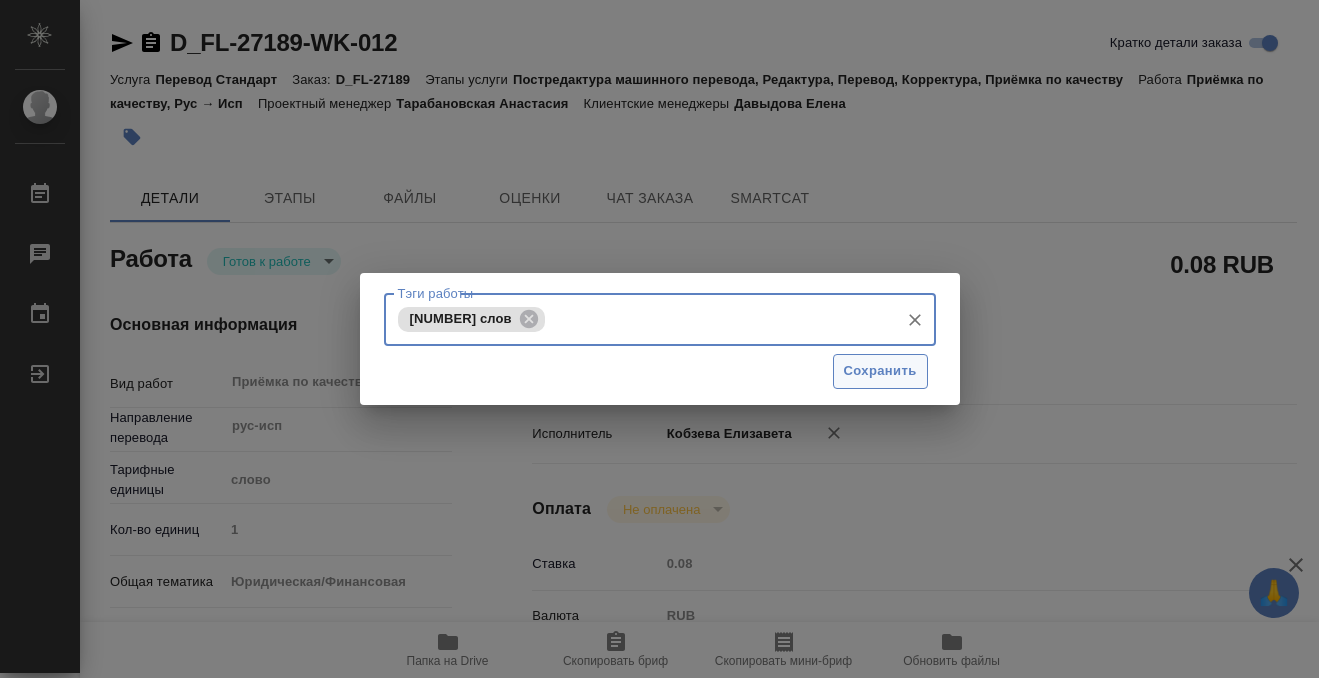 click on "Сохранить" at bounding box center (880, 371) 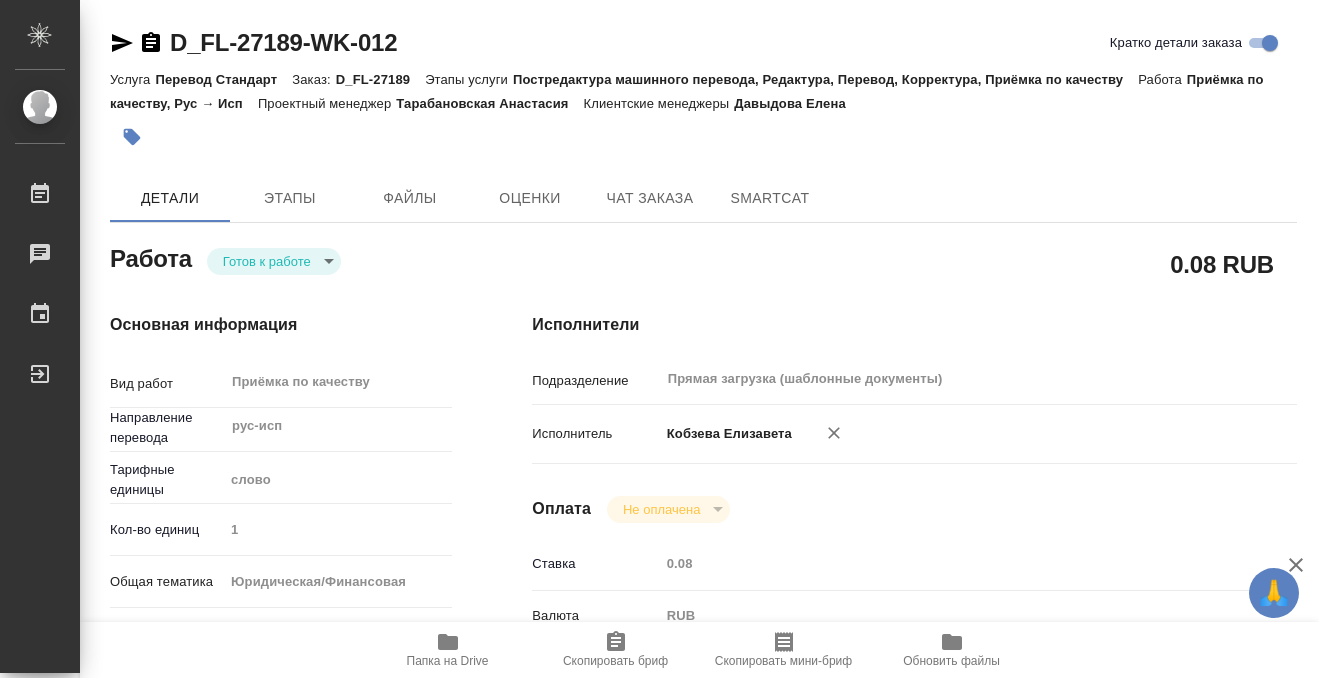 type on "readyForWork" 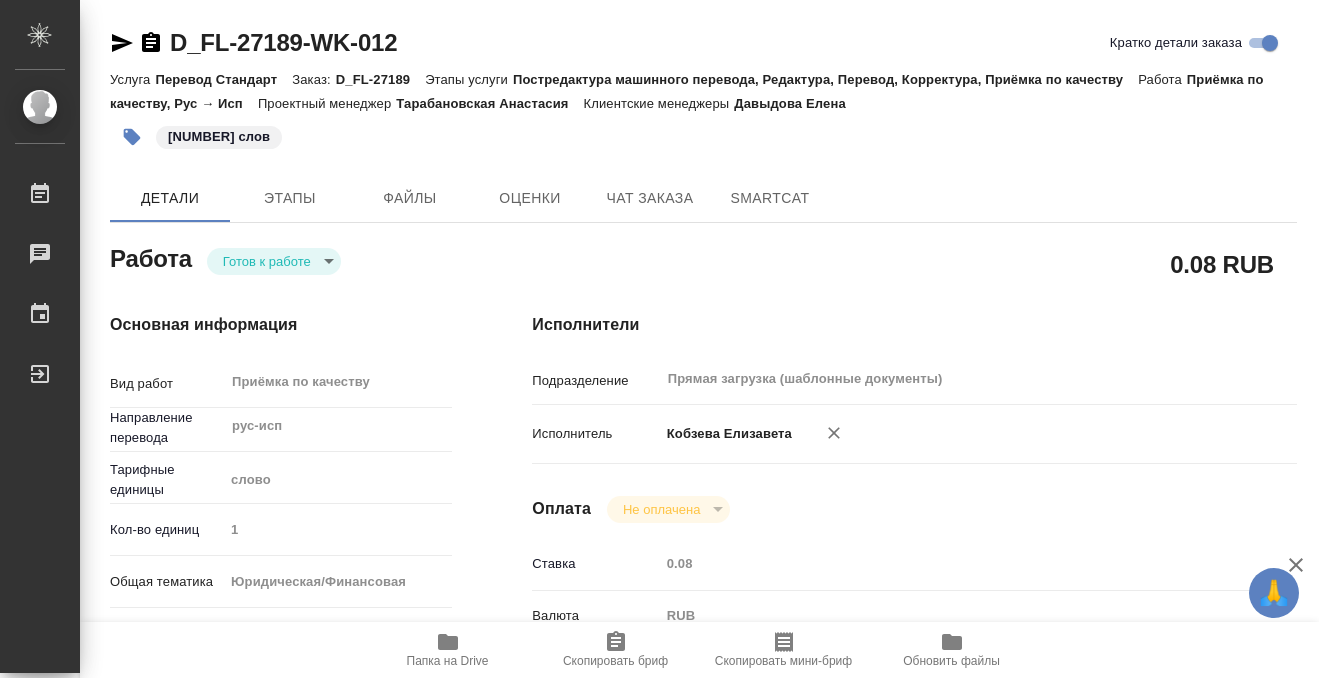click on "🙏 .cls-1
fill:#fff;
AWATERA Kobzeva Elizaveta Работы 0 Чаты График Выйти D_FL-27189-WK-012 Кратко детали заказа Услуга Перевод Стандарт Заказ: D_FL-27189 Этапы услуги Постредактура машинного перевода, Редактура, Перевод, Корректура, Приёмка по качеству Работа Приёмка по качеству, Рус → Исп Проектный менеджер Тарабановская Анастасия Клиентские менеджеры Давыдова Елена #1555 слов Детали Этапы Файлы Оценки Чат заказа SmartCat Работа Готов к работе readyForWork 0.08 RUB Основная информация Вид работ Приёмка по качеству x ​ Направление перевода рус-исп ​ Тарифные единицы слово 1 yr-fn ​ 0.08" at bounding box center (659, 339) 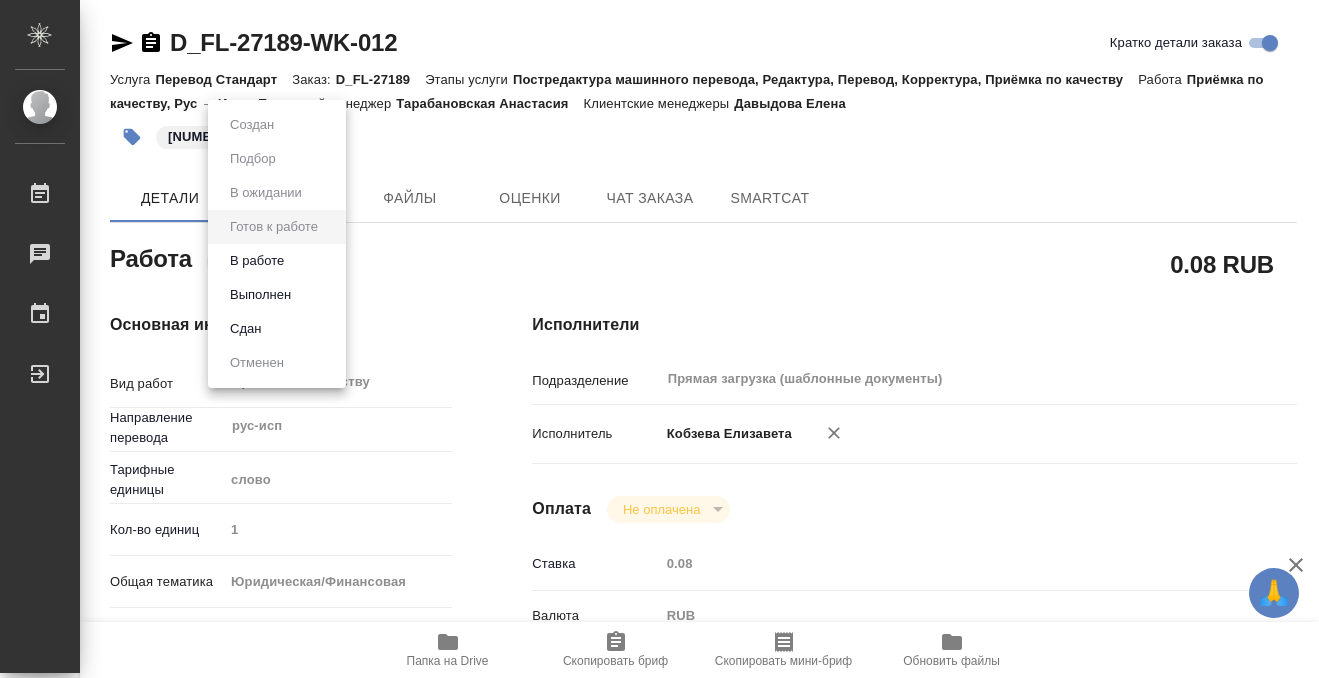 click on "Выполнен" at bounding box center [277, 295] 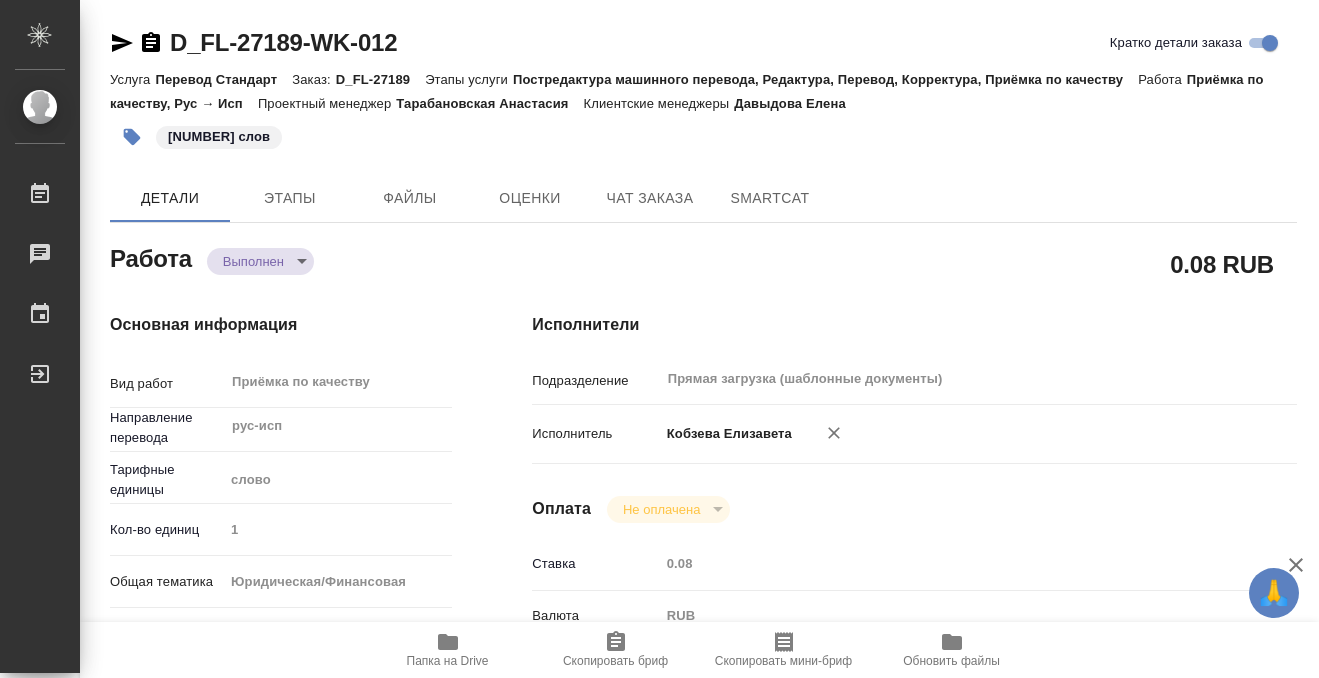 type on "x" 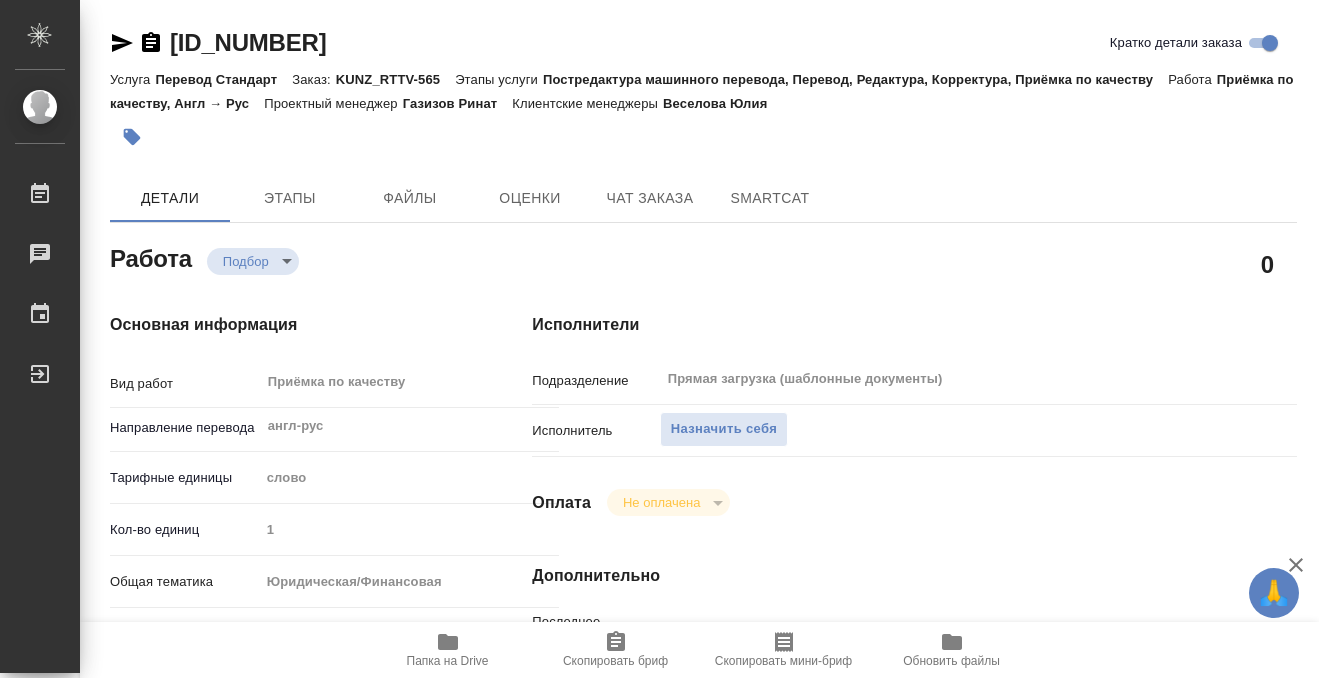 scroll, scrollTop: 0, scrollLeft: 0, axis: both 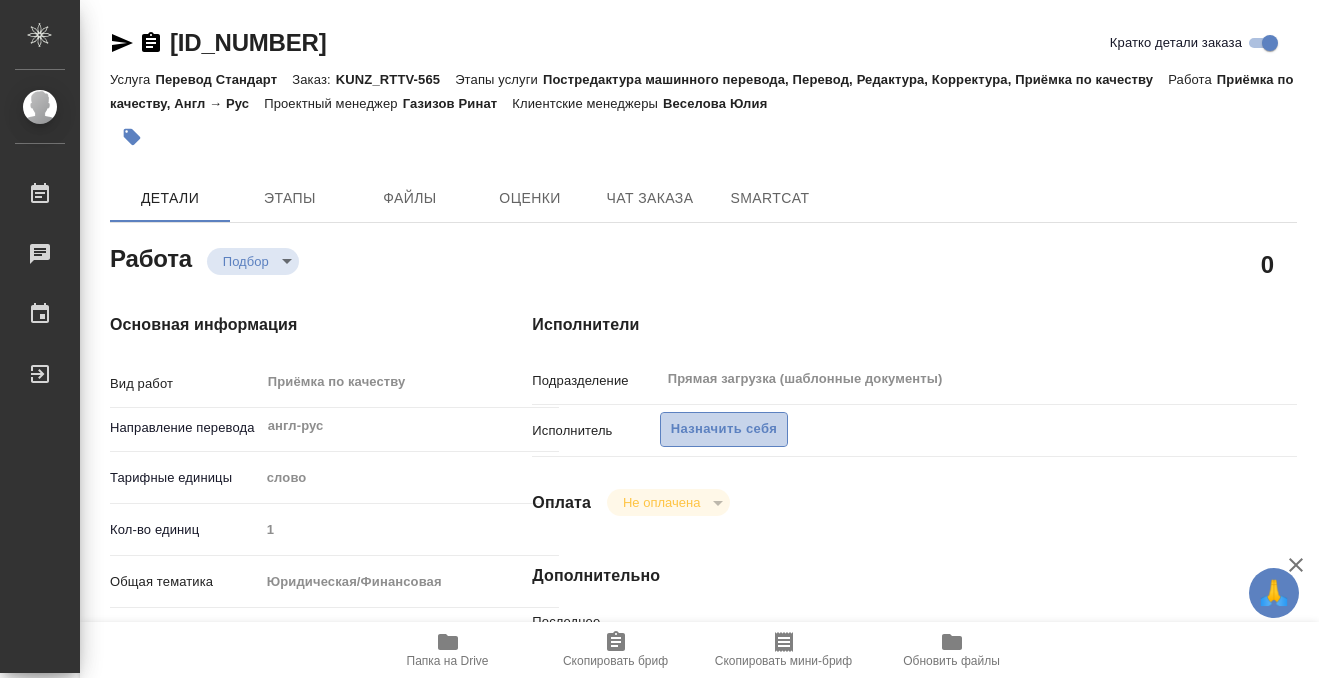 click on "Назначить себя" at bounding box center [724, 429] 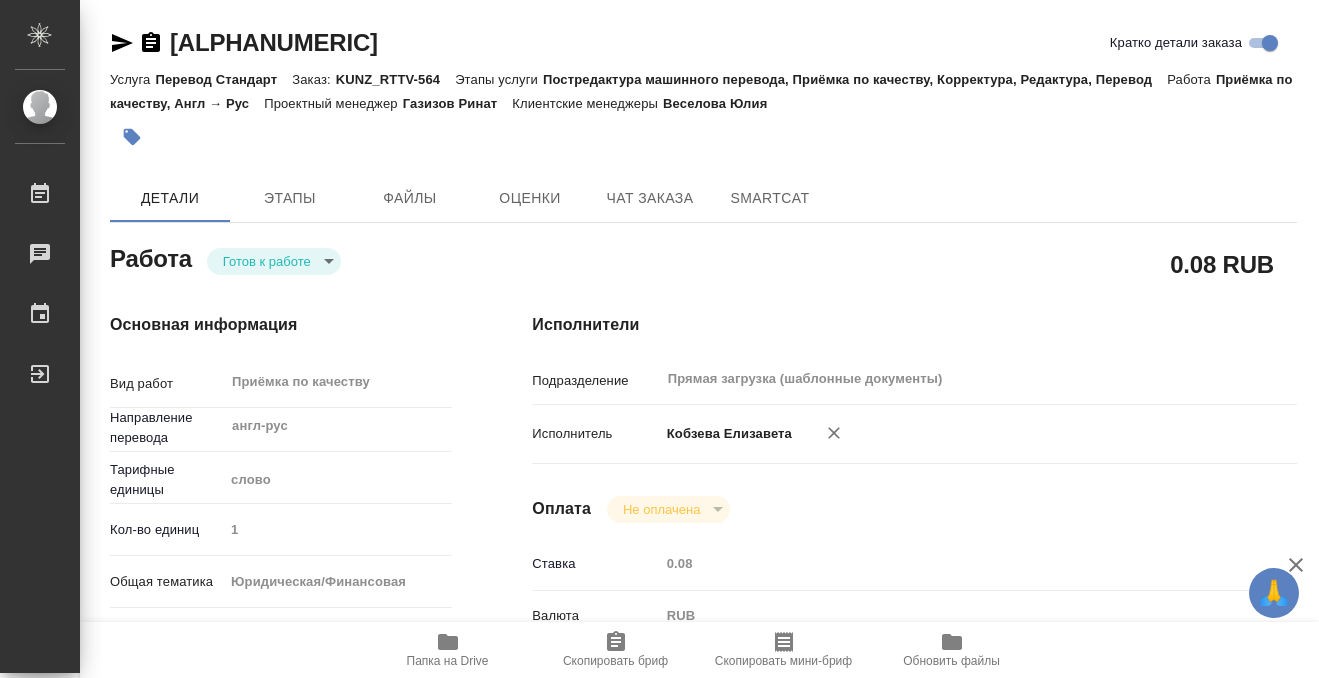 scroll, scrollTop: 0, scrollLeft: 0, axis: both 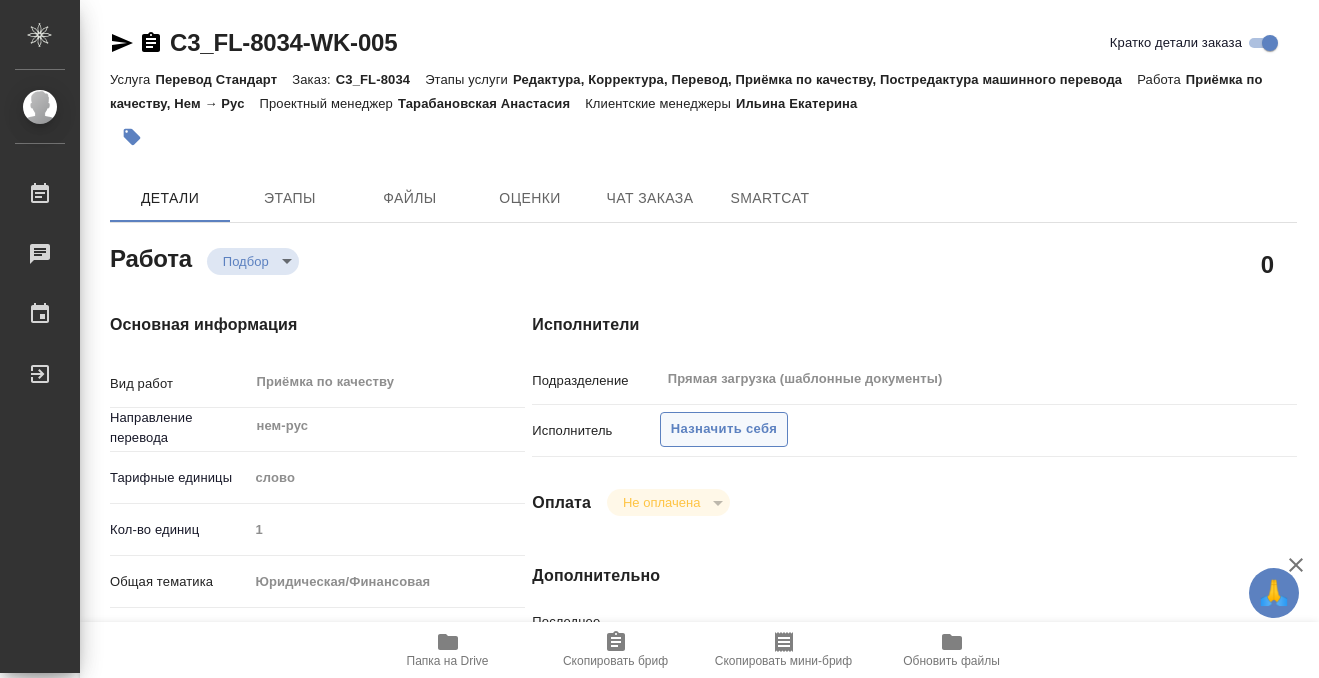 click on "Назначить себя" at bounding box center [724, 429] 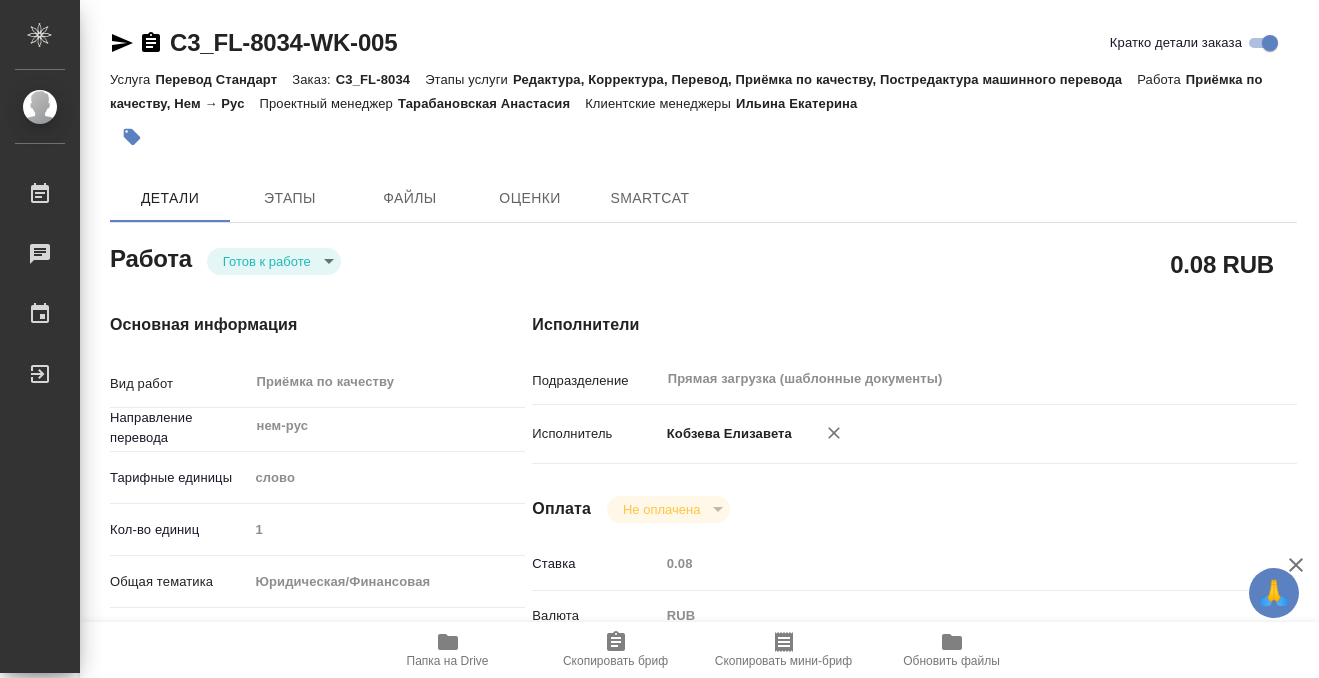 scroll, scrollTop: 0, scrollLeft: 0, axis: both 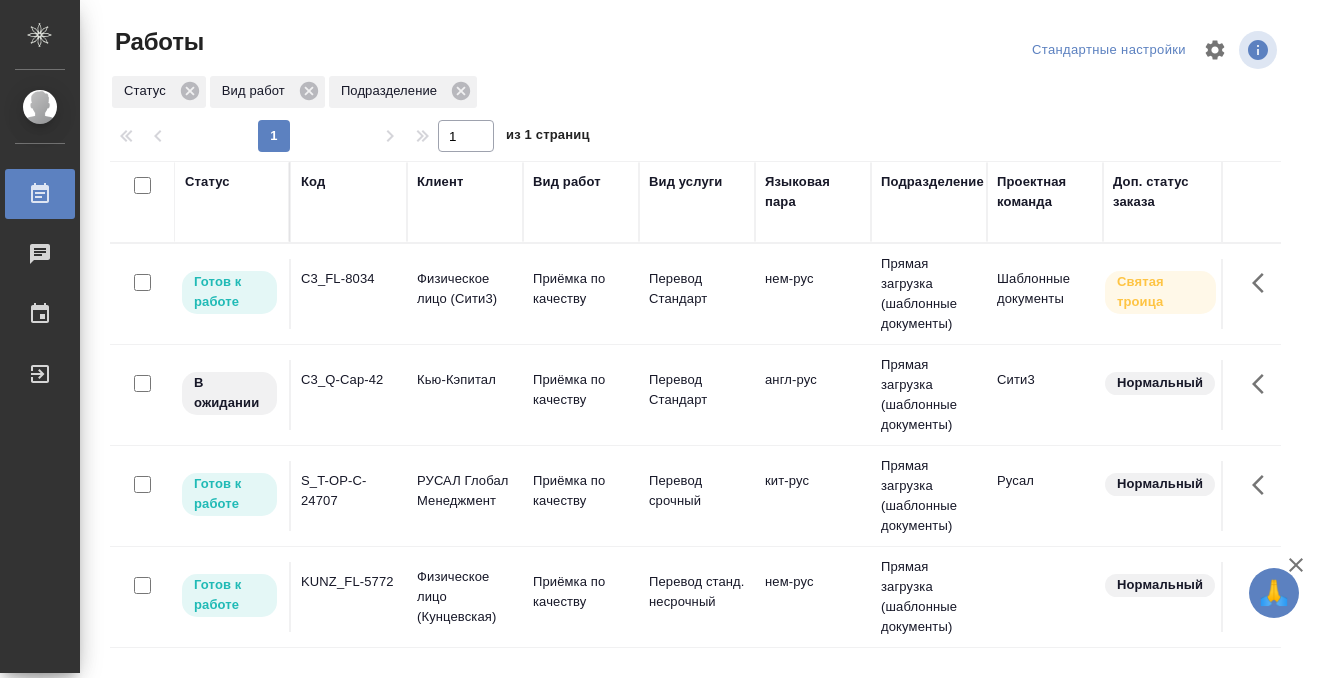 click on "S_T-OP-C-24707" at bounding box center [349, 279] 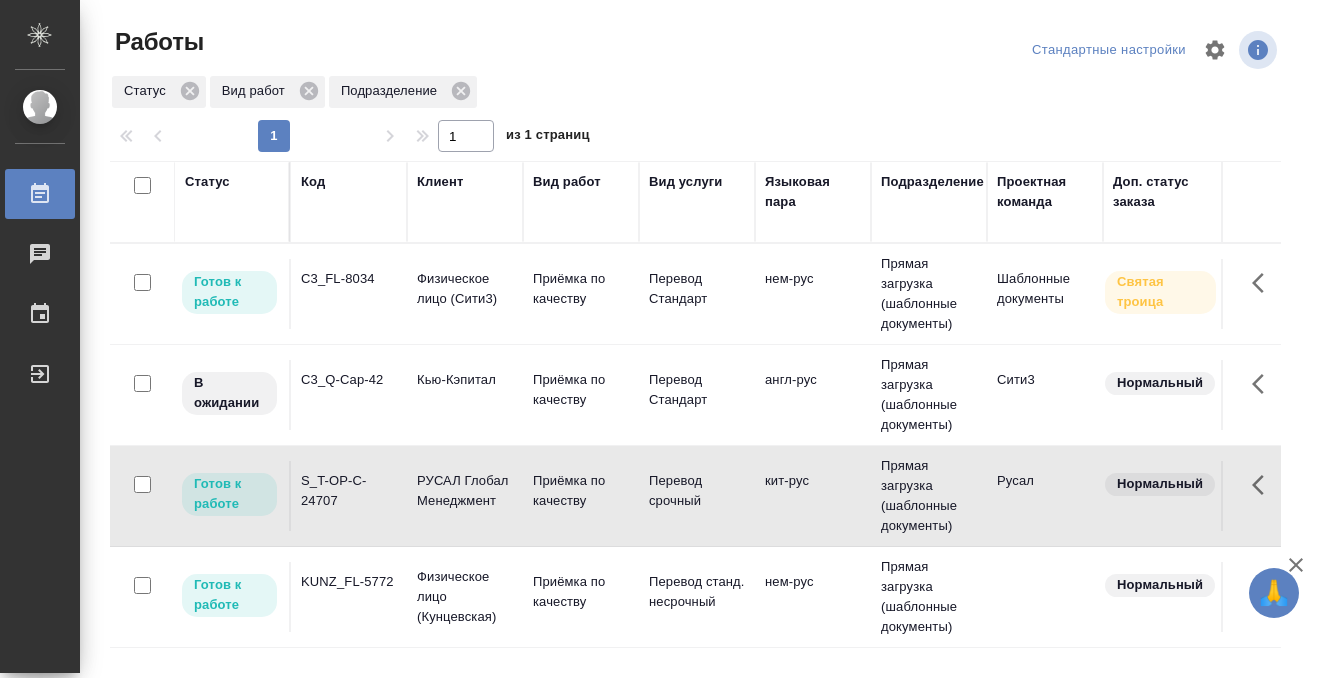 click on "S_T-OP-C-24707" at bounding box center [349, 279] 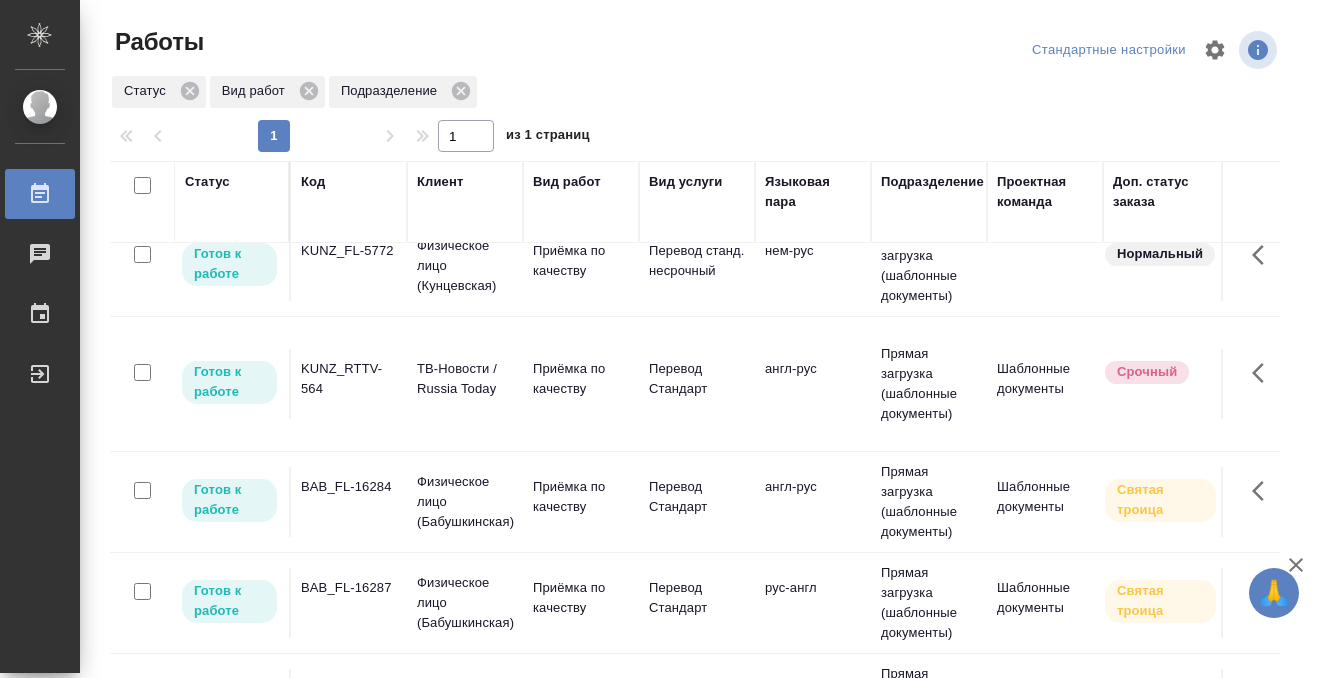 scroll, scrollTop: 239, scrollLeft: 0, axis: vertical 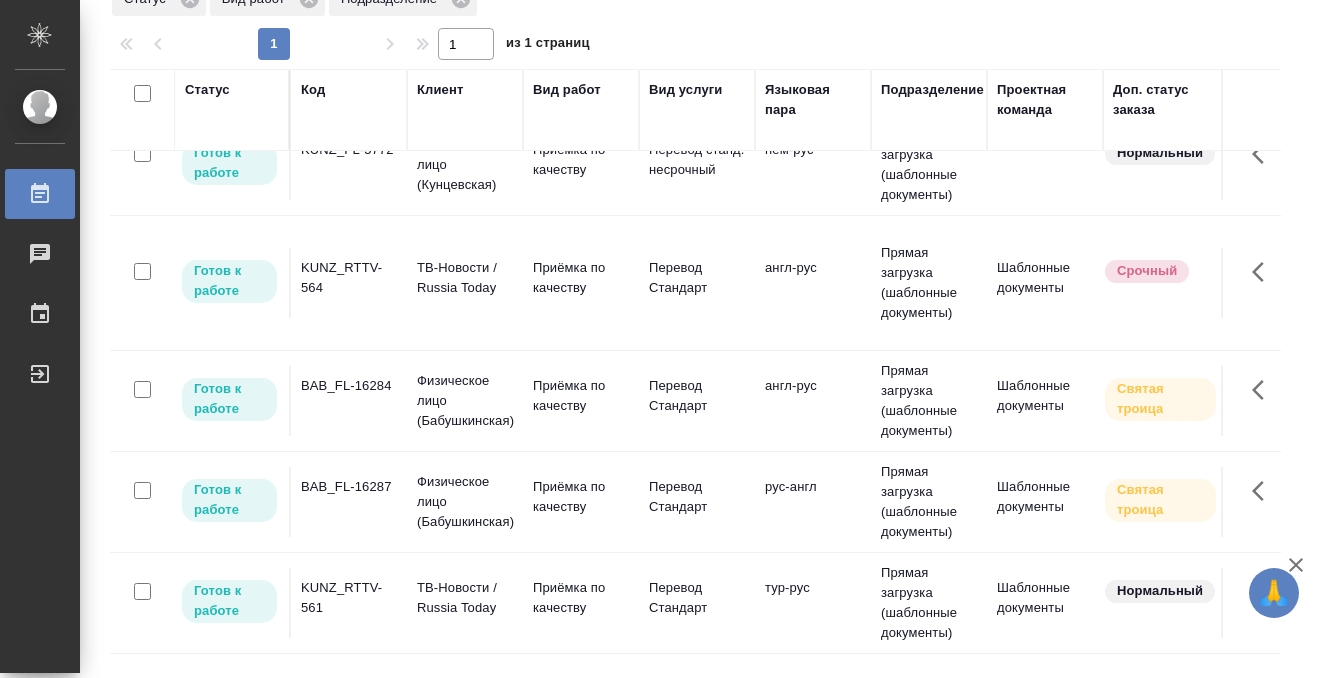 click on "BAB_FL-16287" at bounding box center (349, -37) 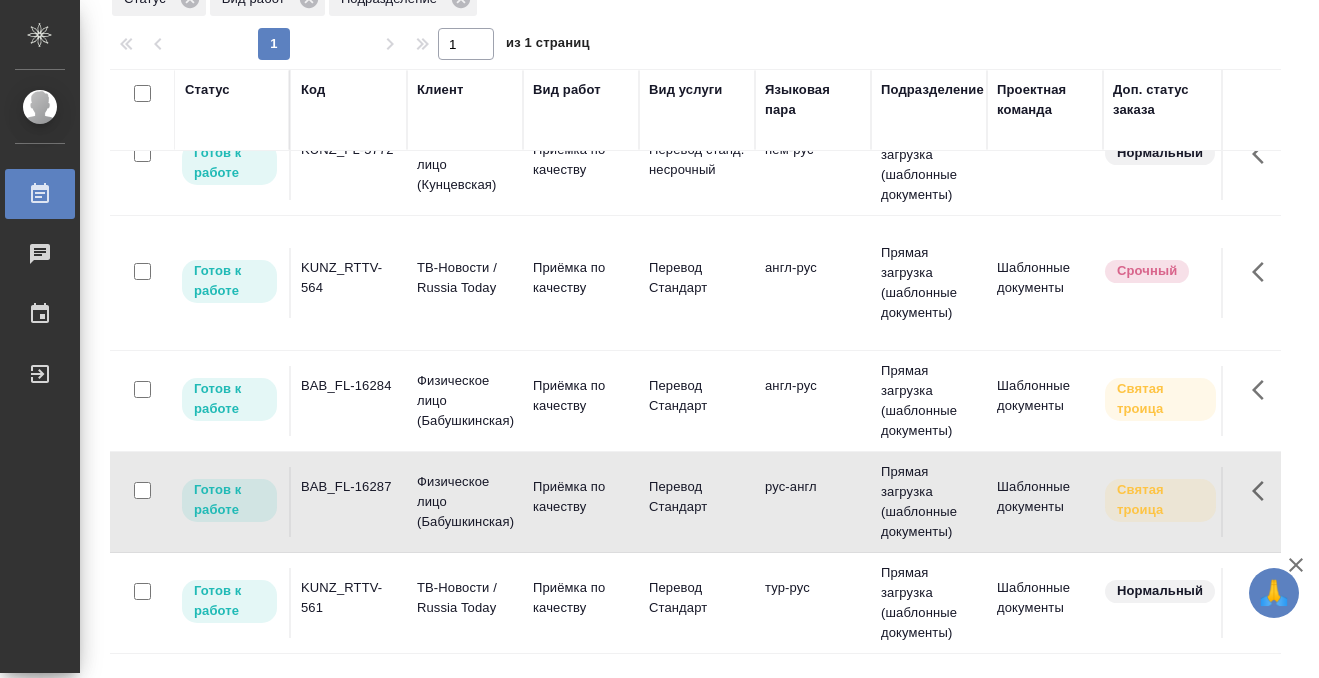 click on "BAB_FL-16287" at bounding box center (349, -37) 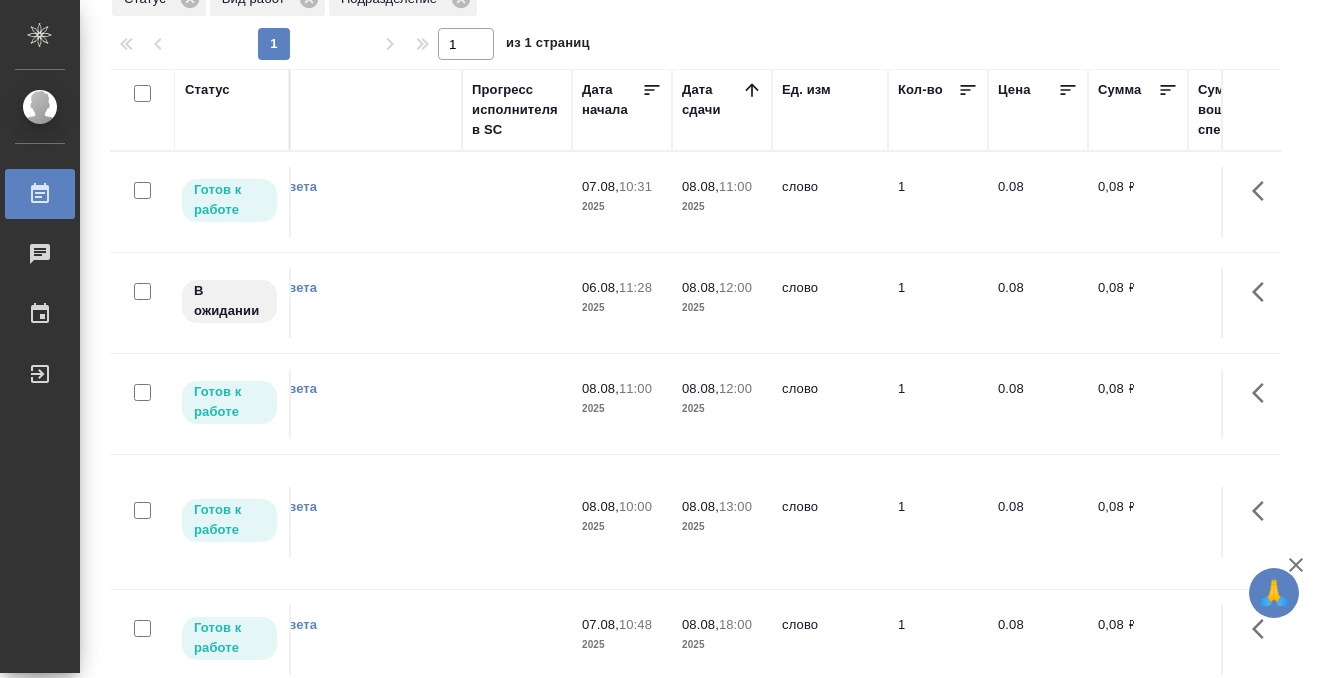 scroll, scrollTop: 0, scrollLeft: 0, axis: both 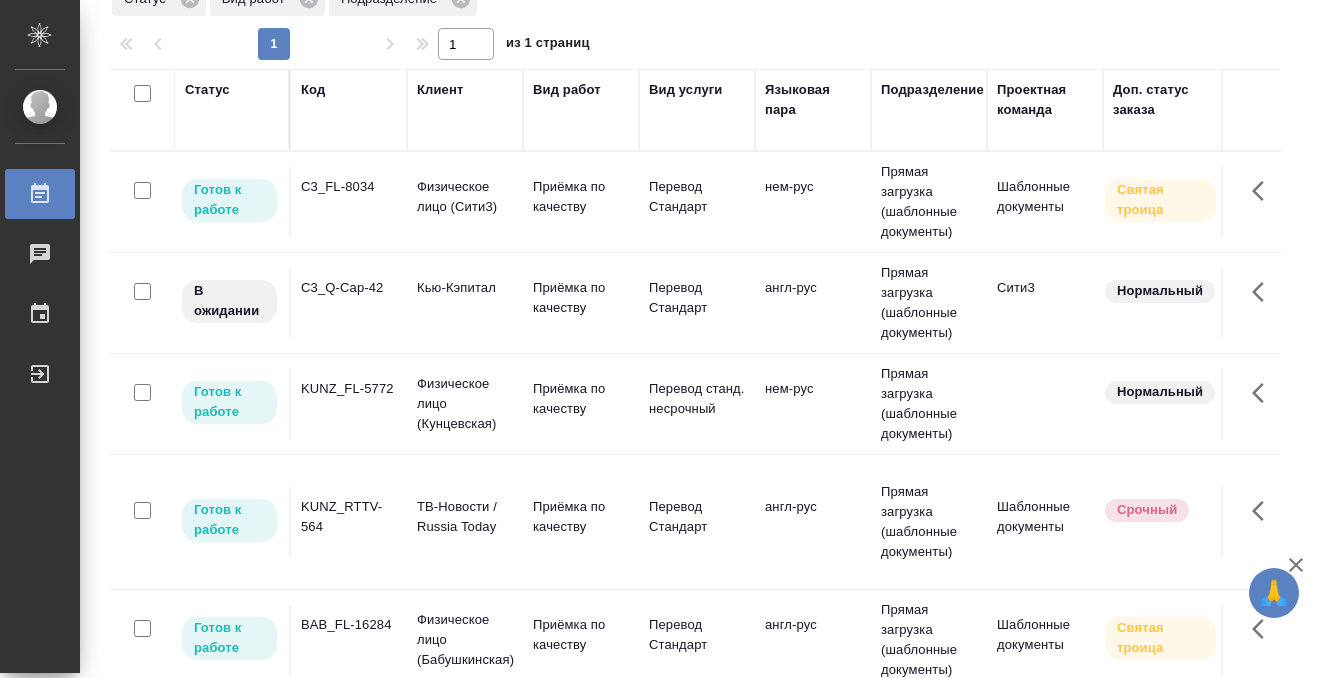 click on "Код" at bounding box center [313, 90] 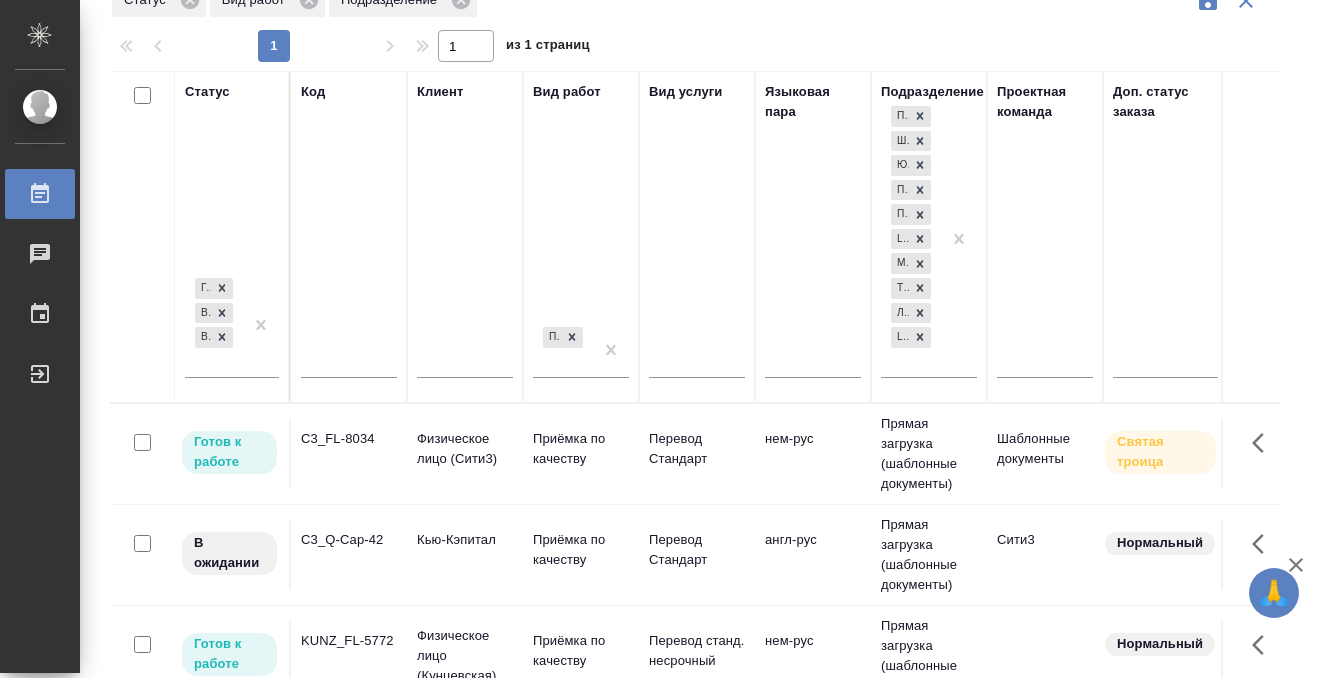 scroll, scrollTop: 93, scrollLeft: 0, axis: vertical 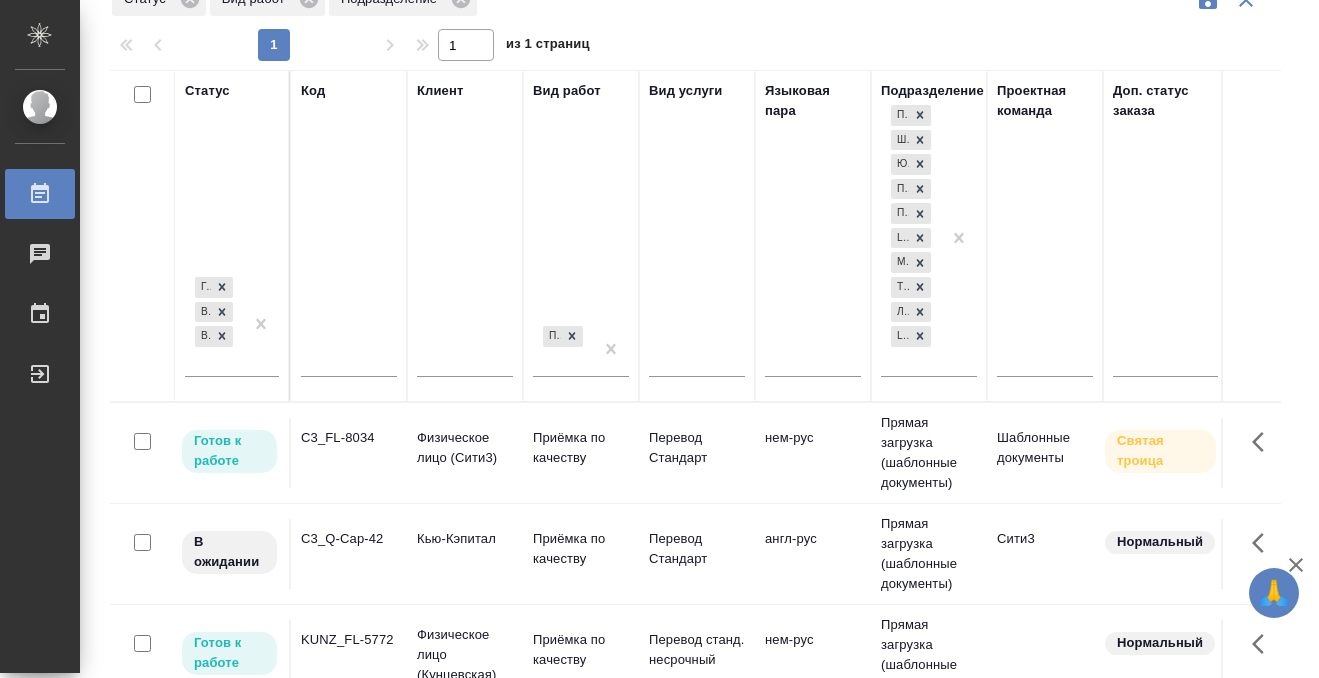 click at bounding box center (349, 363) 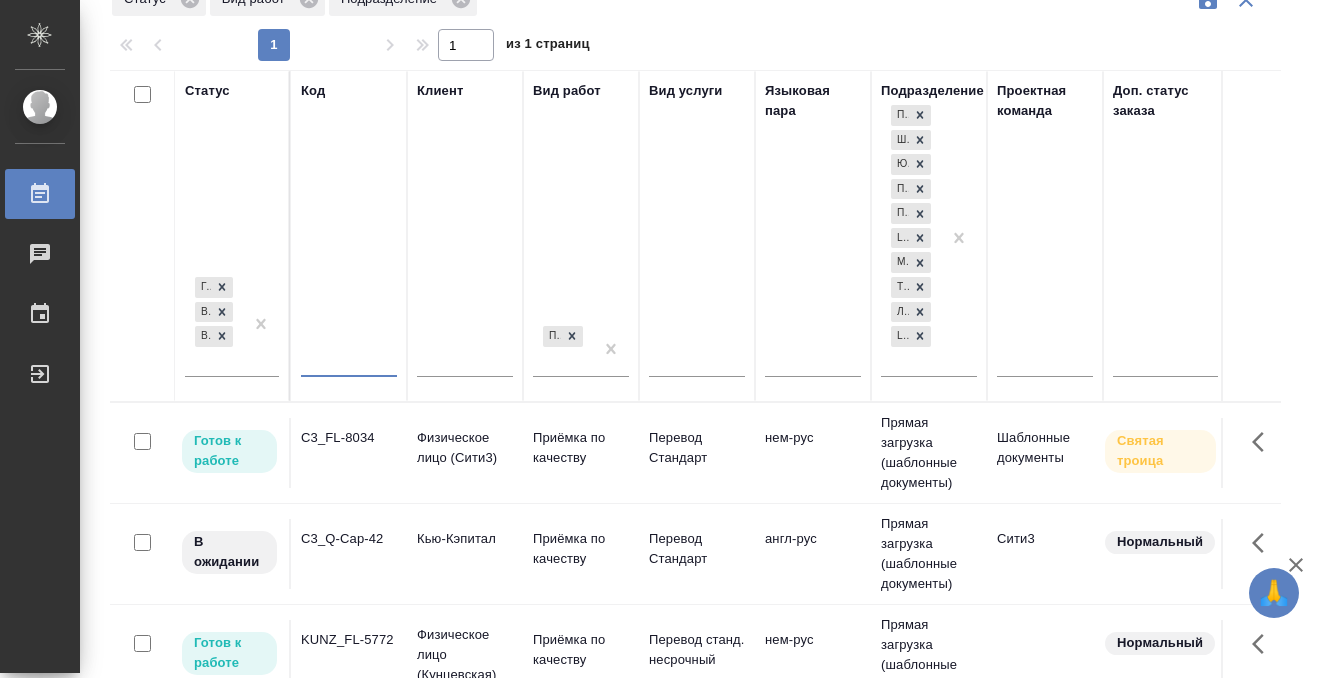 paste on "S_SKF-433" 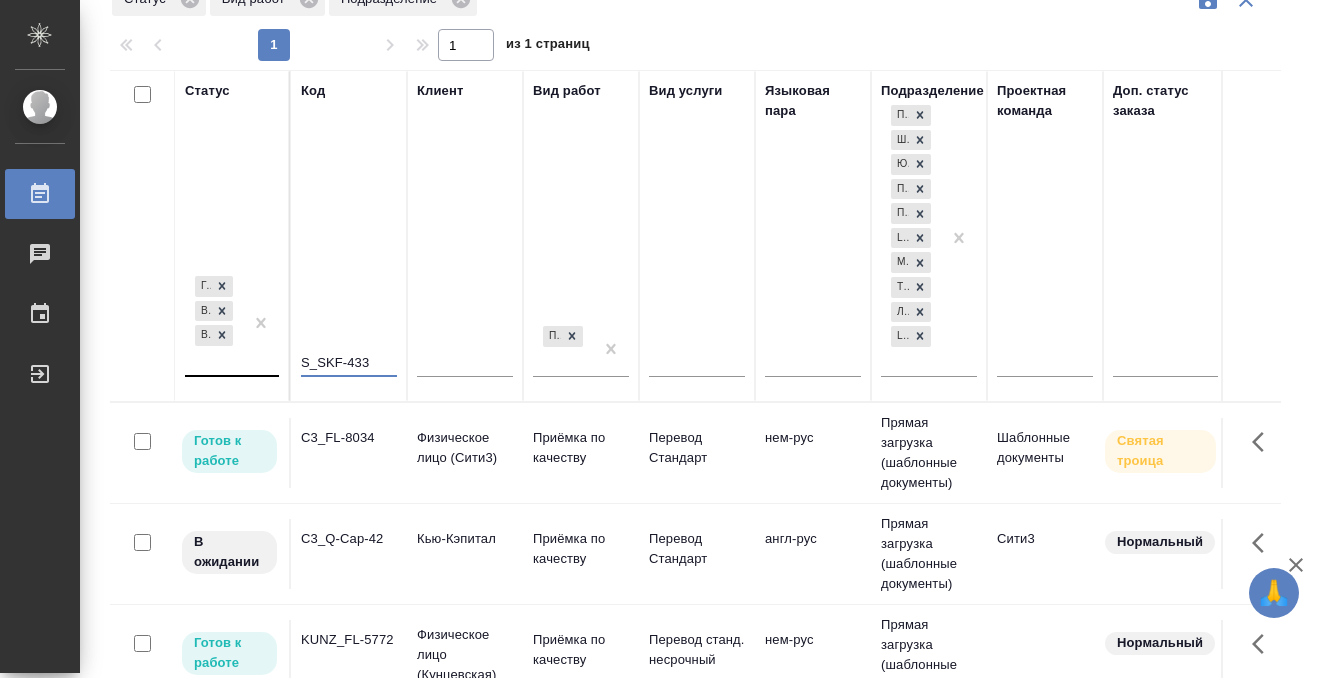 type on "S_SKF-433" 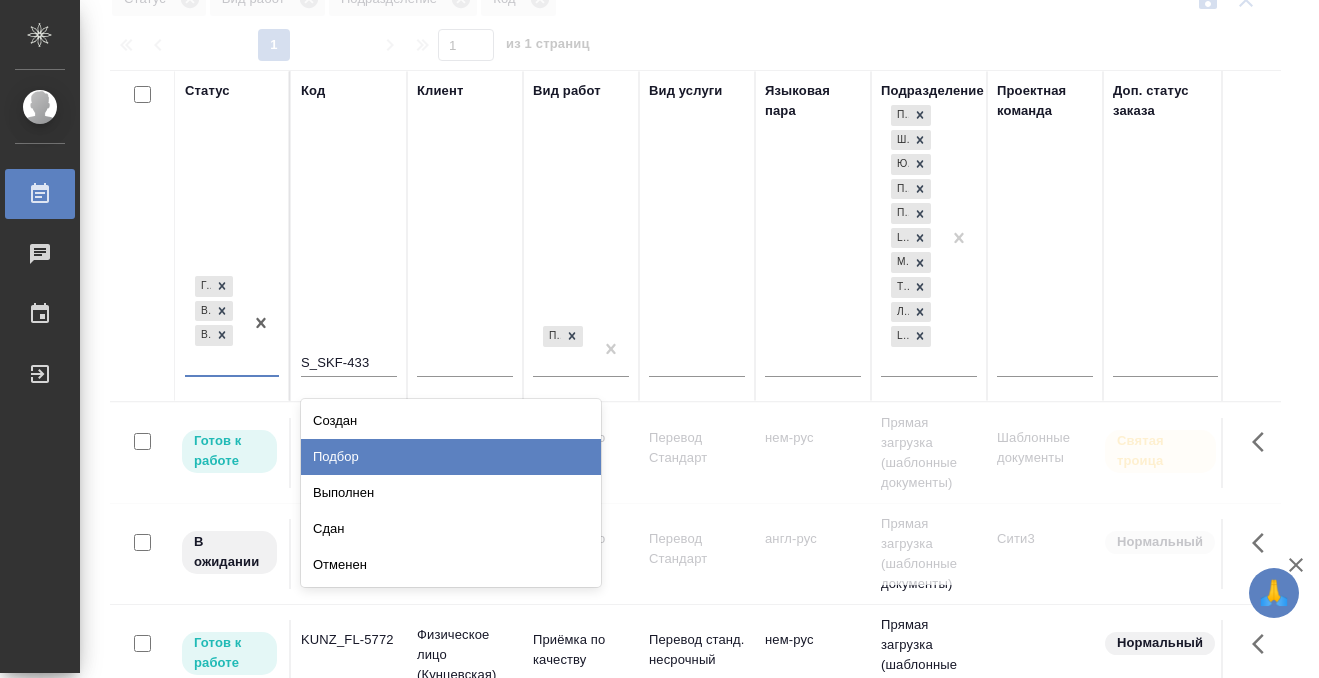 click on "Выполнен" at bounding box center (451, 493) 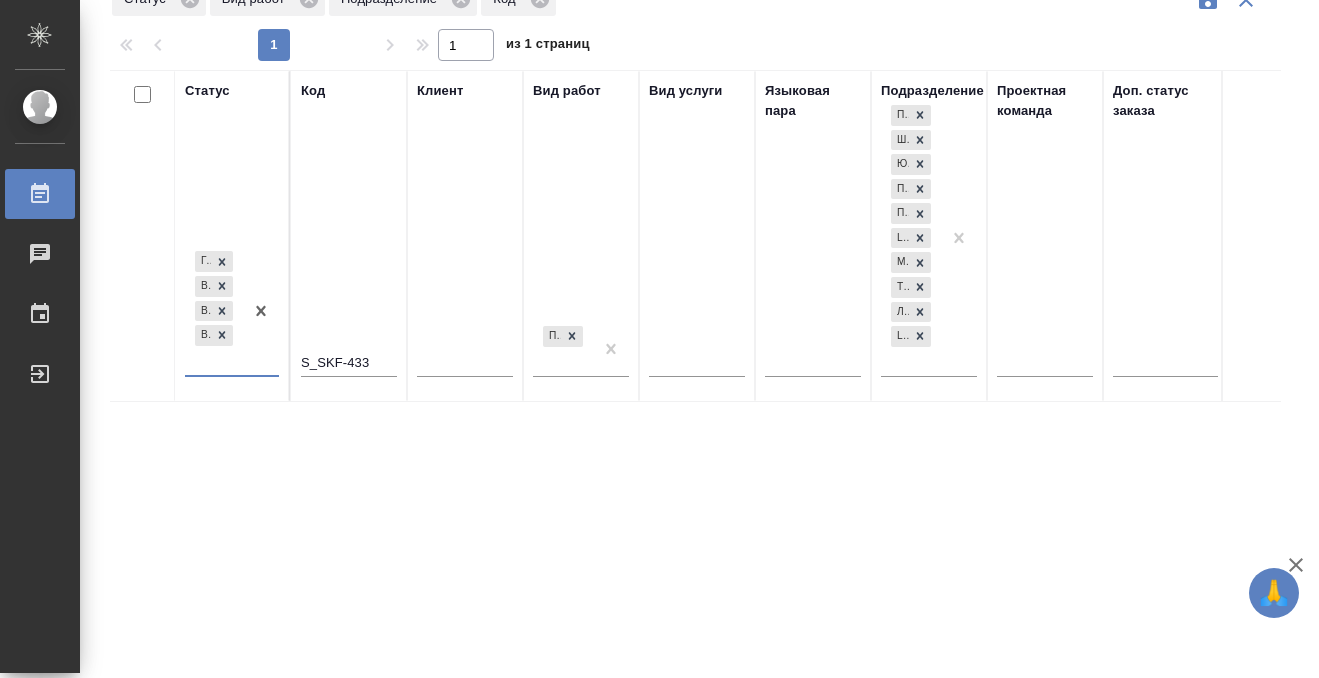 click at bounding box center [261, 310] 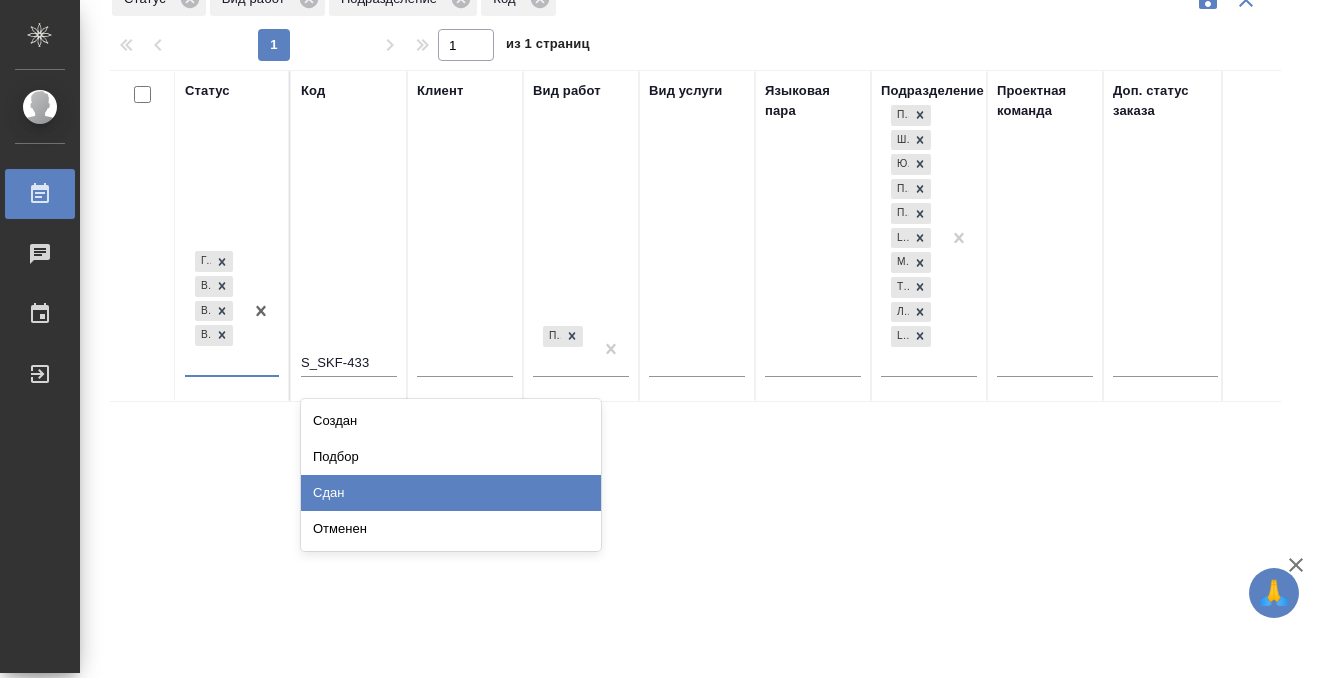click on "Сдан" at bounding box center [451, 493] 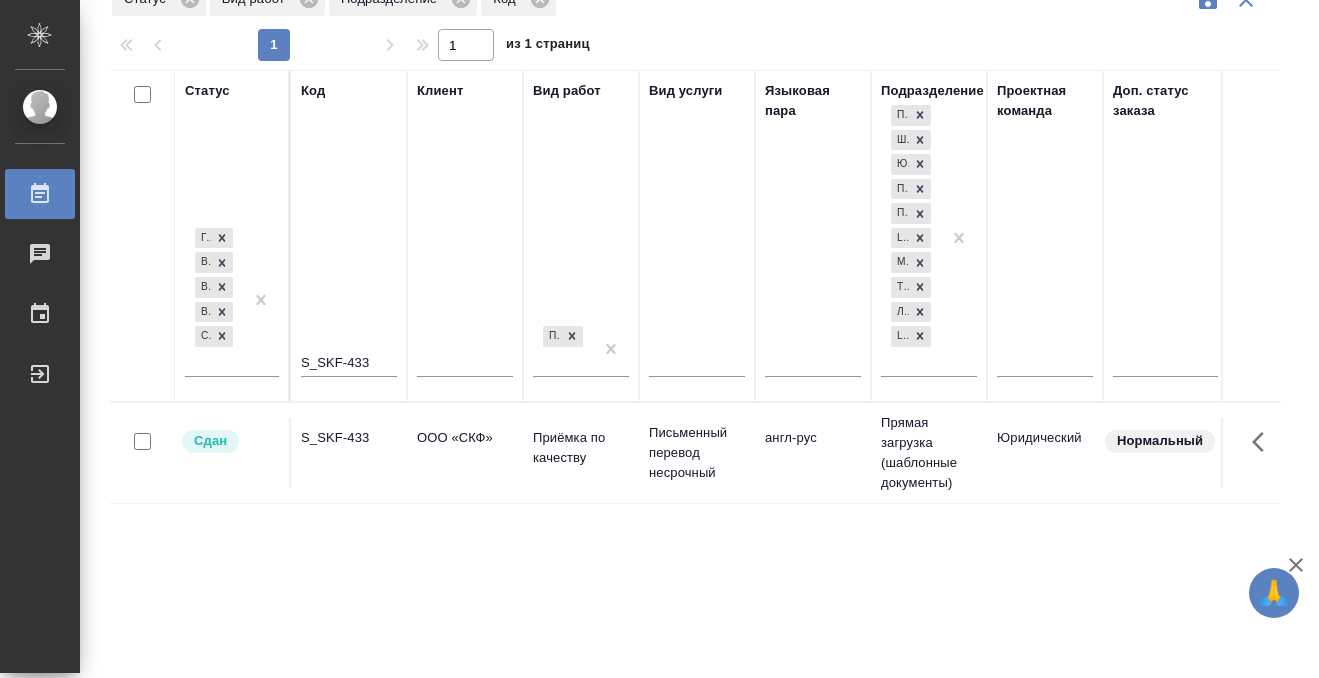 click on "S_SKF-433" at bounding box center (349, 453) 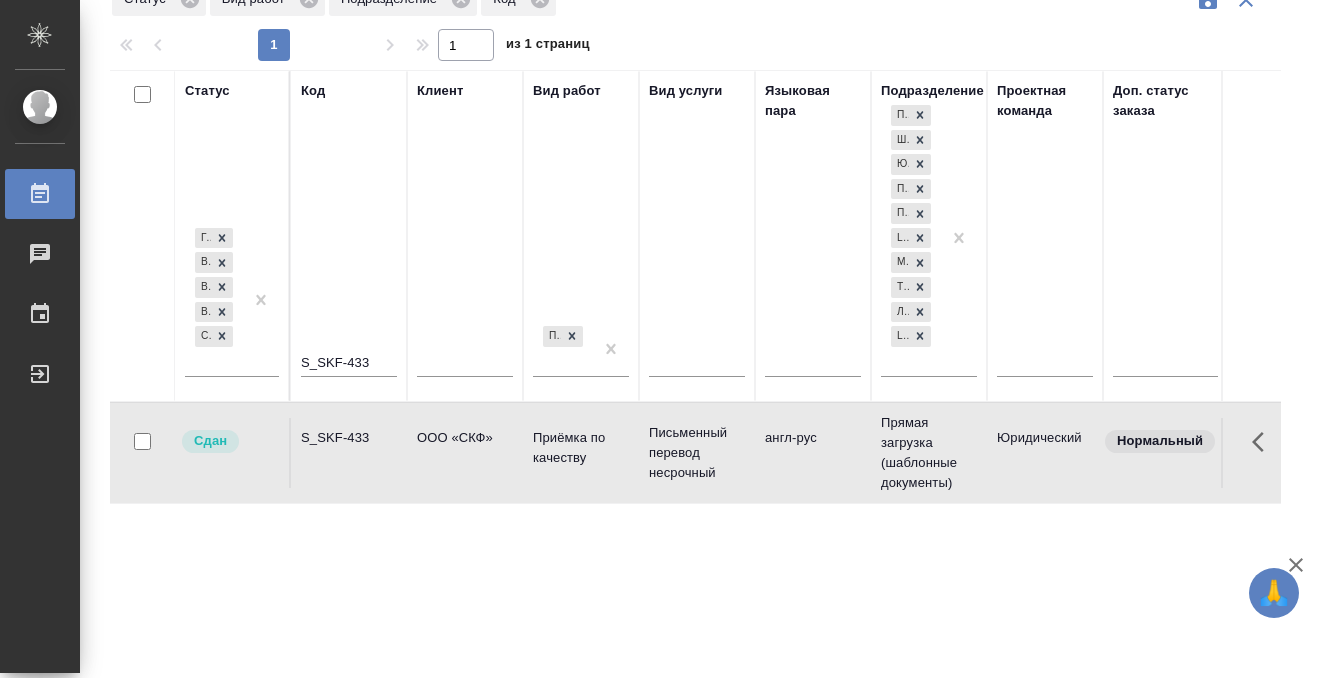 click 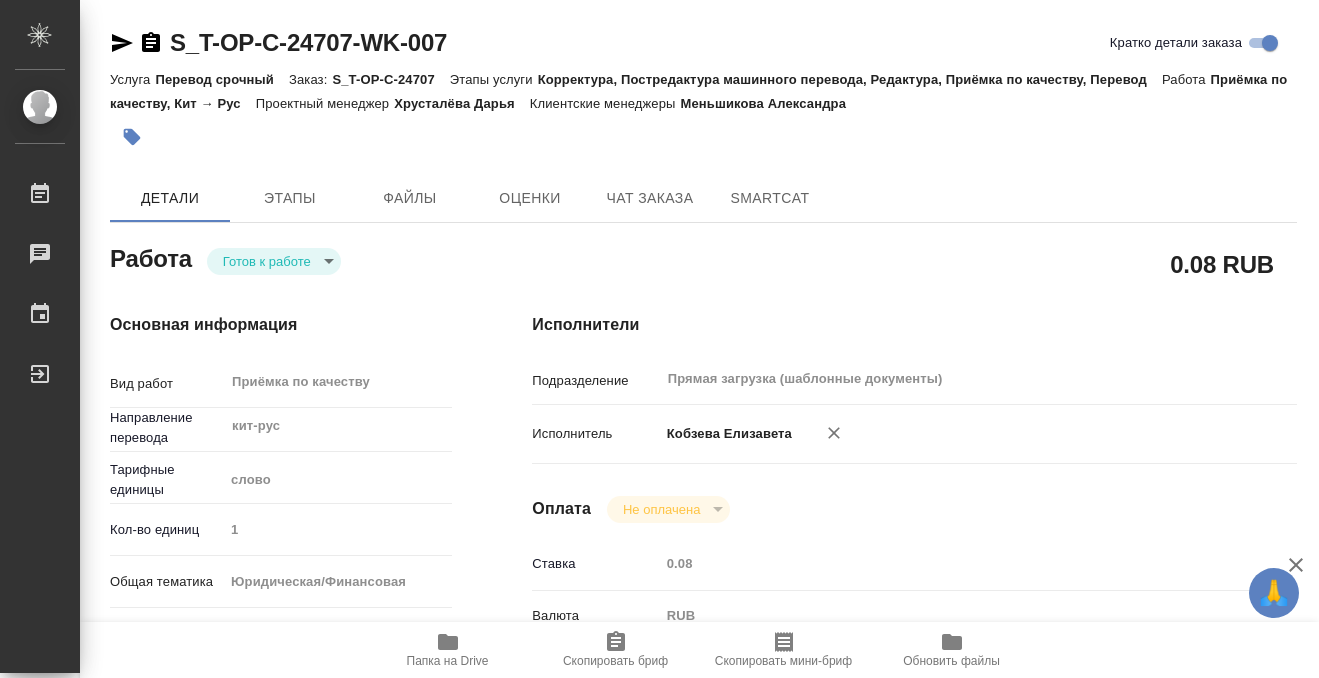 scroll, scrollTop: 0, scrollLeft: 0, axis: both 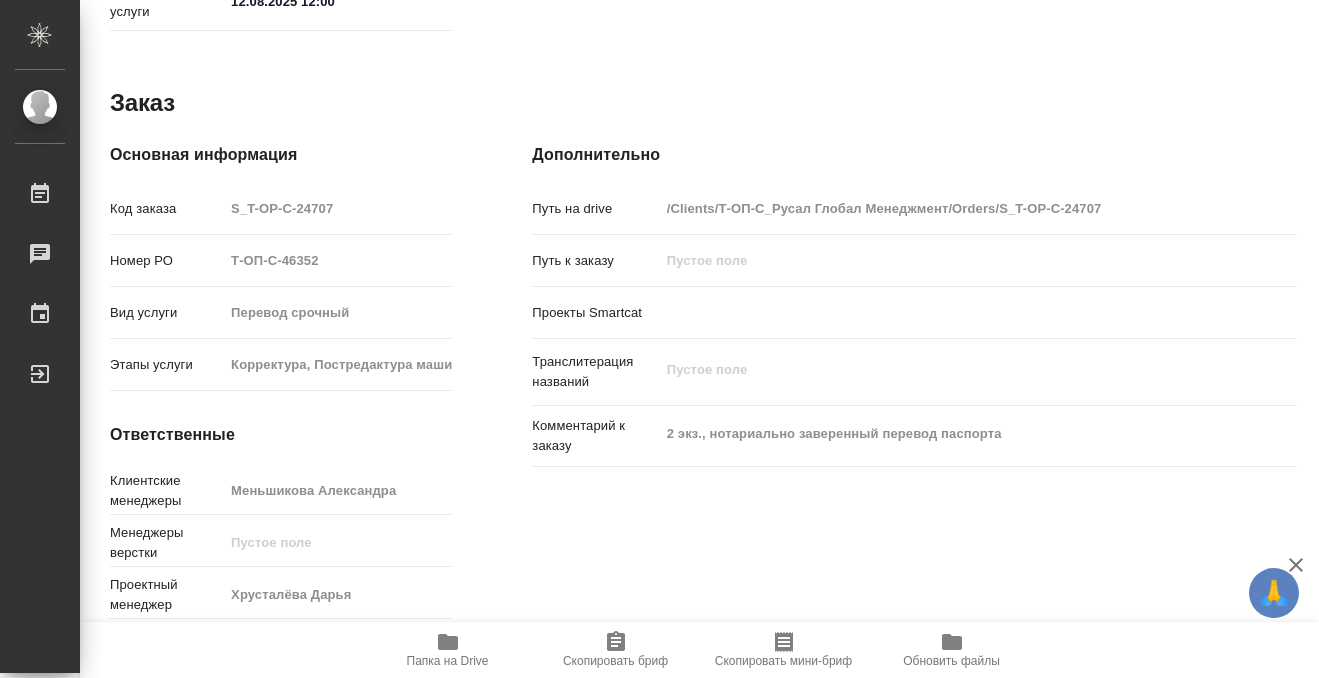 click 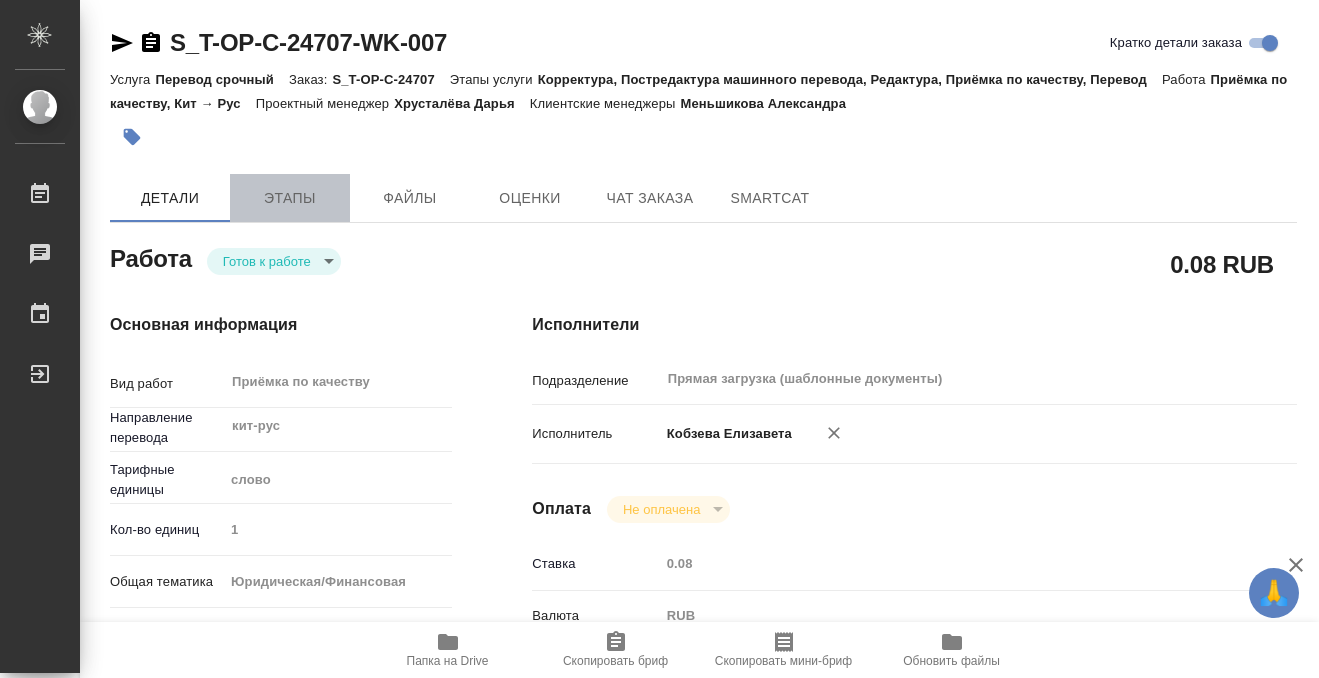 click on "Этапы" at bounding box center (290, 198) 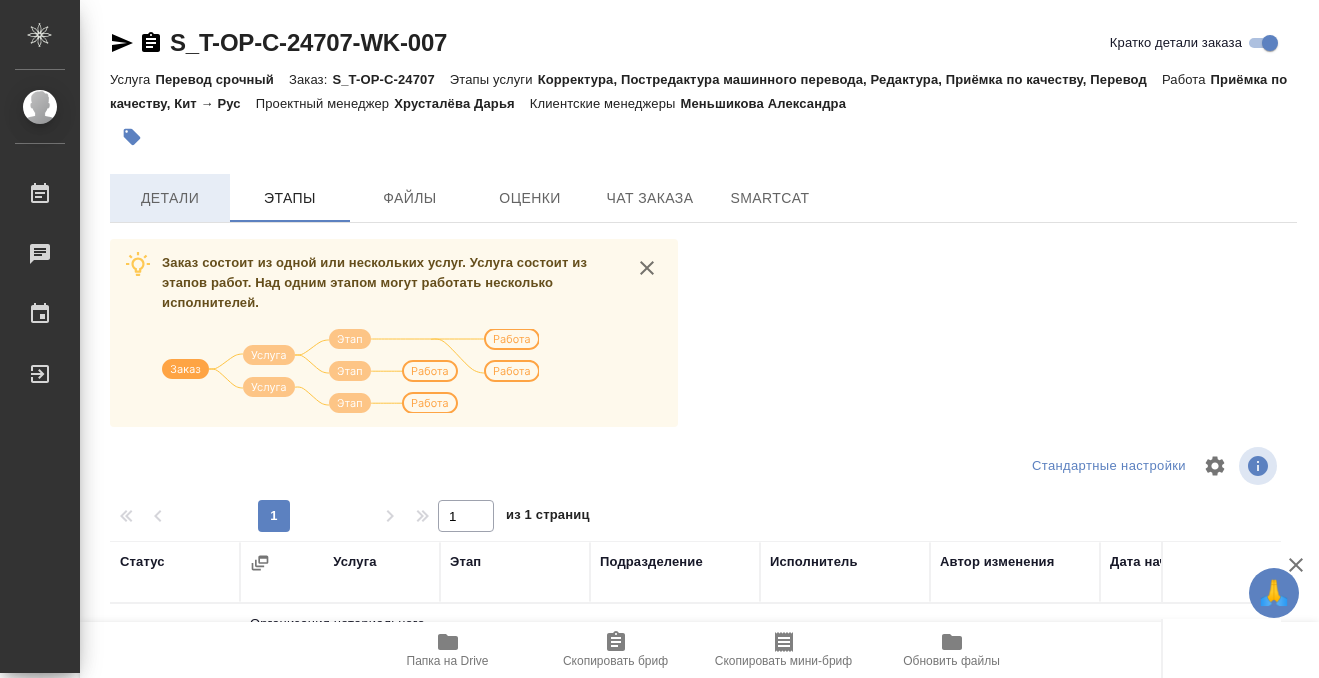 click on "Детали" at bounding box center [170, 198] 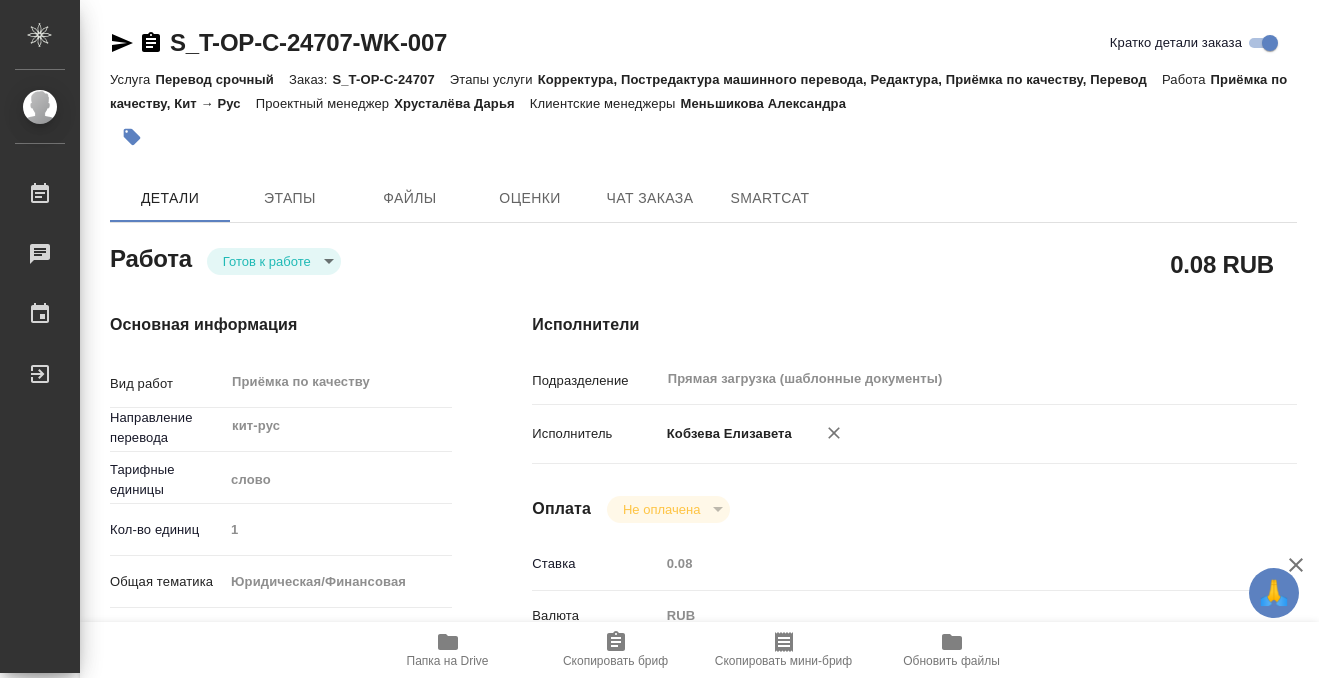 type on "x" 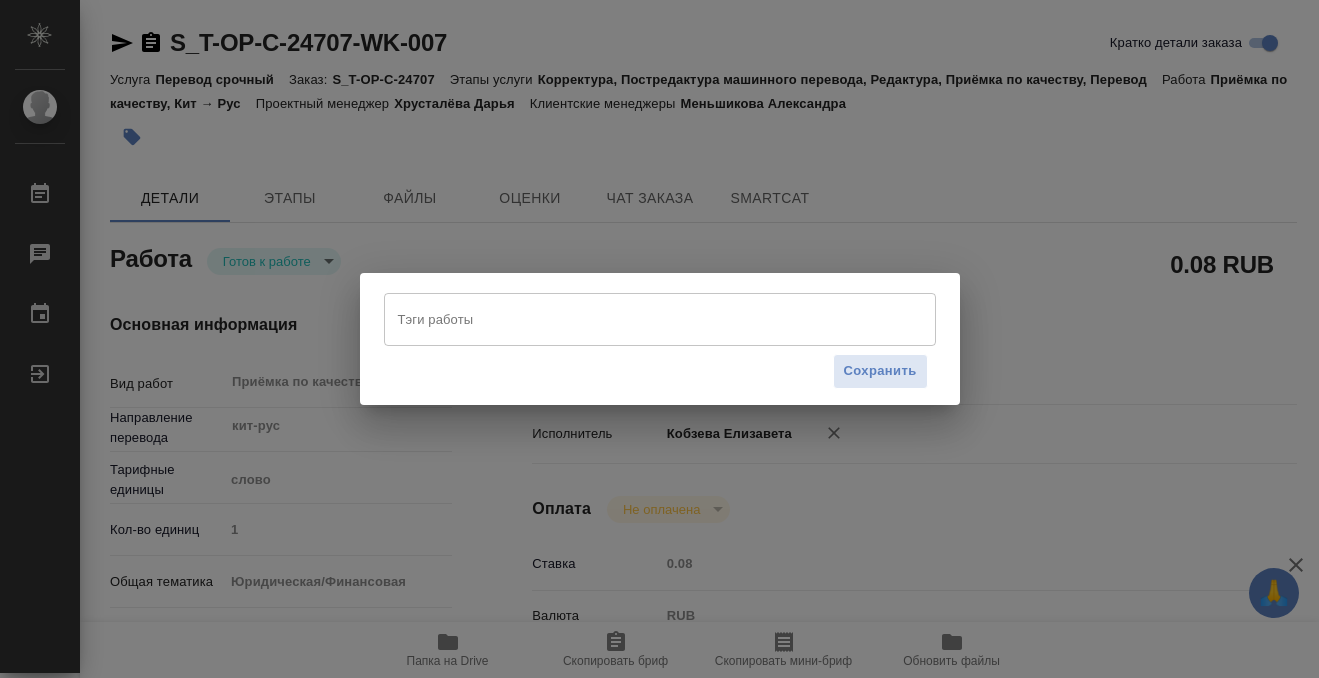 type on "x" 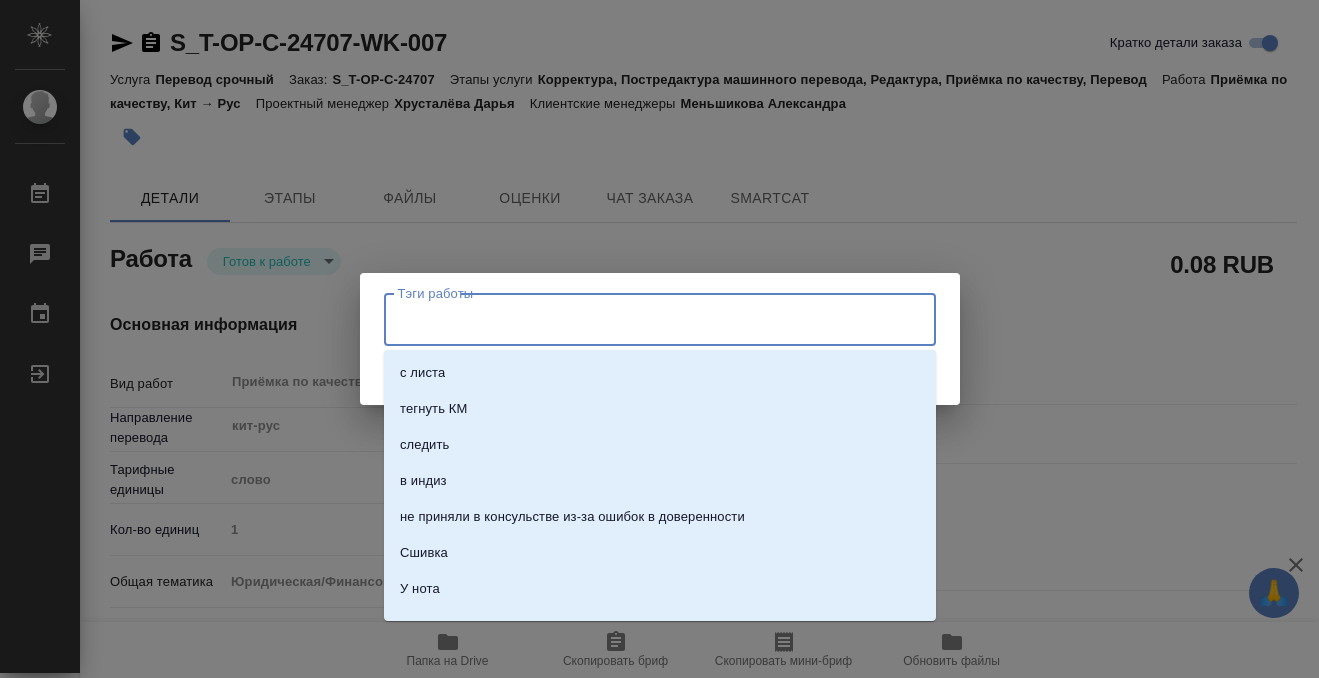 click on "Тэги работы" at bounding box center [641, 319] 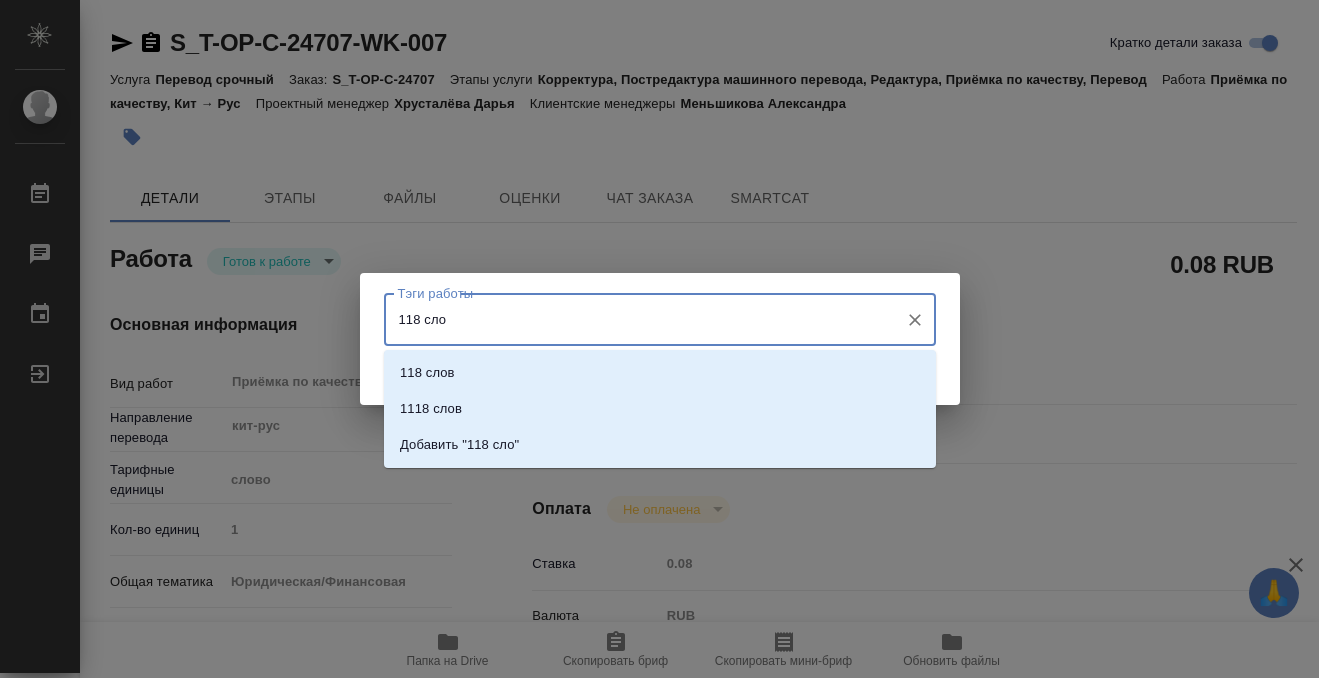 type on "118 слов" 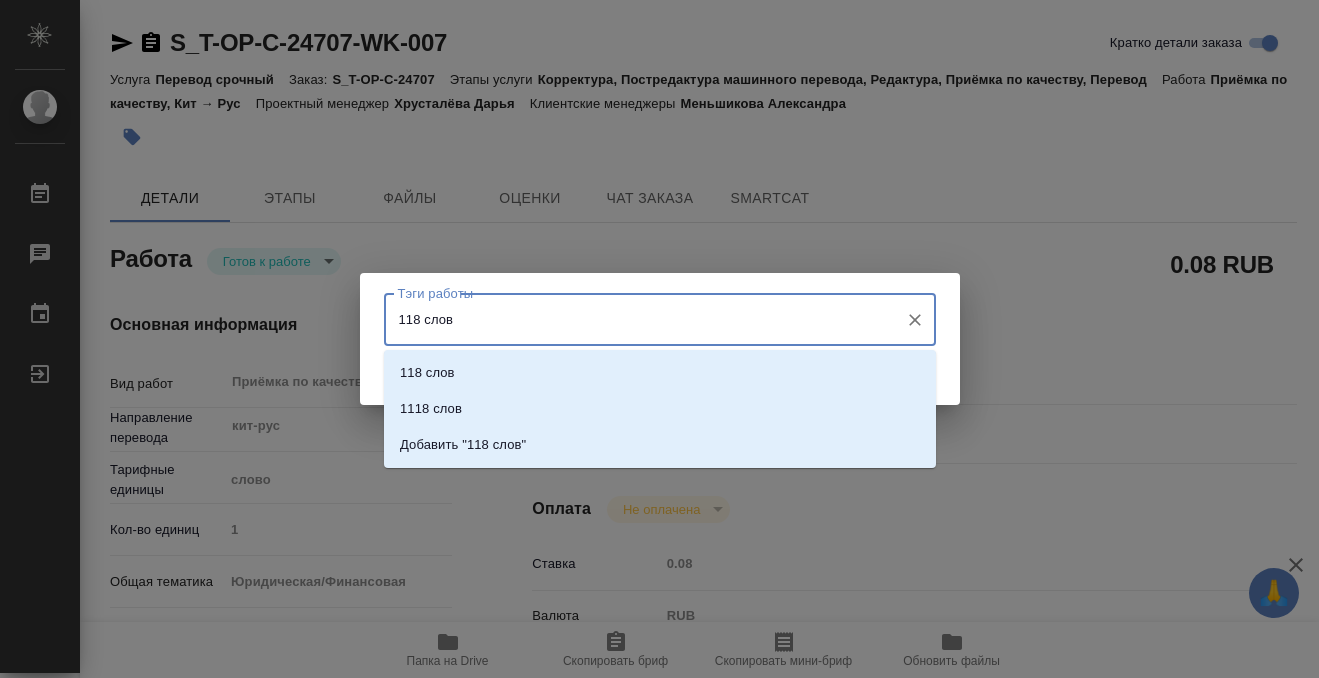 type 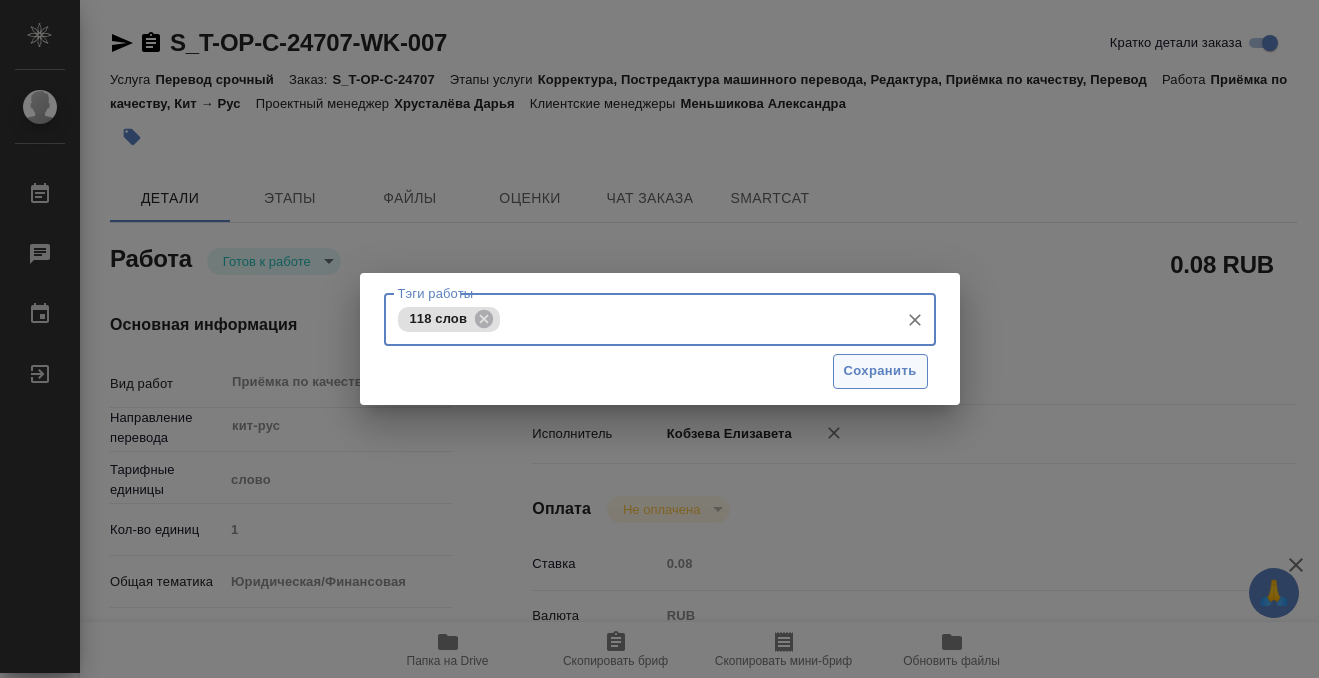 click on "Сохранить" at bounding box center (880, 371) 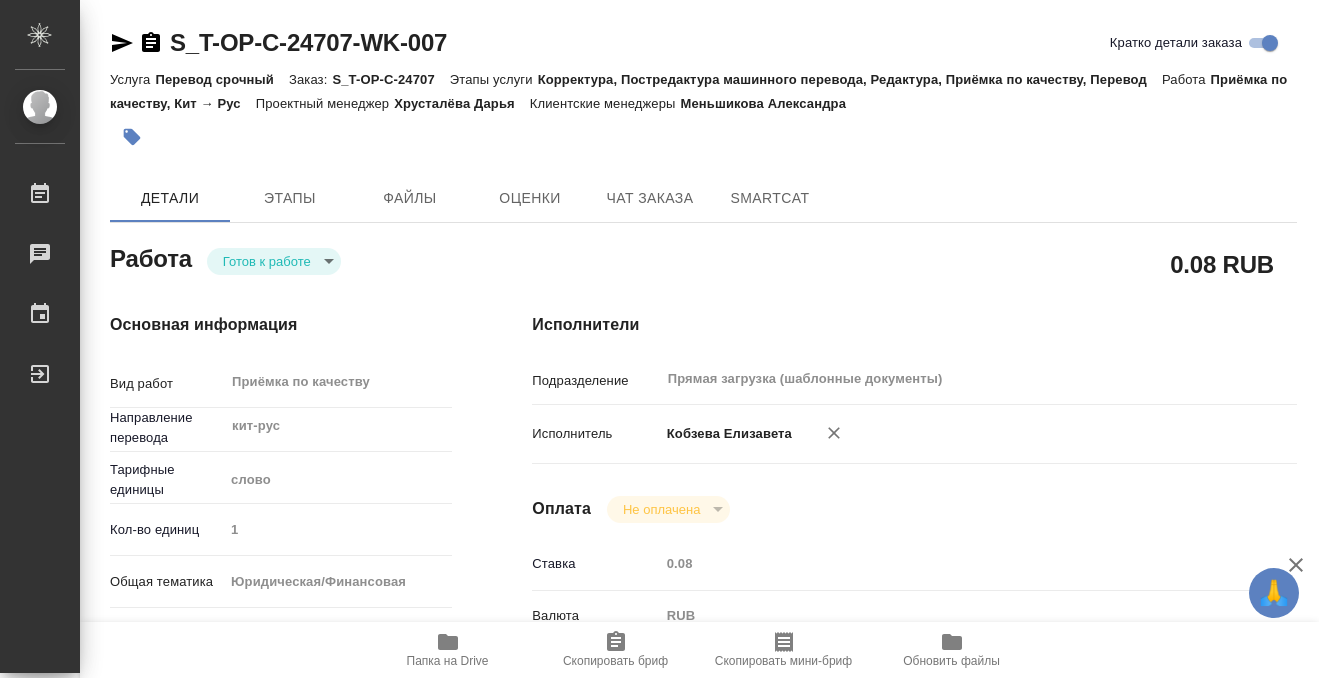 type on "readyForWork" 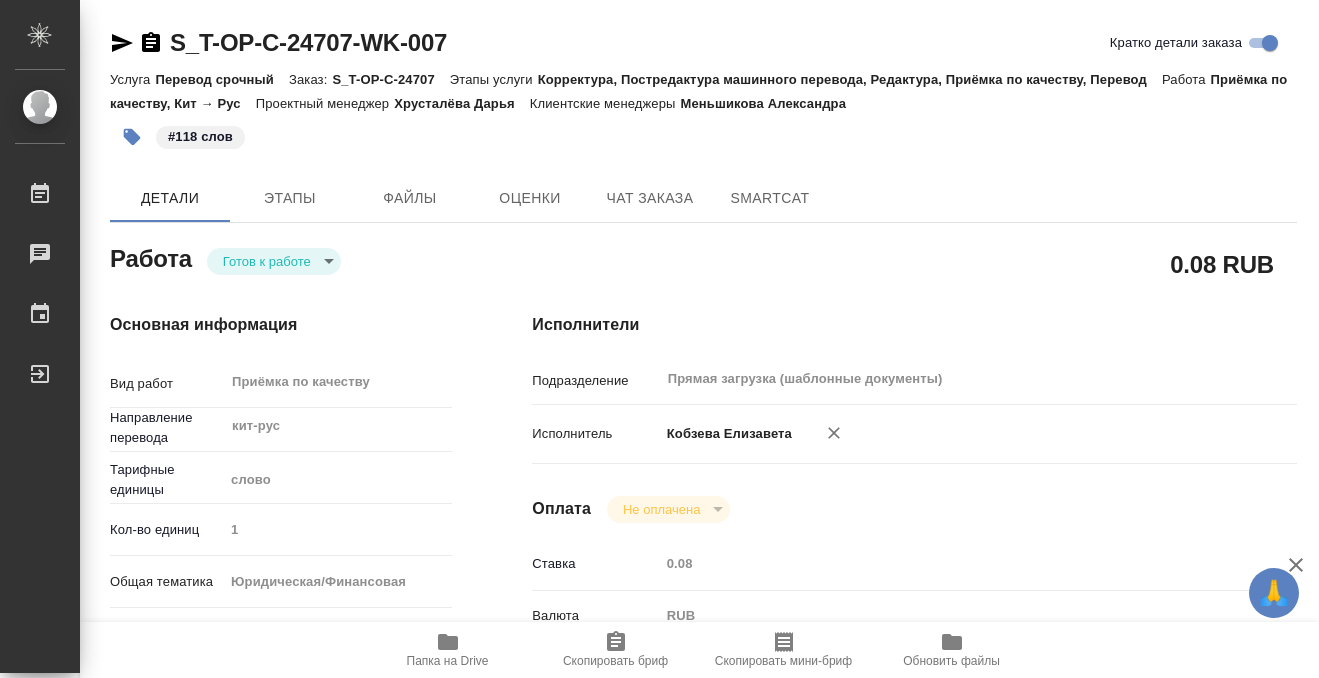 type on "x" 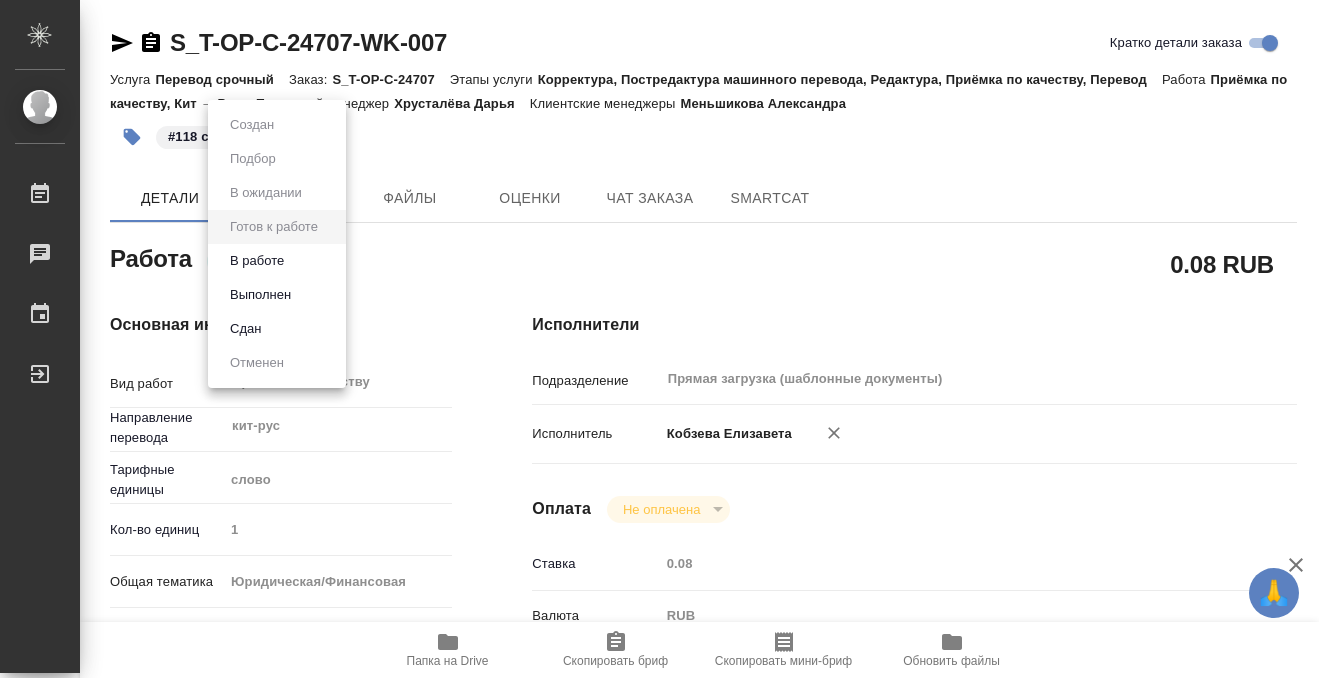 click on "🙏 .cls-1
fill:#fff;
AWATERA Kobzeva Elizaveta Работы 0 Чаты График Выйти S_T-OP-C-24707-WK-007 Кратко детали заказа Услуга Перевод срочный Заказ: S_T-OP-C-24707 Этапы услуги Корректура, Постредактура машинного перевода, Редактура, Приёмка по качеству, Перевод Работа Приёмка по качеству, Кит → Рус Проектный менеджер Хрусталёва Дарья Клиентские менеджеры Меньшикова Александра #118 слов Детали Этапы Файлы Оценки Чат заказа SmartCat Работа Готов к работе readyForWork 0.08 RUB Основная информация Вид работ Приёмка по качеству x ​ Направление перевода кит-рус ​ Тарифные единицы слово 1 yr-fn ​" at bounding box center (659, 339) 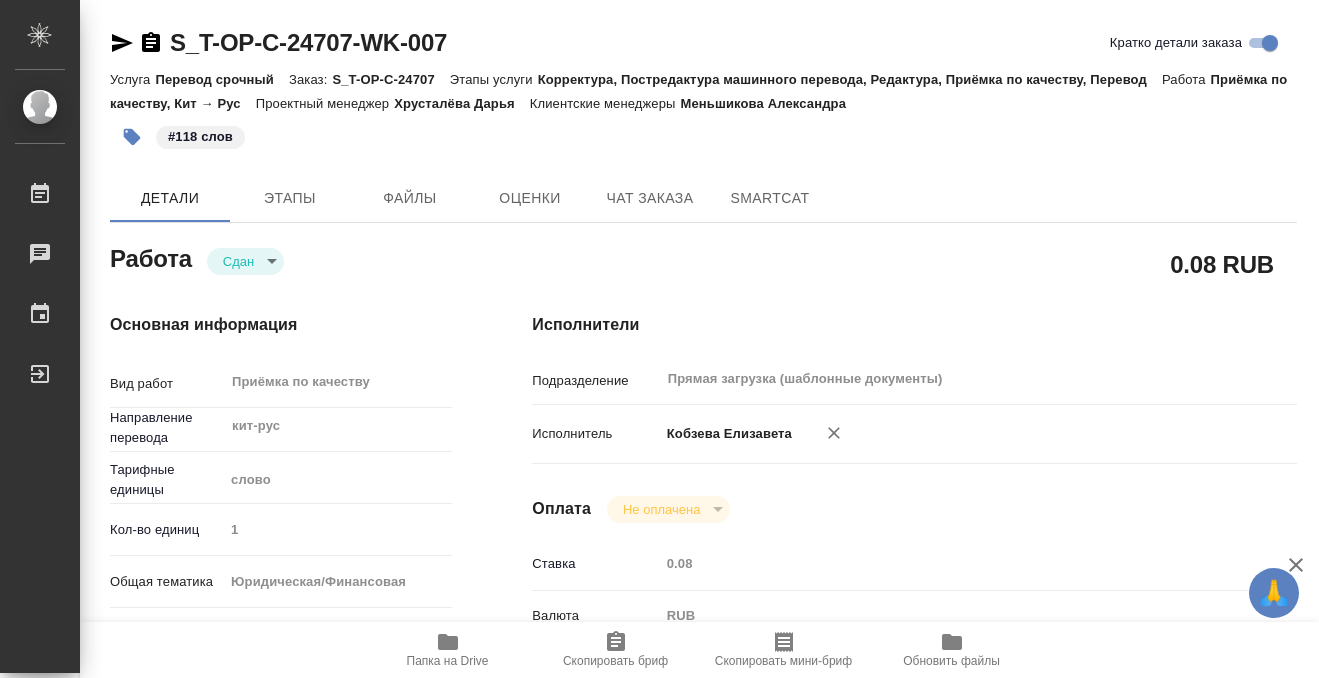type on "x" 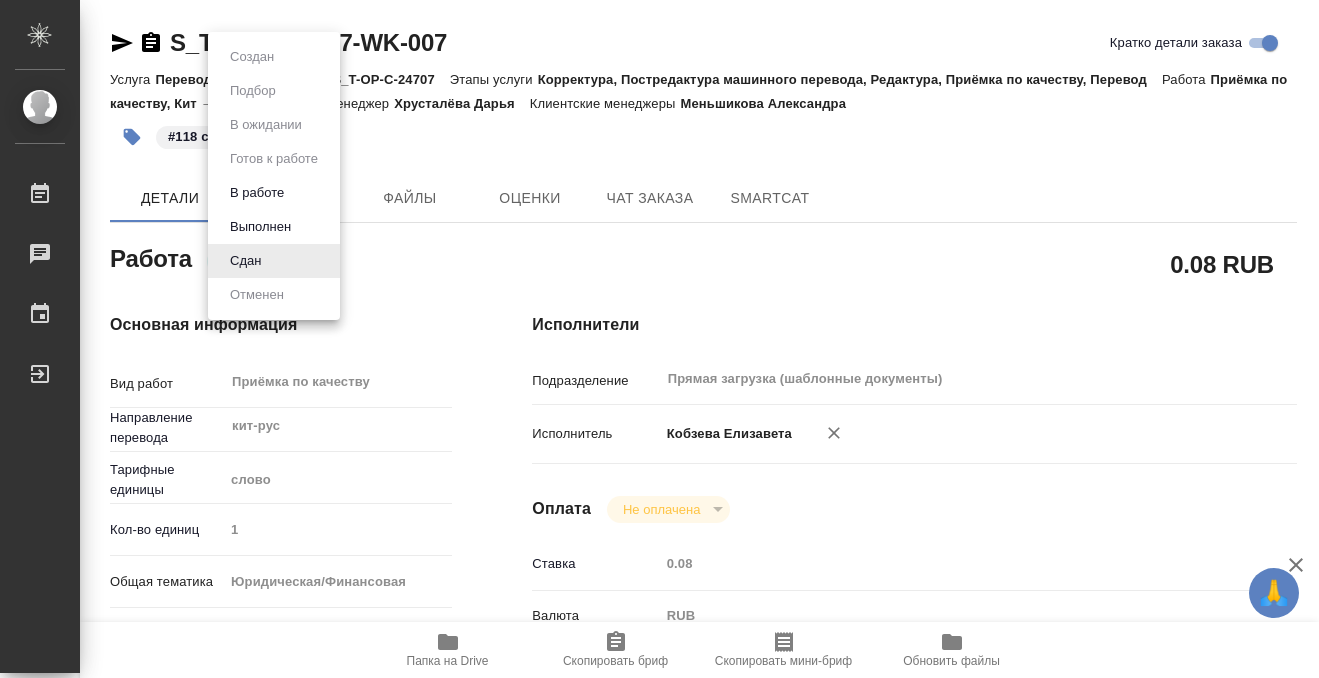 click on "🙏 .cls-1
fill:#fff;
AWATERA Kobzeva Elizaveta Работы 0 Чаты График Выйти S_T-OP-C-24707-WK-007 Кратко детали заказа Услуга Перевод срочный Заказ: S_T-OP-C-24707 Этапы услуги Корректура, Постредактура машинного перевода, Редактура, Приёмка по качеству, Перевод Работа Приёмка по качеству, Кит → Рус Проектный менеджер Хрусталёва Дарья Клиентские менеджеры Меньшикова Александра #118 слов Детали Этапы Файлы Оценки Чат заказа SmartCat Работа Сдан closed 0.08 RUB Основная информация Вид работ Приёмка по качеству x ​ Направление перевода кит-рус ​ Тарифные единицы слово 5a8b1489cc6b4906c91bfd90 1 yr-fn x" at bounding box center [659, 339] 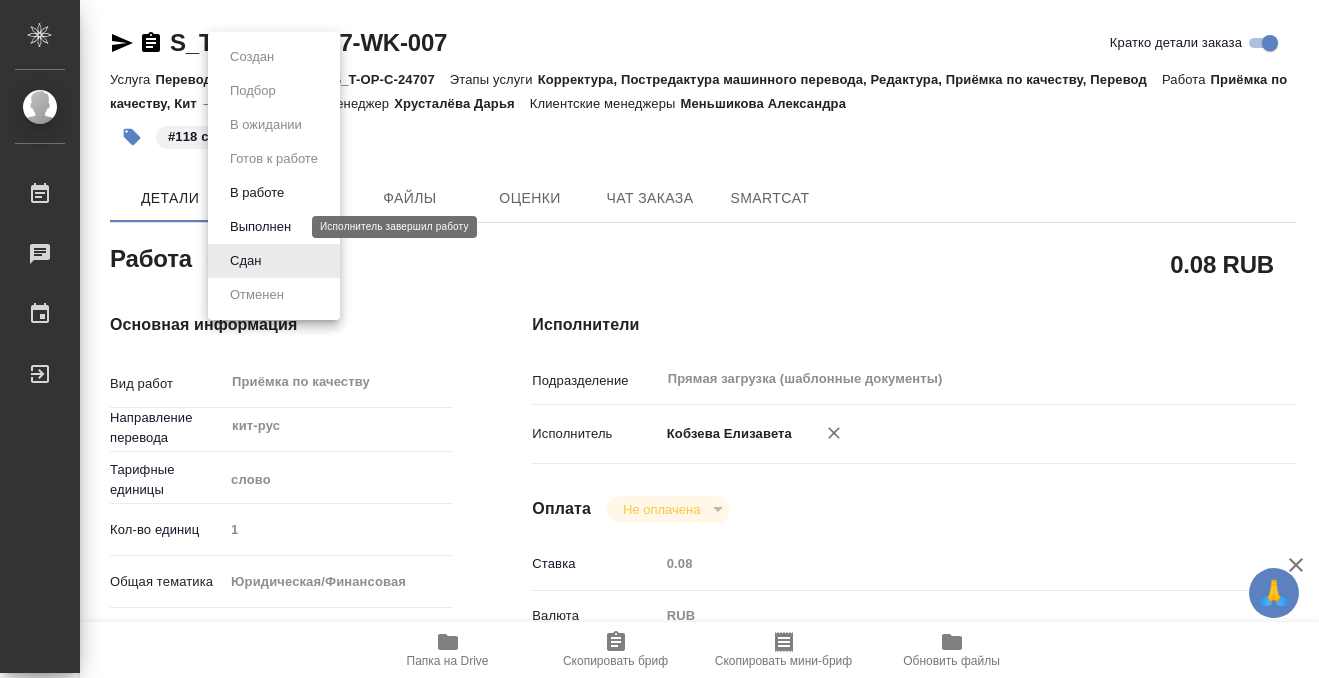 click on "Выполнен" at bounding box center (260, 227) 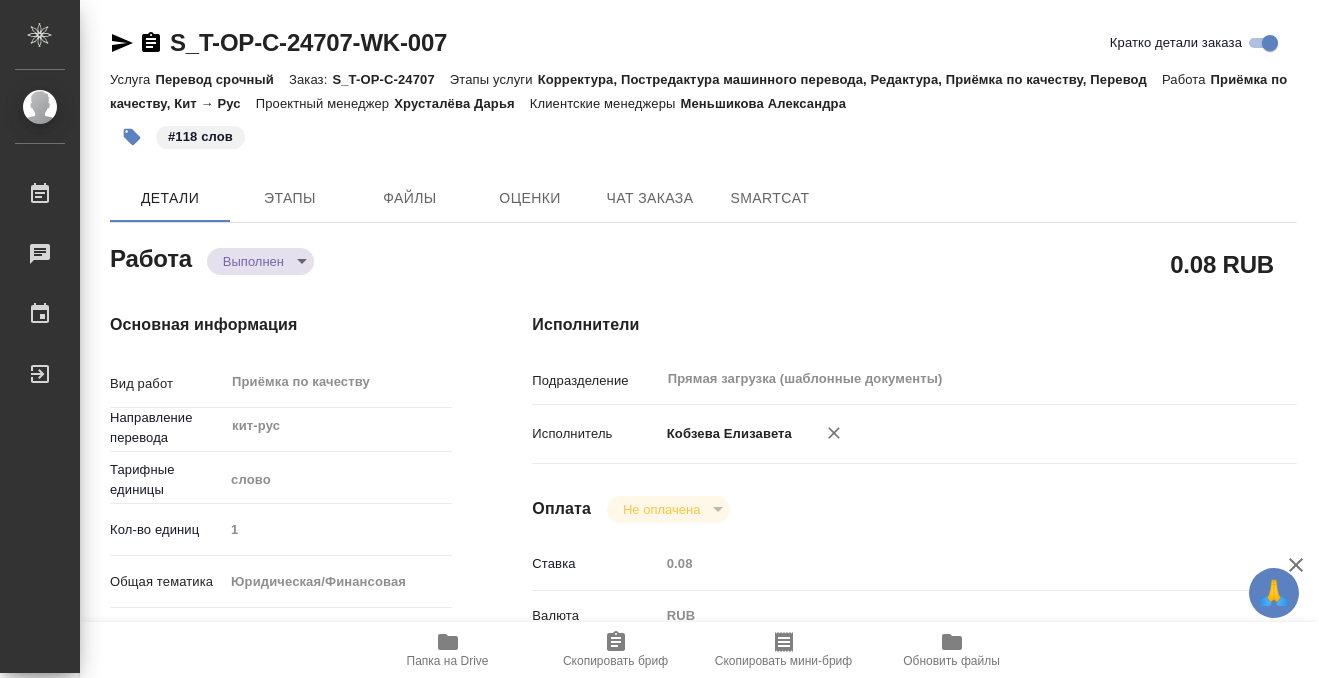 type on "x" 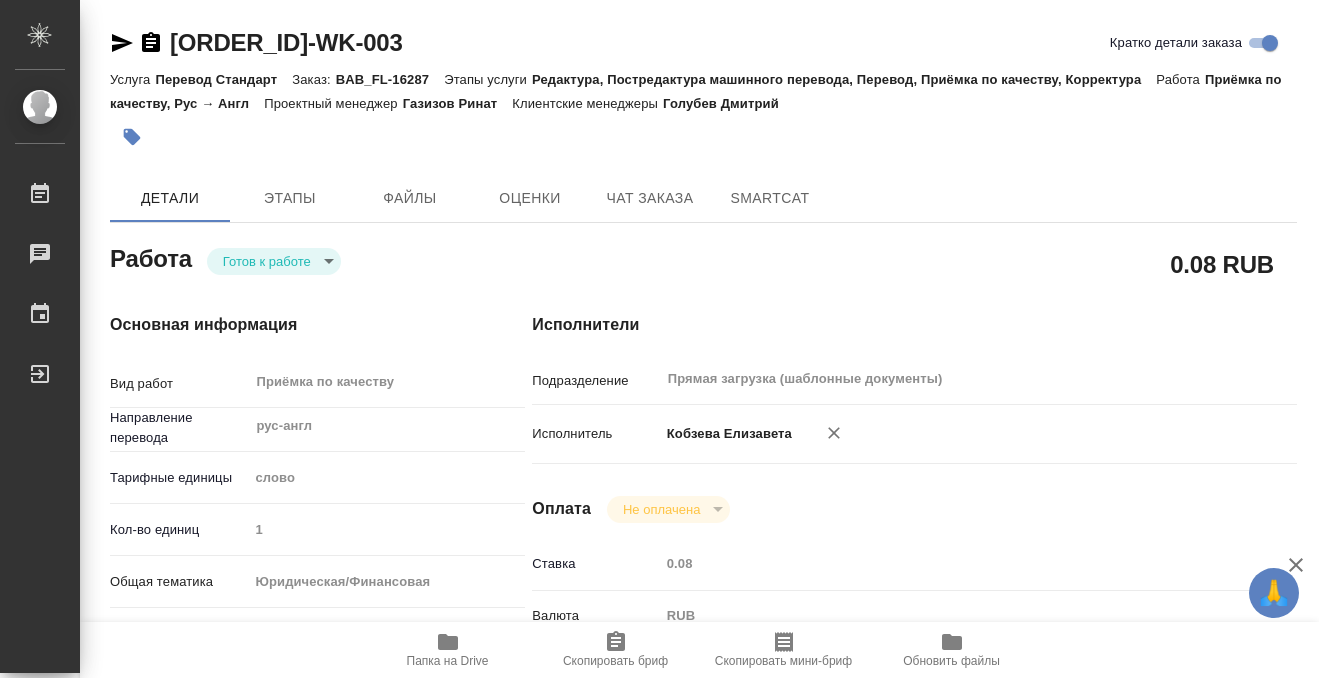 scroll, scrollTop: 0, scrollLeft: 0, axis: both 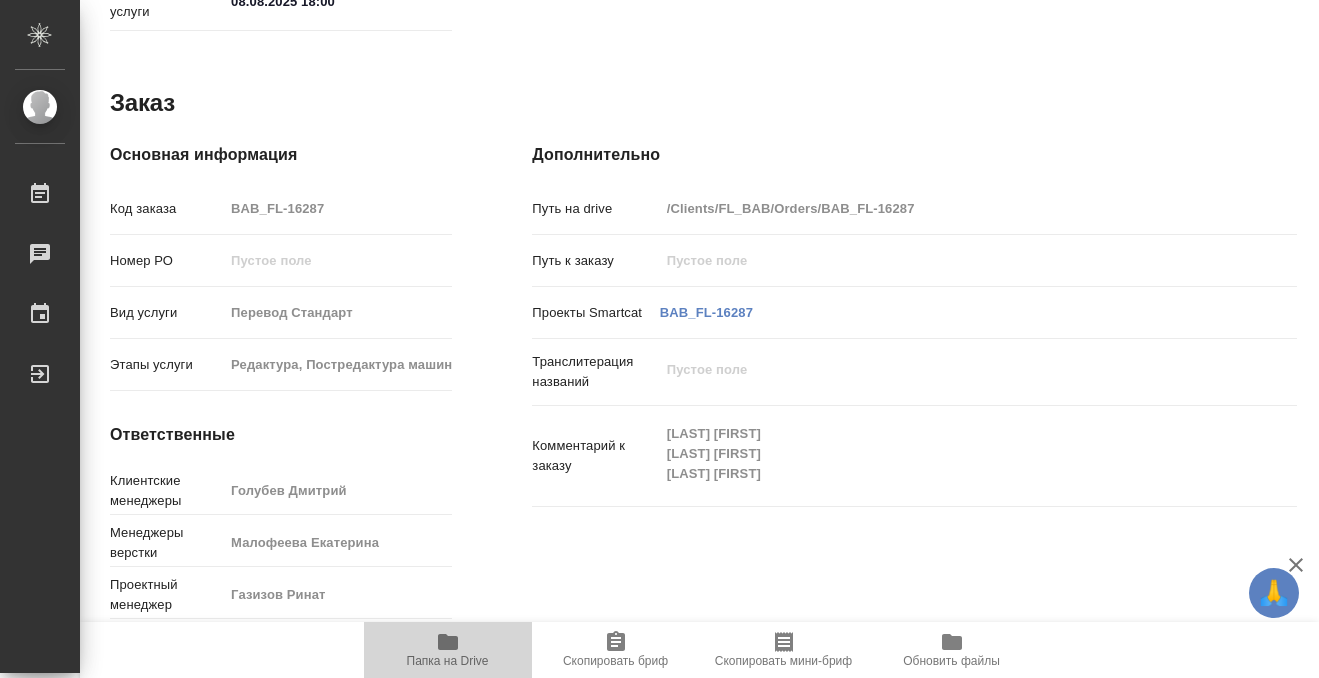 click 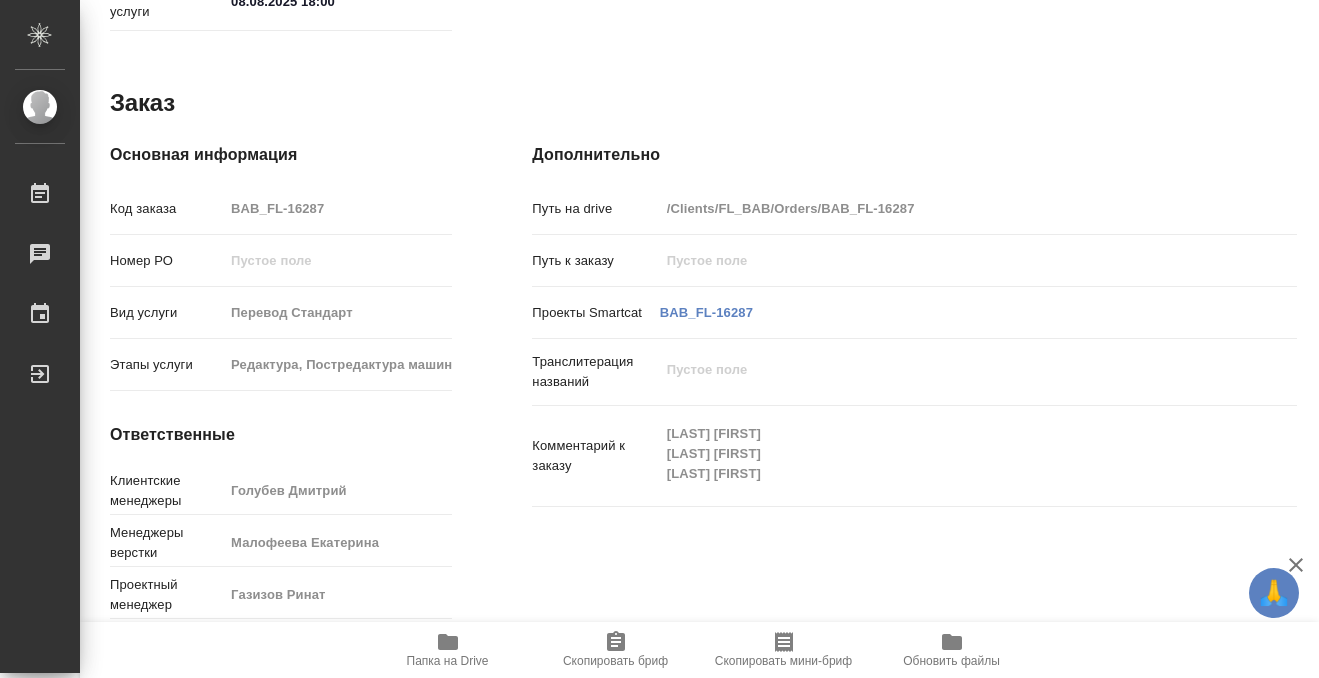 scroll, scrollTop: 0, scrollLeft: 0, axis: both 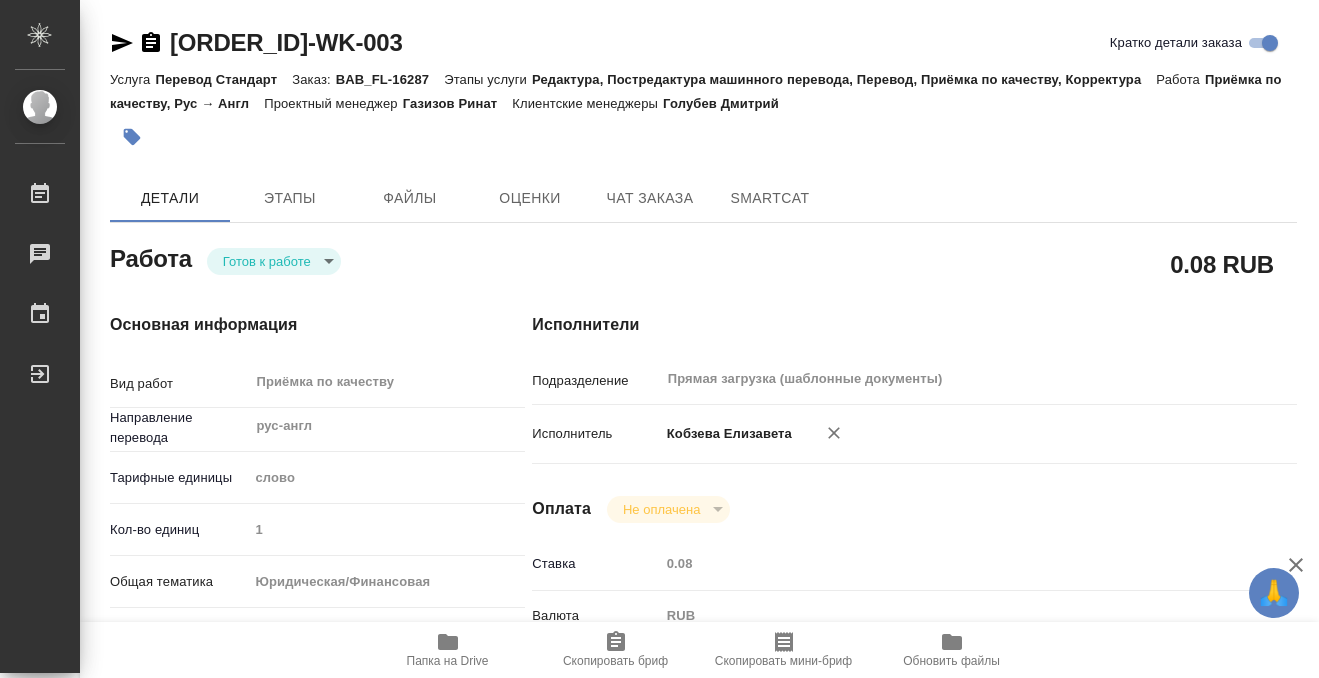 click 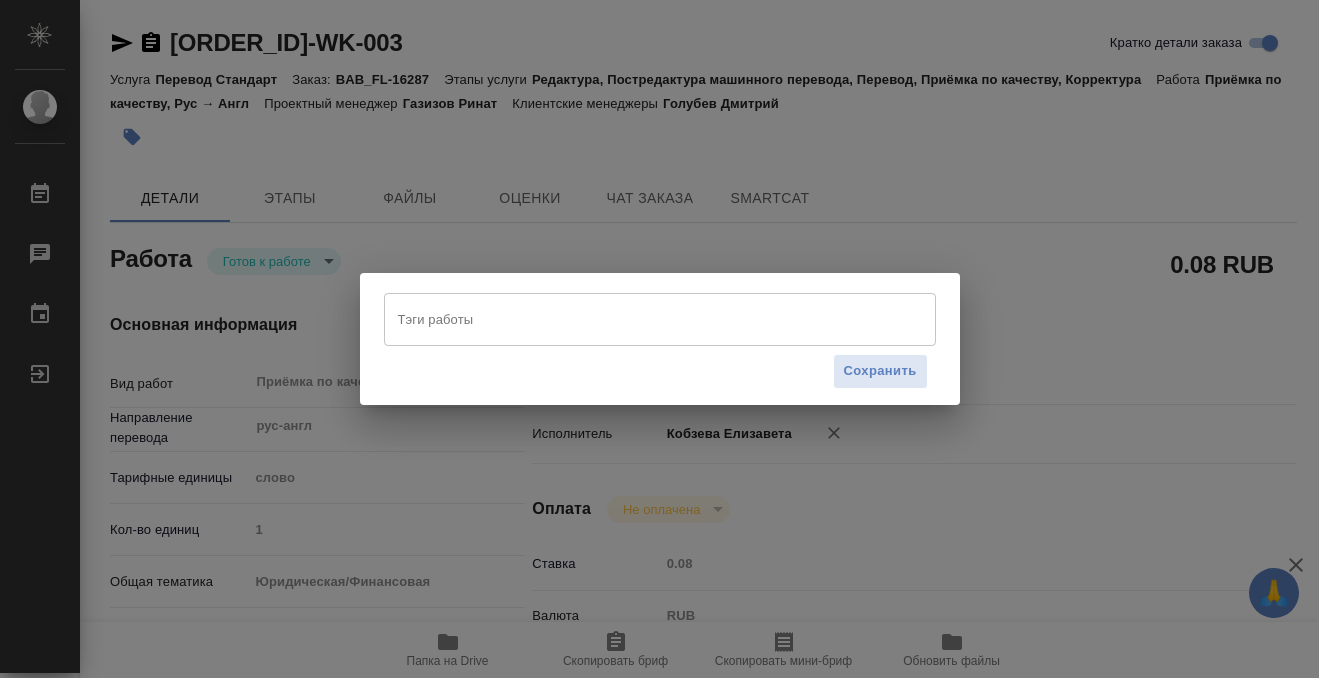 click on "Тэги работы" at bounding box center (641, 319) 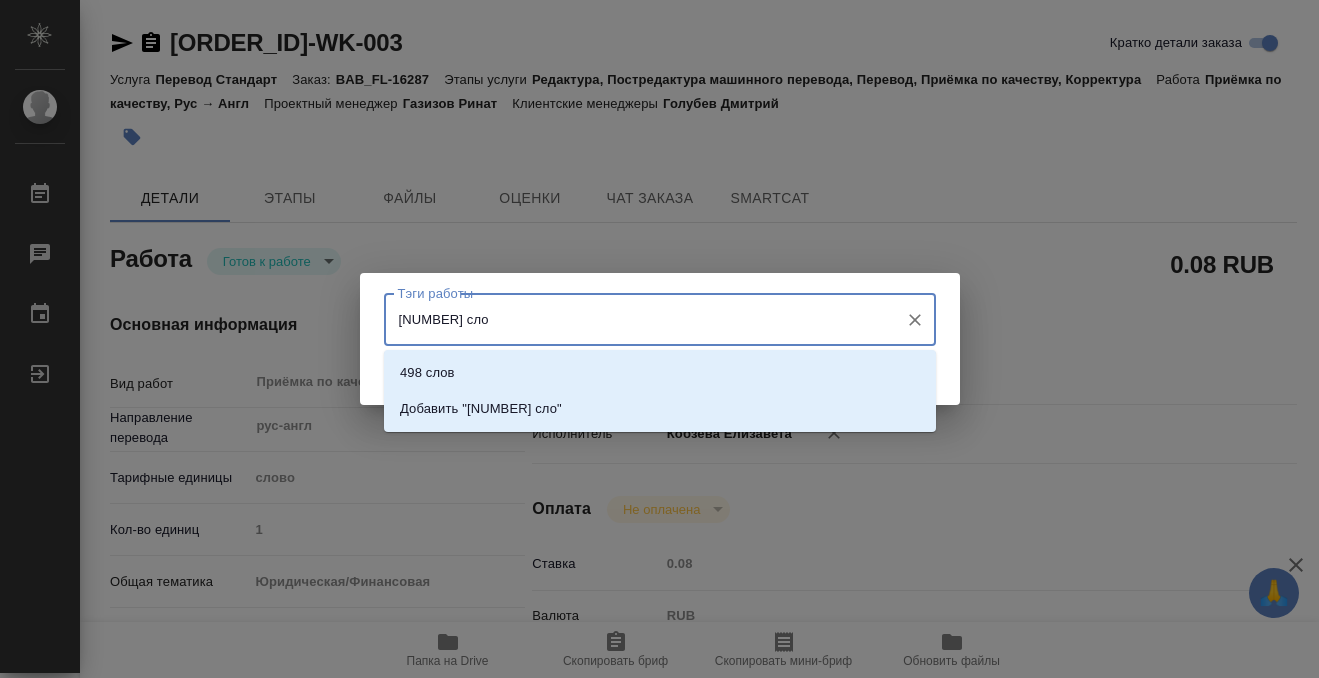 type on "498 слов" 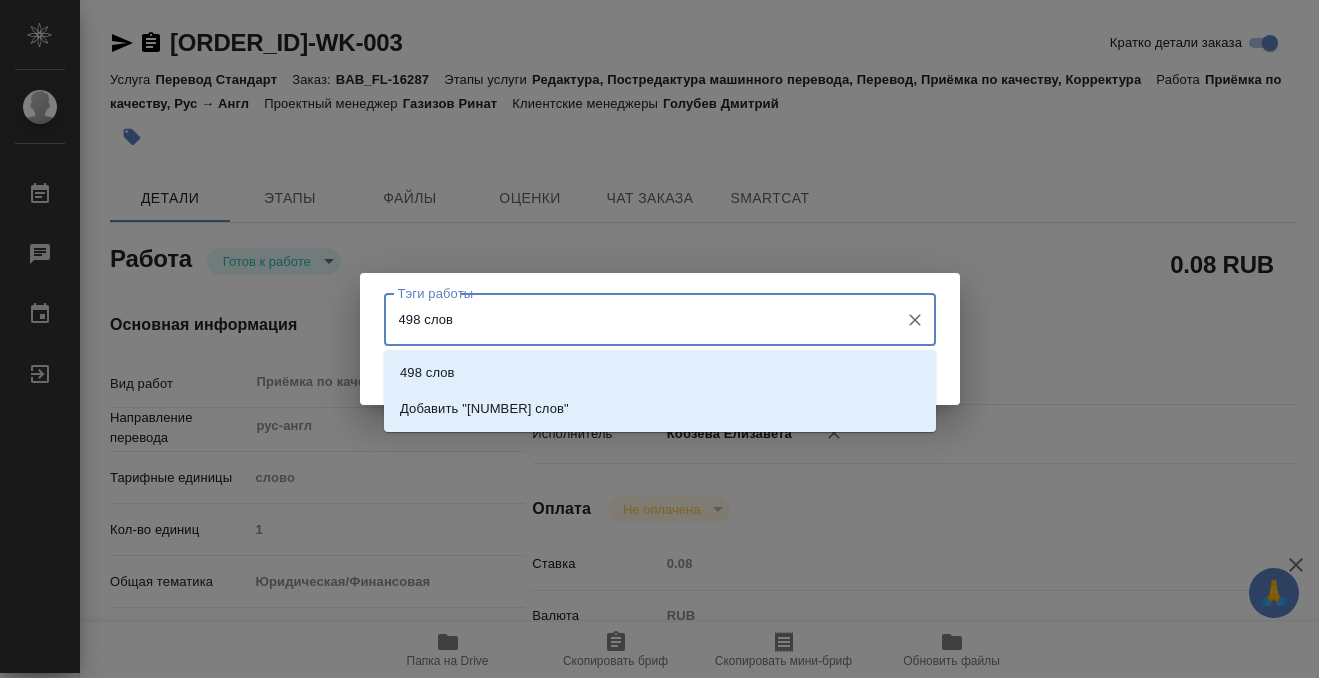 type 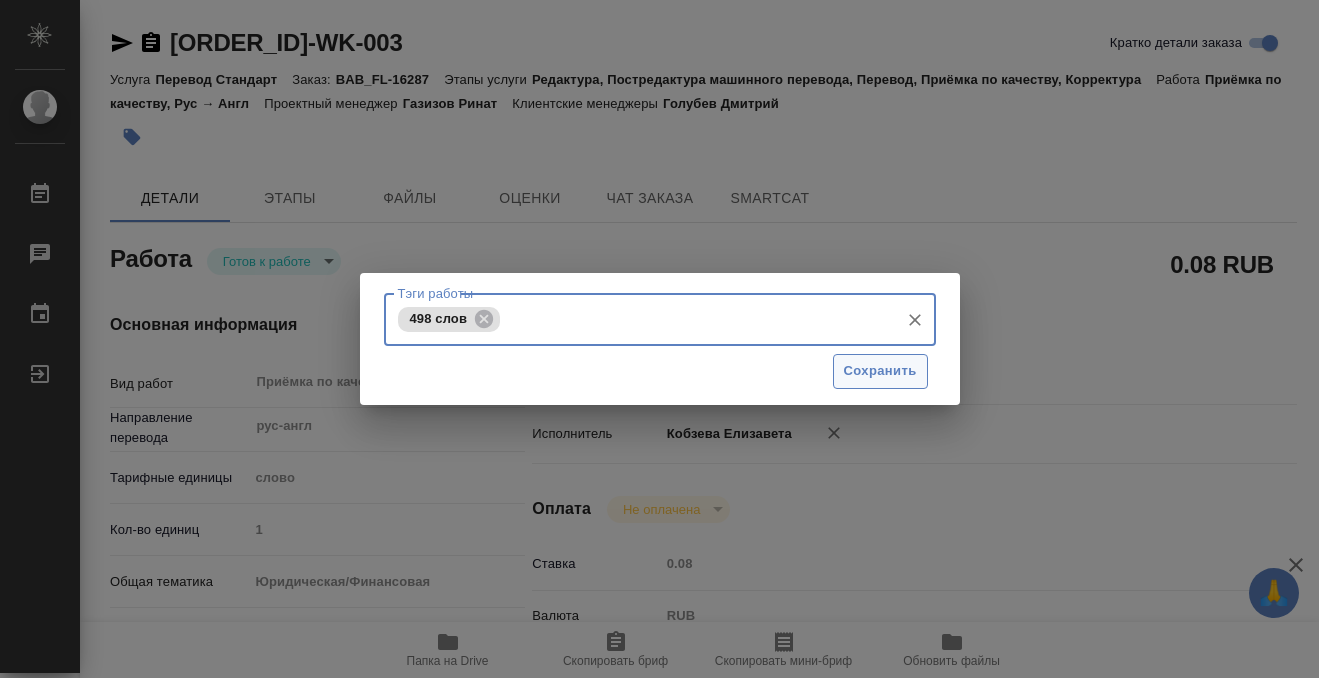 click on "Сохранить" at bounding box center [880, 371] 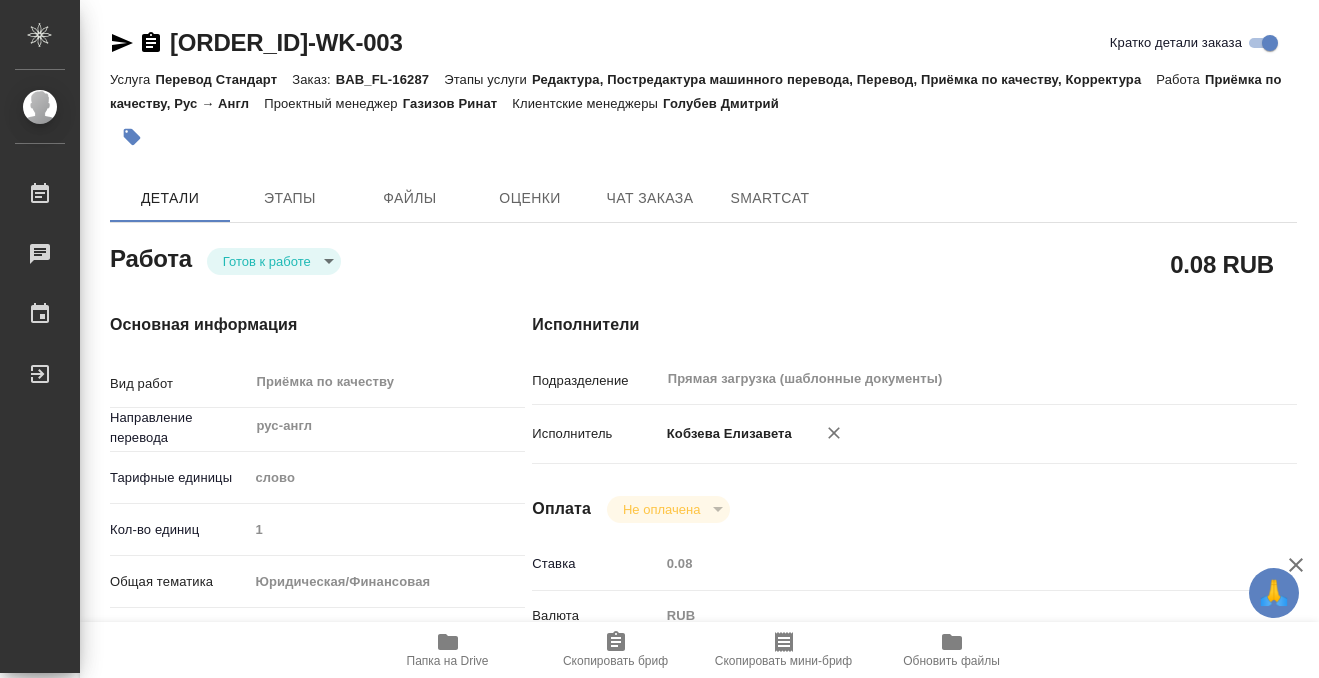 type on "readyForWork" 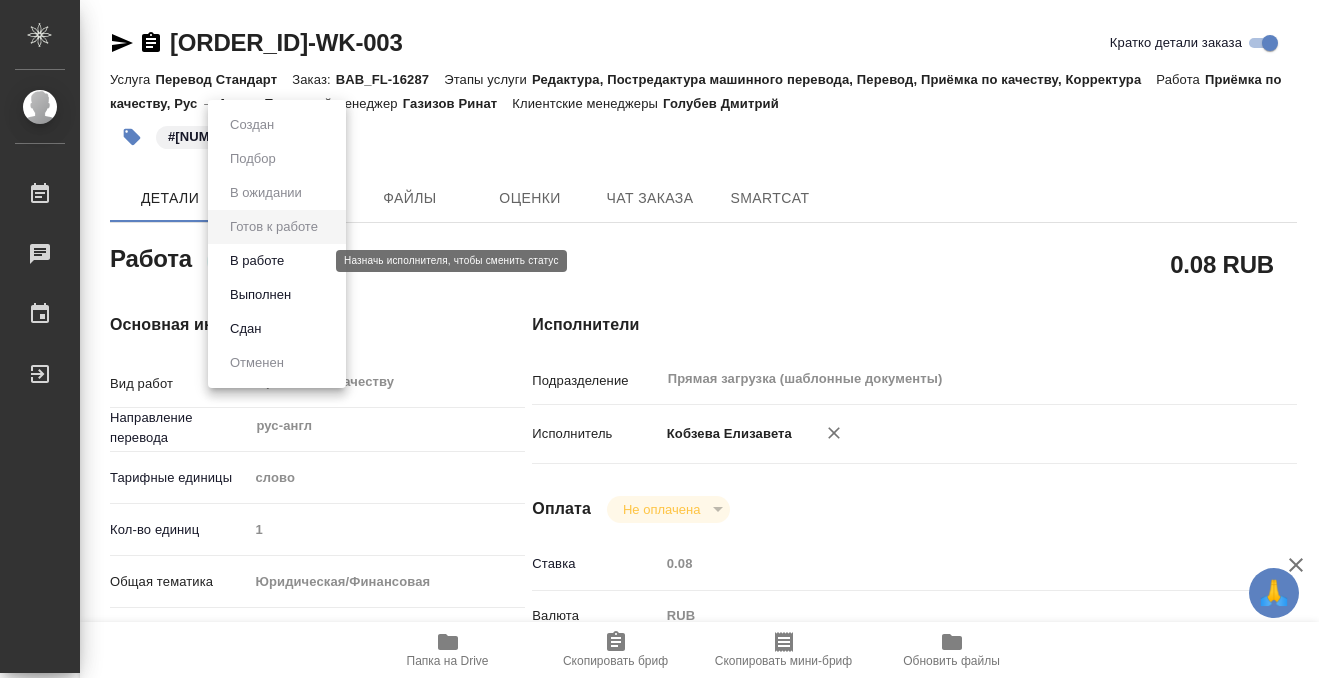 click on "🙏 .cls-1
fill:#fff;
AWATERA [LAST] [FIRST] Работы 0 Чаты График Выйти [ORDER_ID]-WK-003 Кратко детали заказа Услуга Перевод Стандарт Заказ: [ORDER_ID] Этапы услуги Редактура, Постредактура машинного перевода, Перевод, Приёмка по качеству, Корректура Работа Приёмка по качеству, Рус → Англ Проектный менеджер [LAST] [FIRST] Клиентские менеджеры [LAST] [FIRST] #[NUMBER] слов Детали Этапы Файлы Оценки Чат заказа SmartCat Работа Готов к работе readyForWork 0.08 RUB Основная информация Вид работ Приёмка по качеству x ​ Направление перевода рус-англ ​ Тарифные единицы слово 5a8b1489cc6b4906c91bfd90 1" at bounding box center (659, 339) 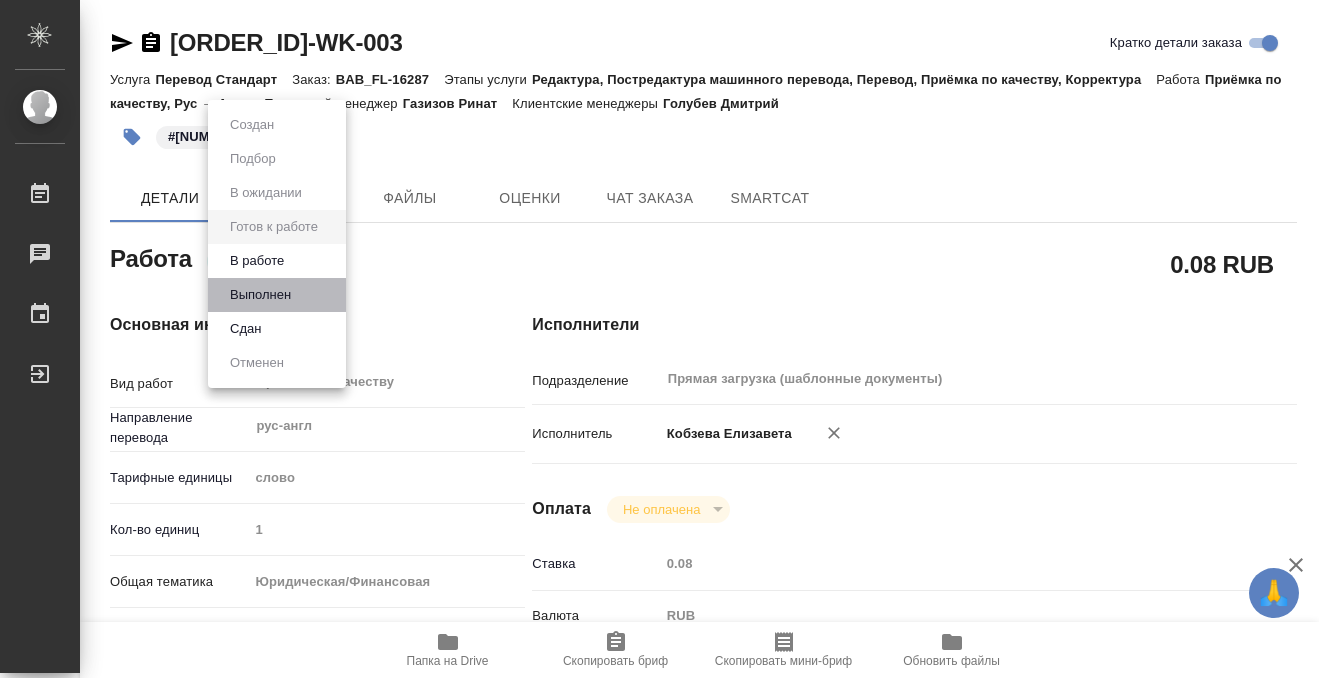 click on "Выполнен" at bounding box center [277, 295] 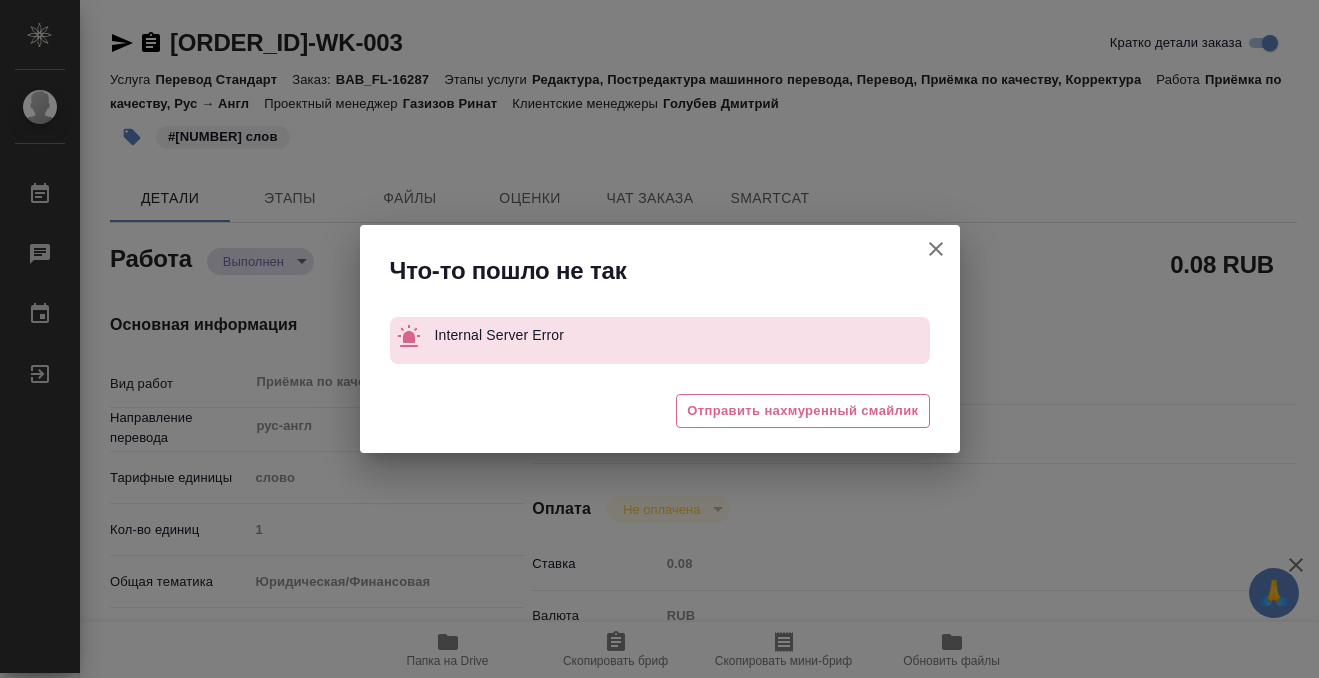 type on "x" 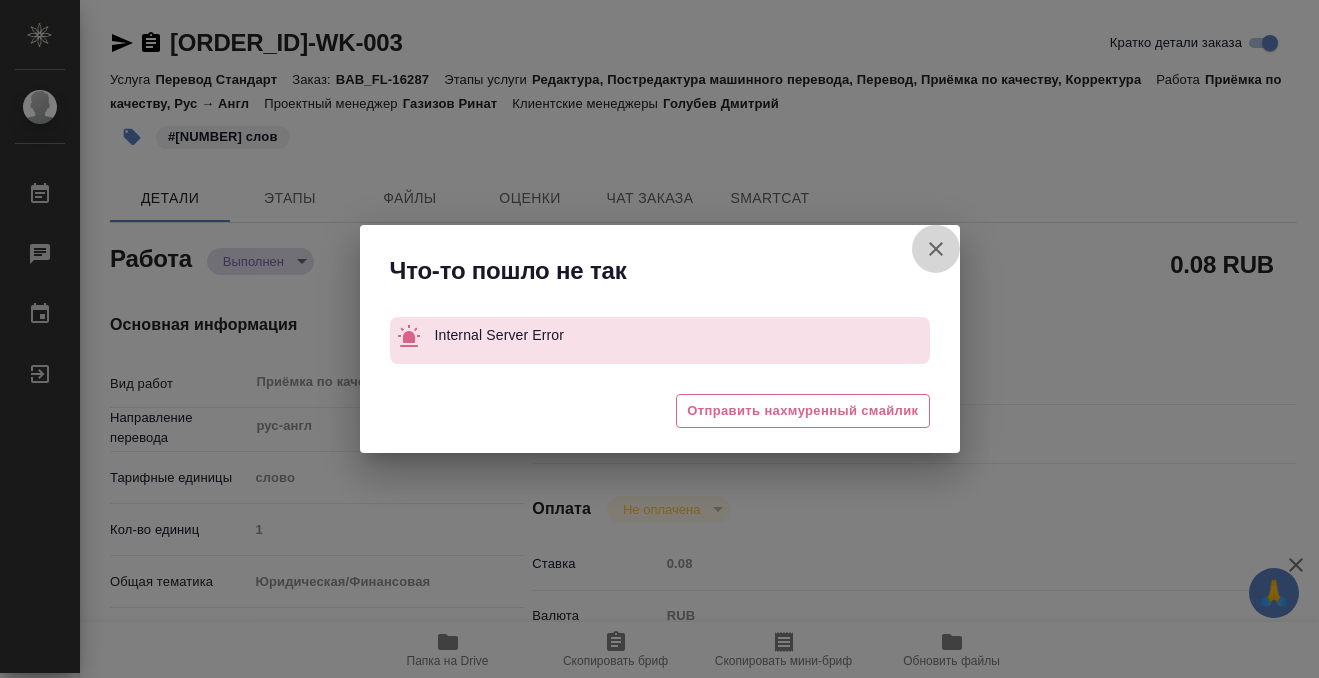 click on "Кратко детали заказа" at bounding box center (936, 249) 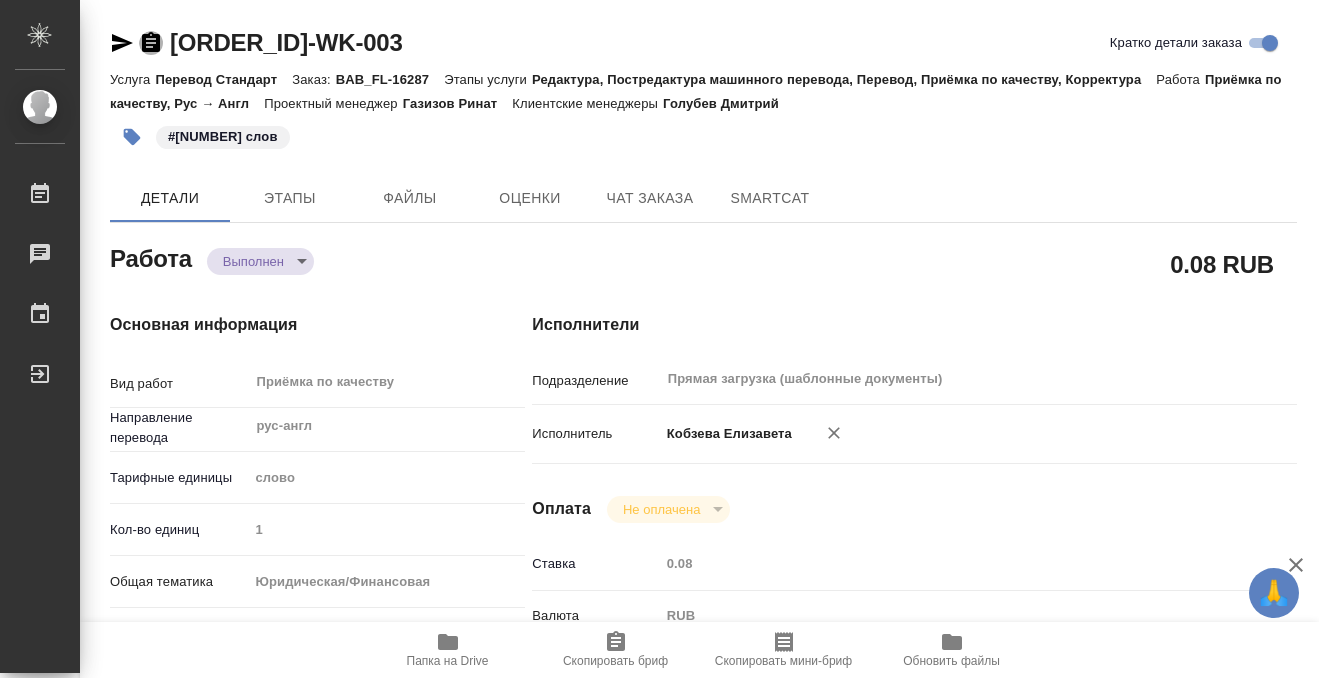 click 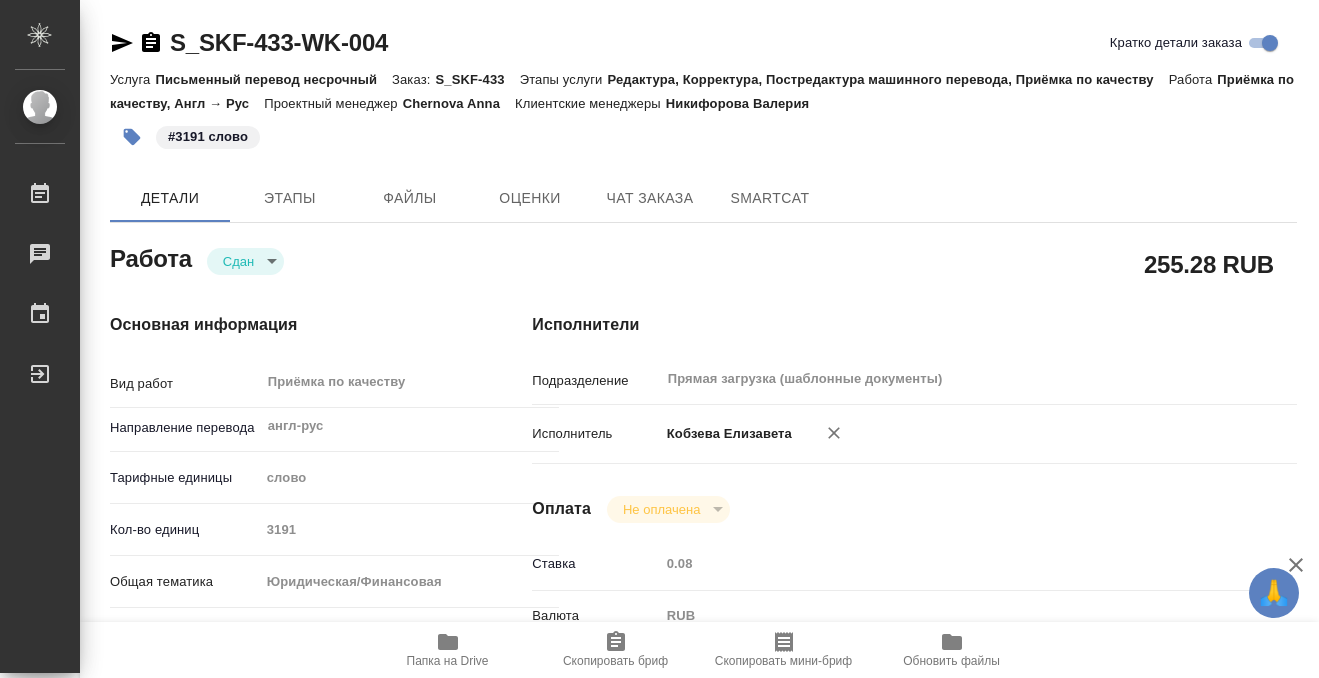 scroll, scrollTop: 0, scrollLeft: 0, axis: both 